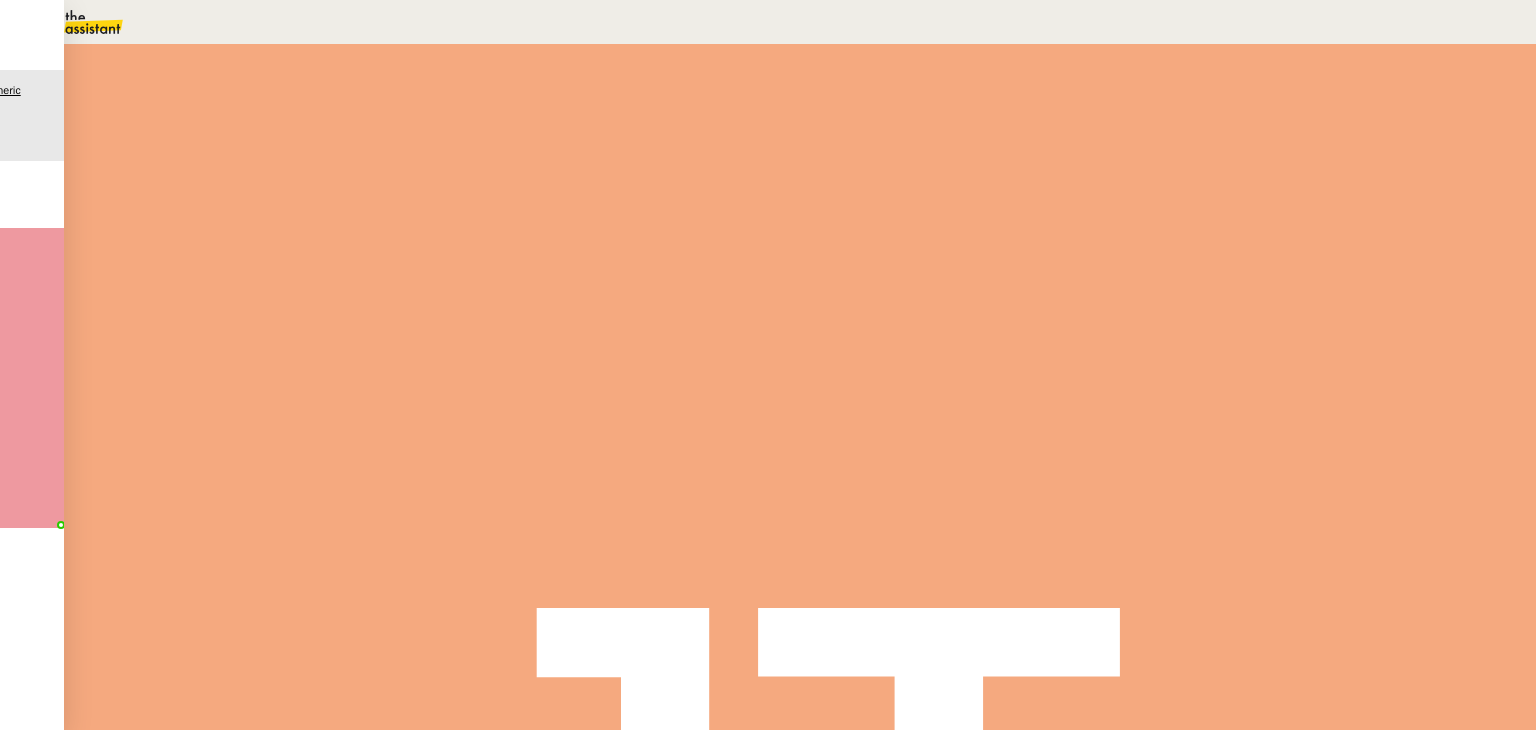 scroll, scrollTop: 0, scrollLeft: 0, axis: both 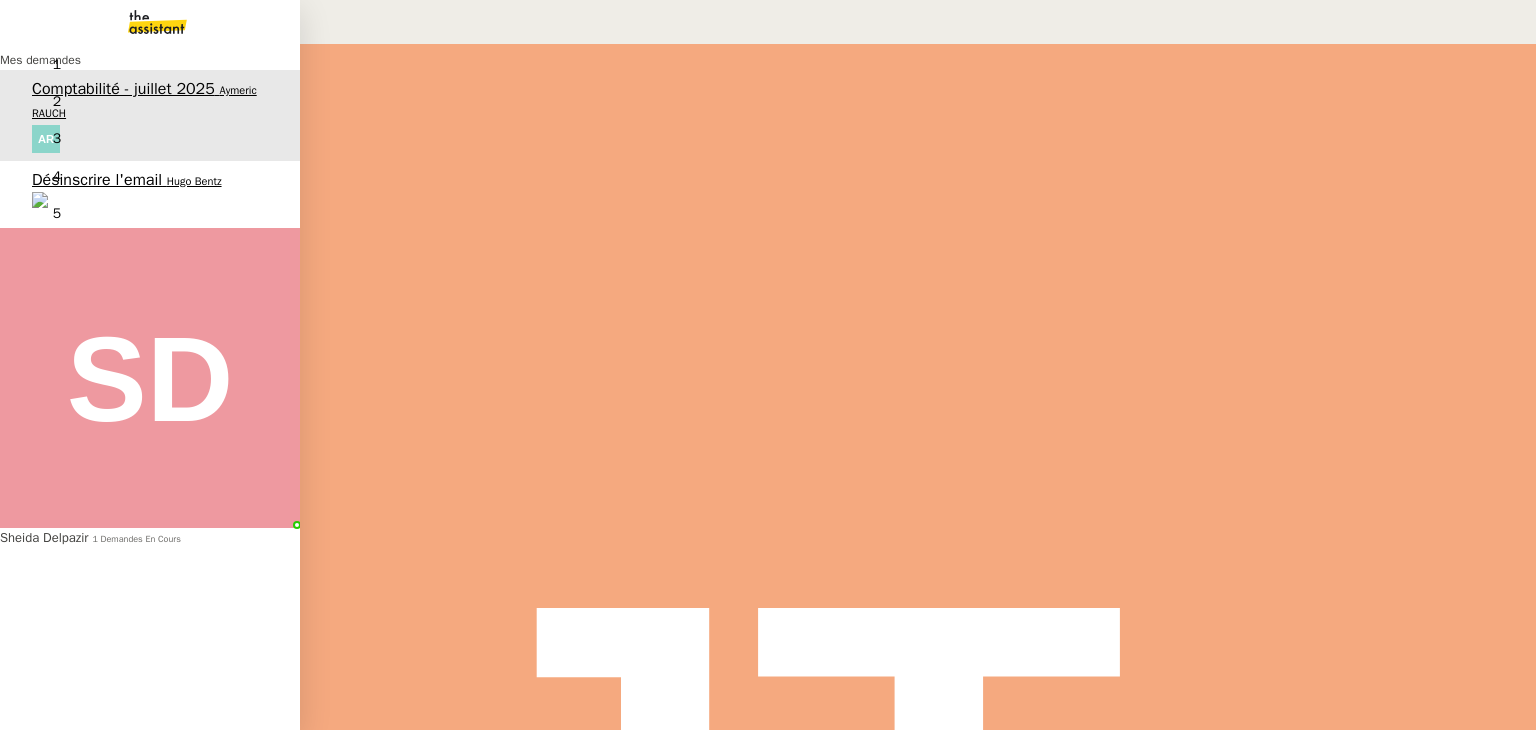 click on "Hugo Bentz" at bounding box center [194, 181] 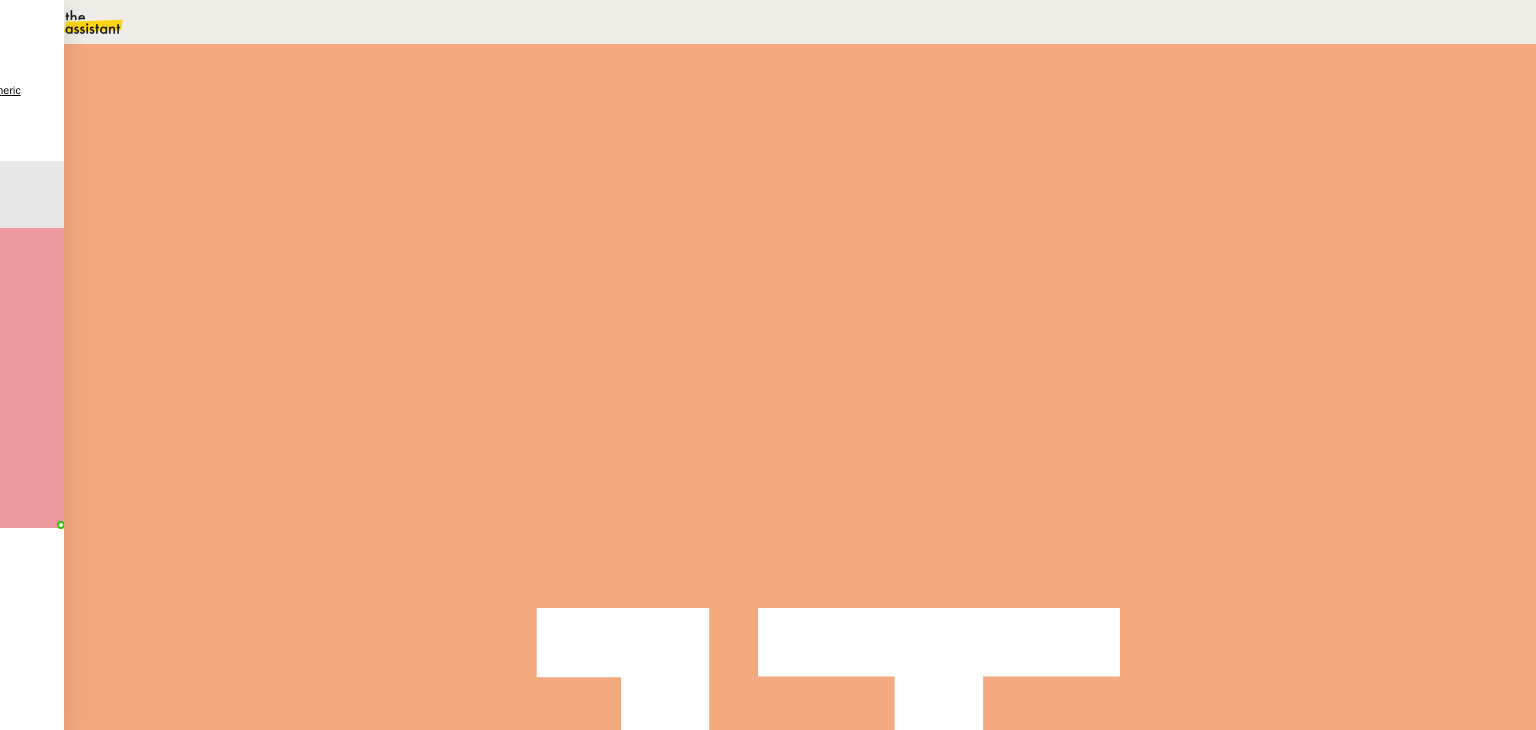 scroll, scrollTop: 0, scrollLeft: 0, axis: both 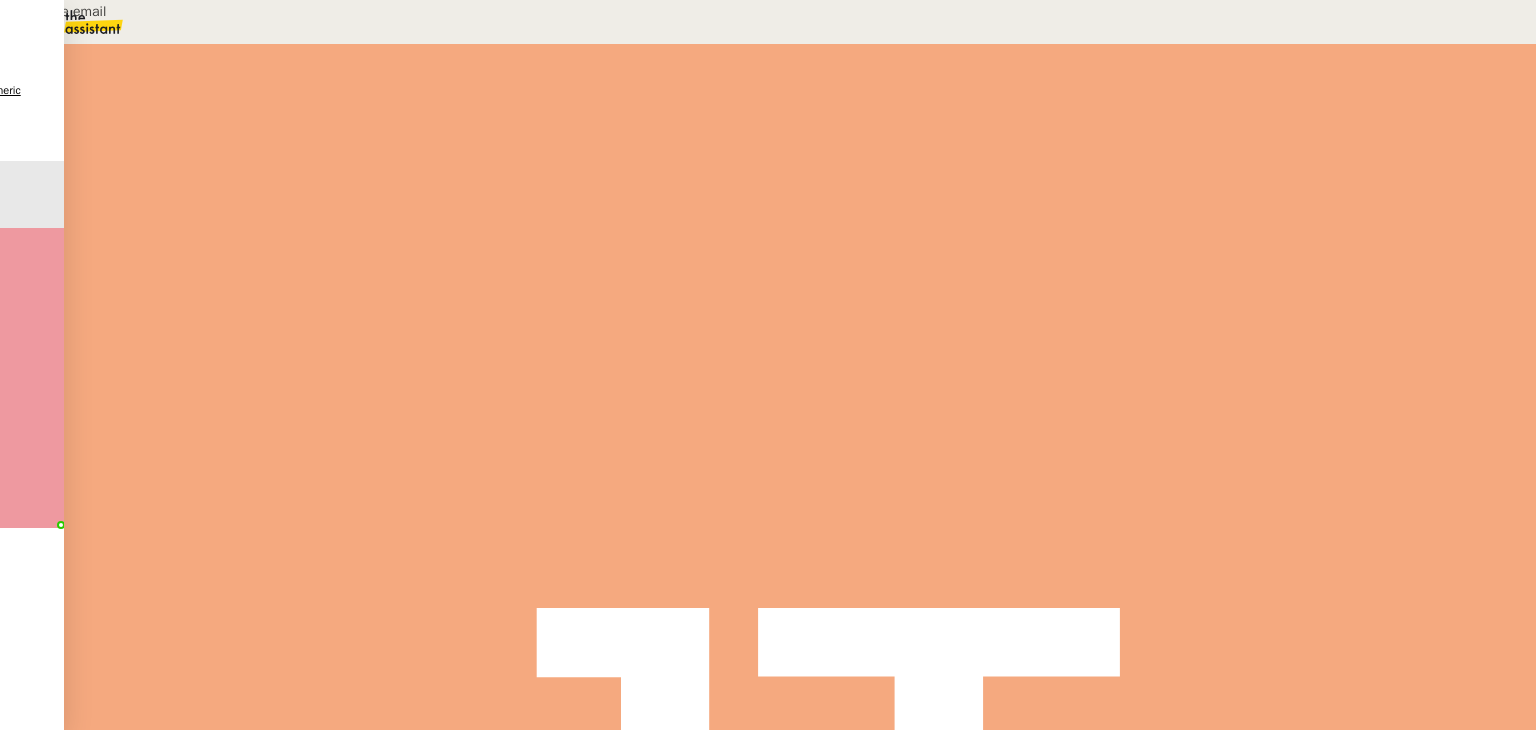 type on "Désinscrire email" 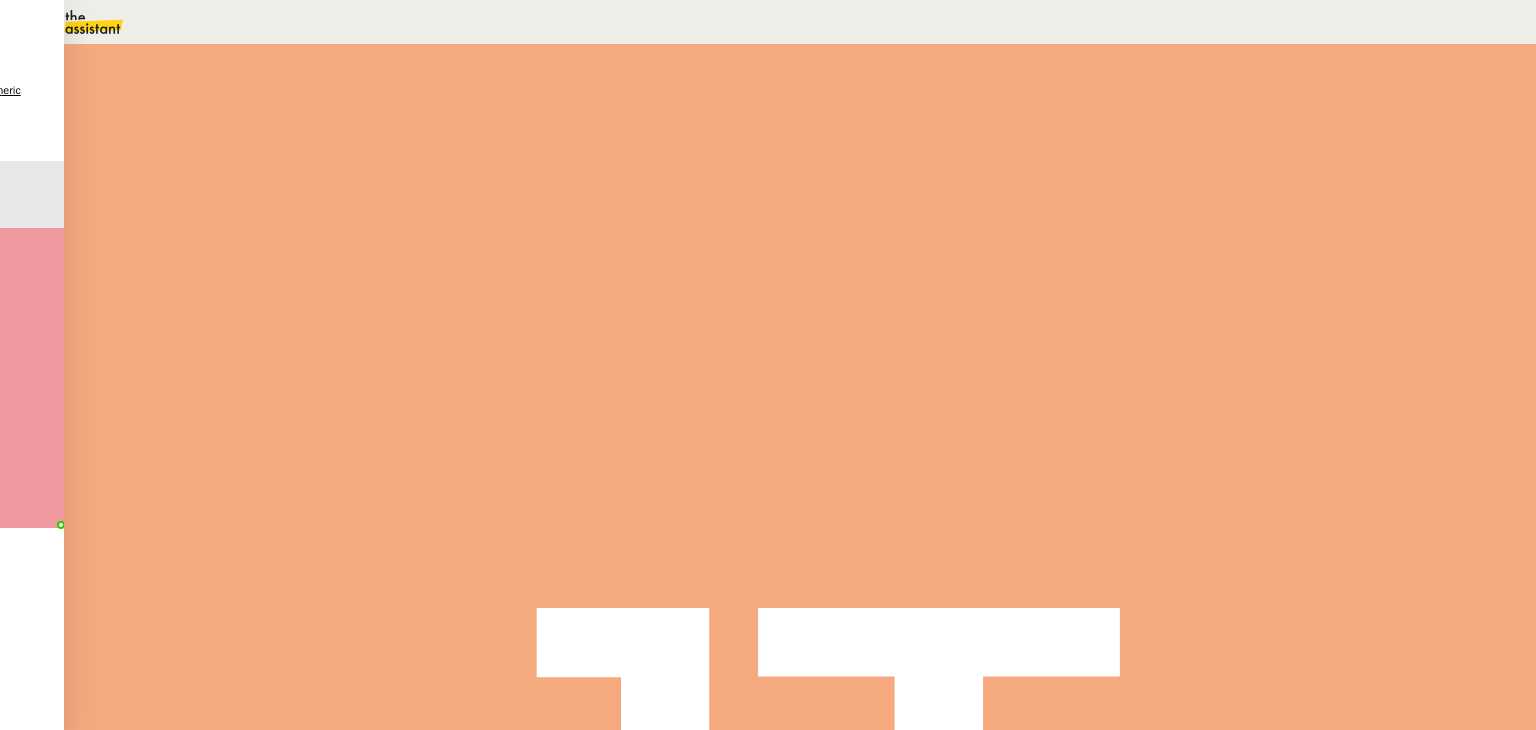click on "Sauver" at bounding box center [1139, 398] 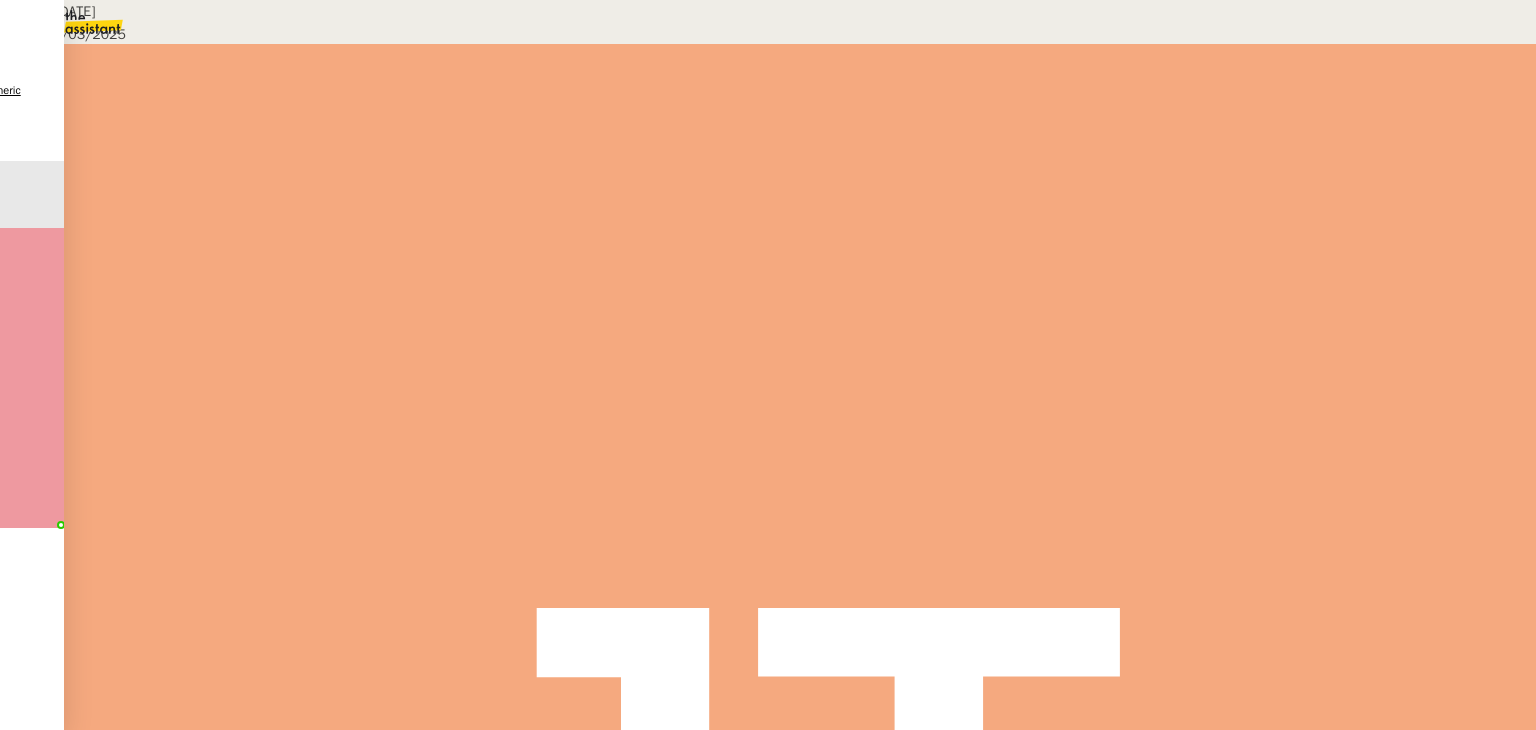 click on "Allez sur le site  substack.com" at bounding box center [280, 445] 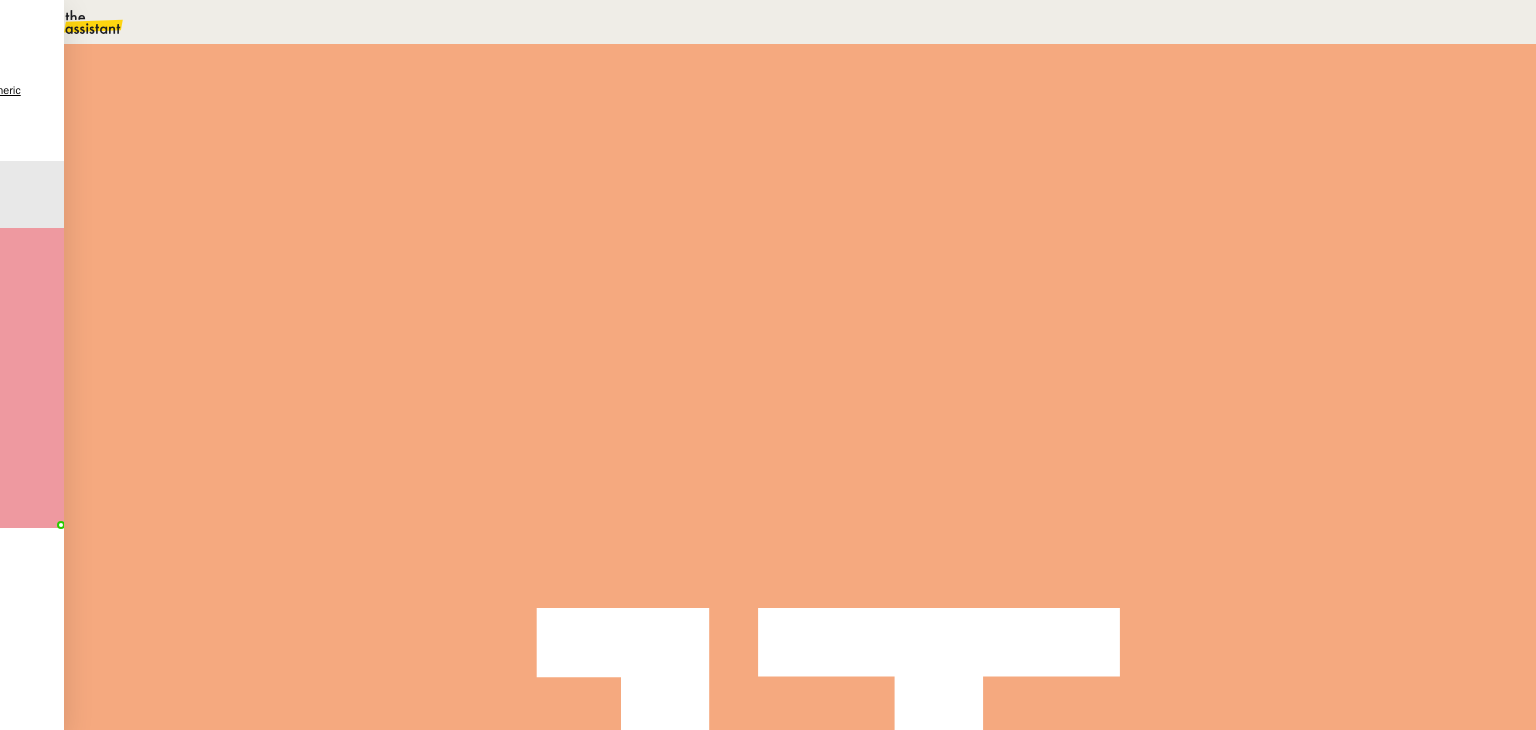 scroll, scrollTop: 0, scrollLeft: 0, axis: both 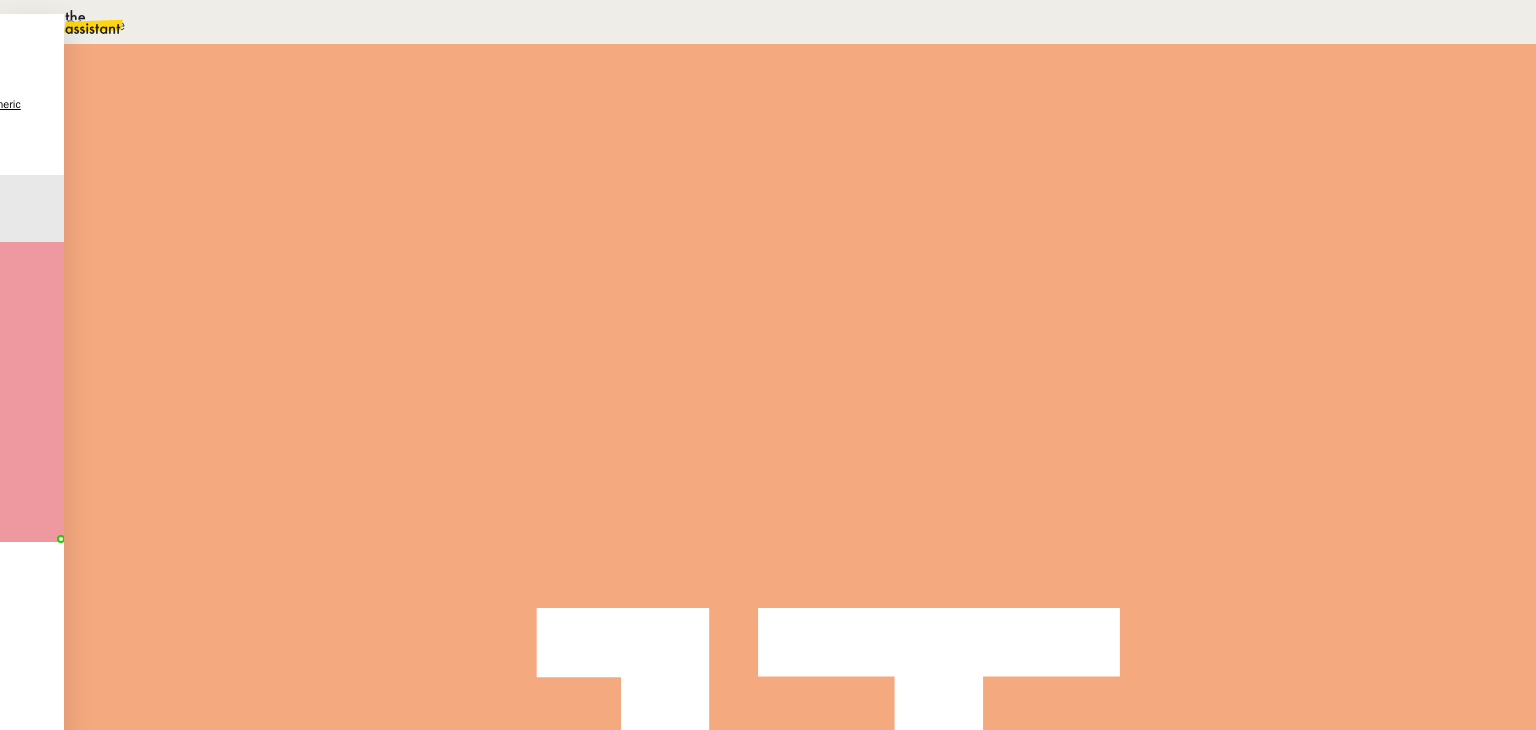click at bounding box center [384, 715] 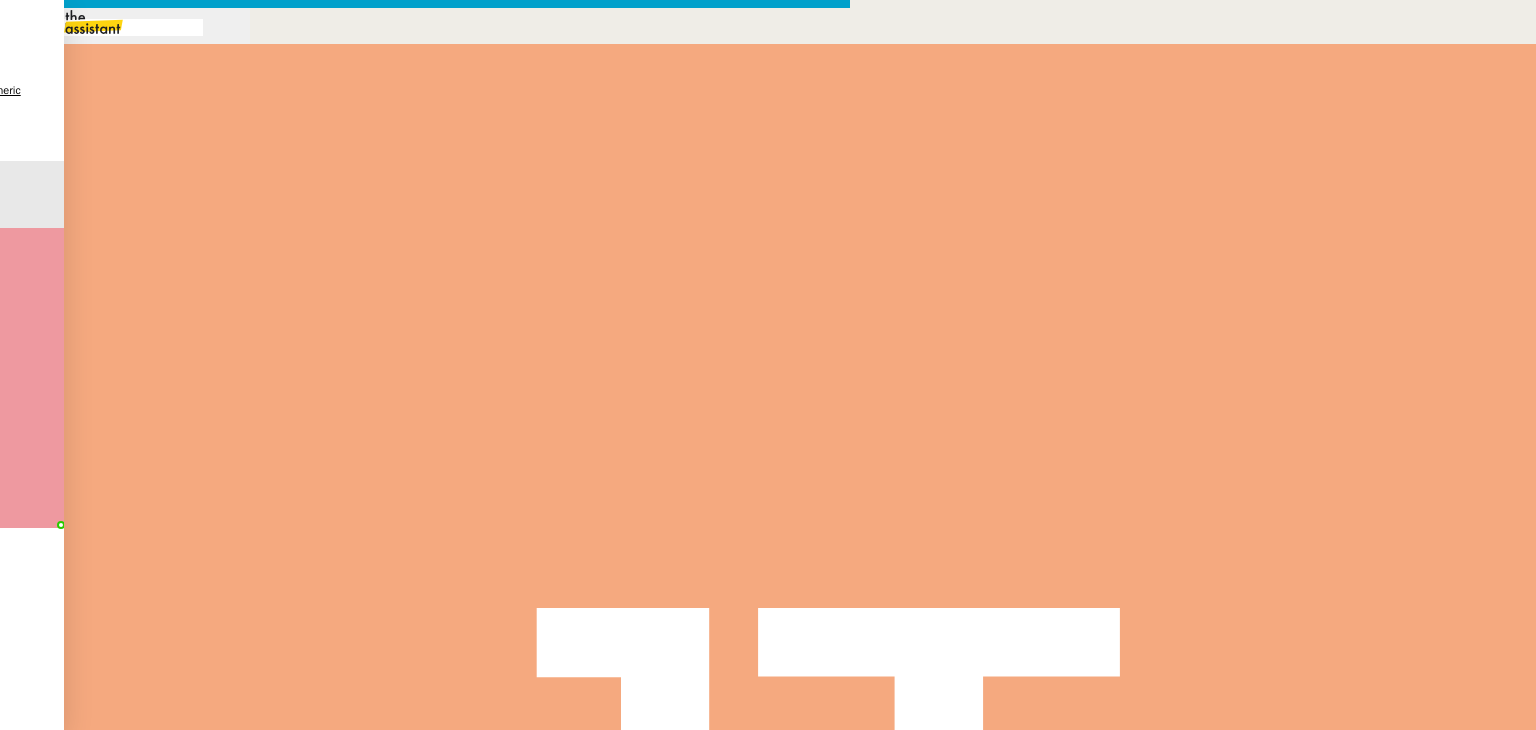click at bounding box center [425, 837] 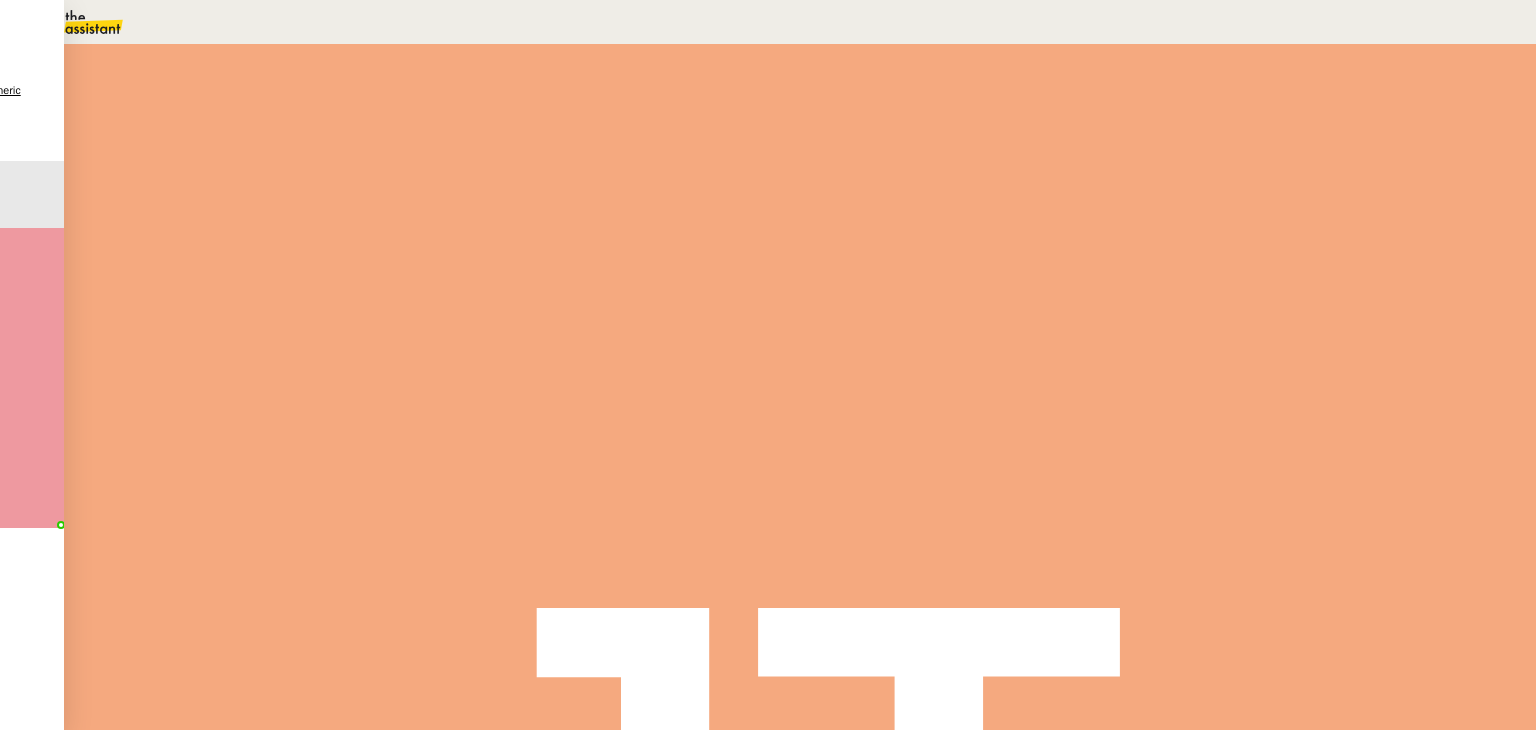 click at bounding box center (287, 340) 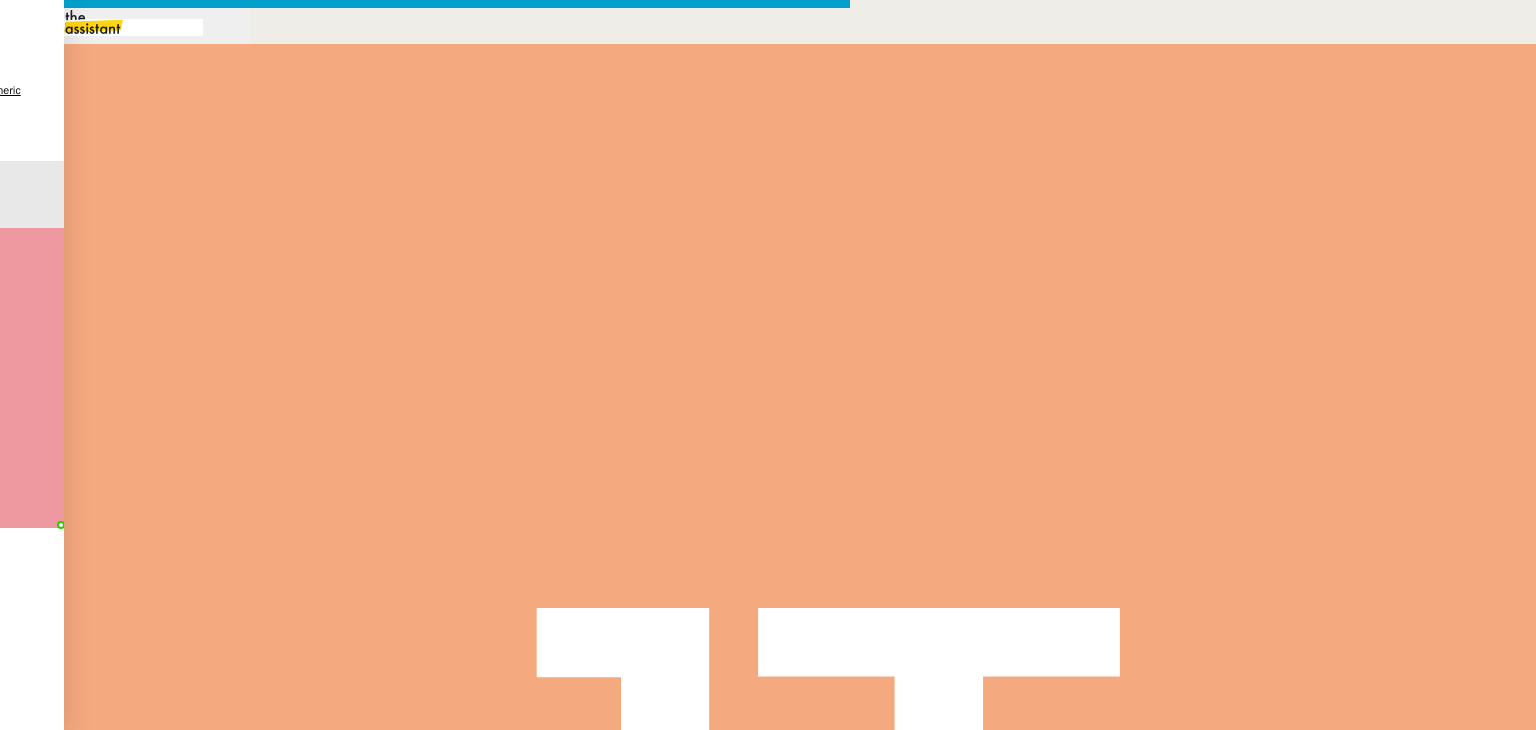 scroll, scrollTop: 0, scrollLeft: 42, axis: horizontal 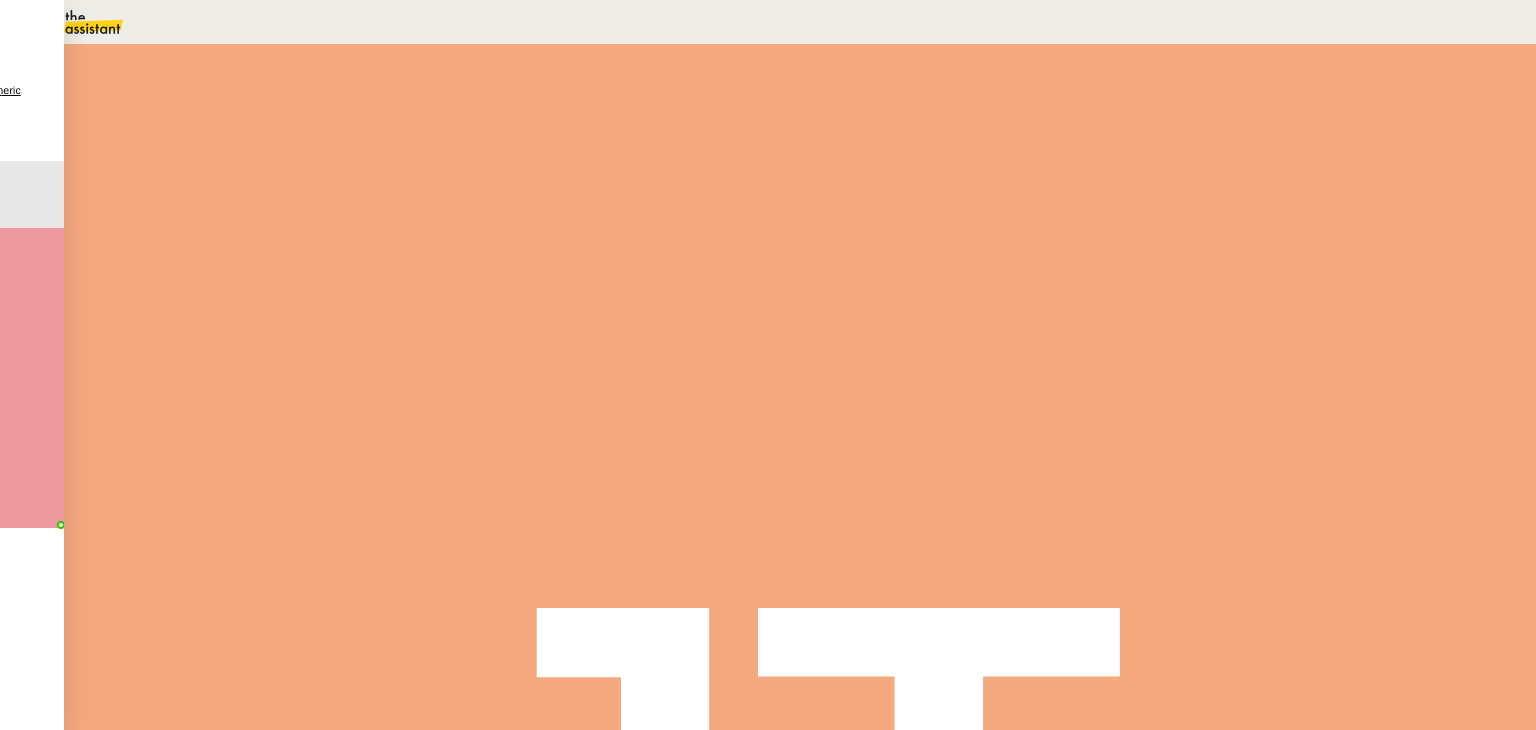 click on "Je vous confirme avoir traité cette demande ce jour." at bounding box center (689, 645) 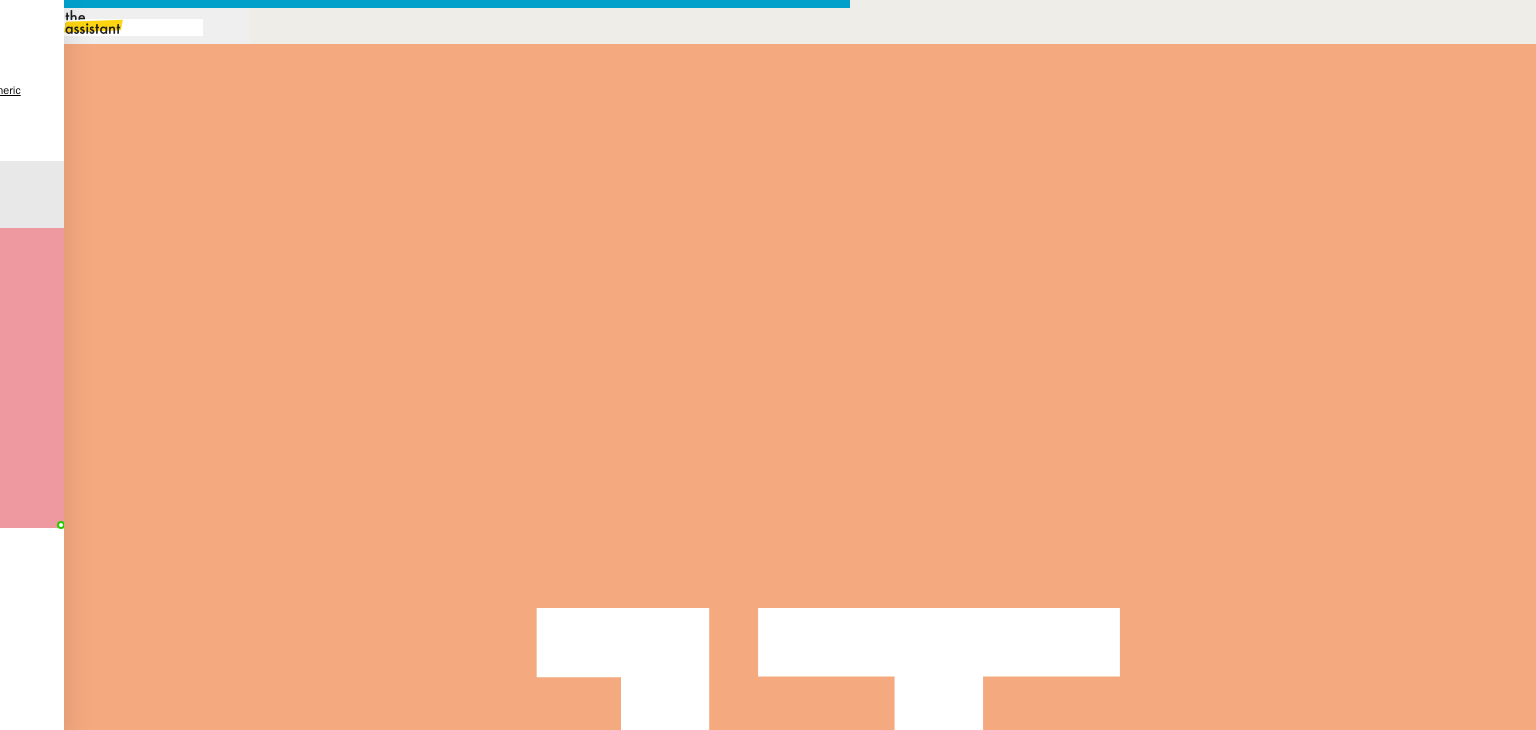 scroll, scrollTop: 0, scrollLeft: 42, axis: horizontal 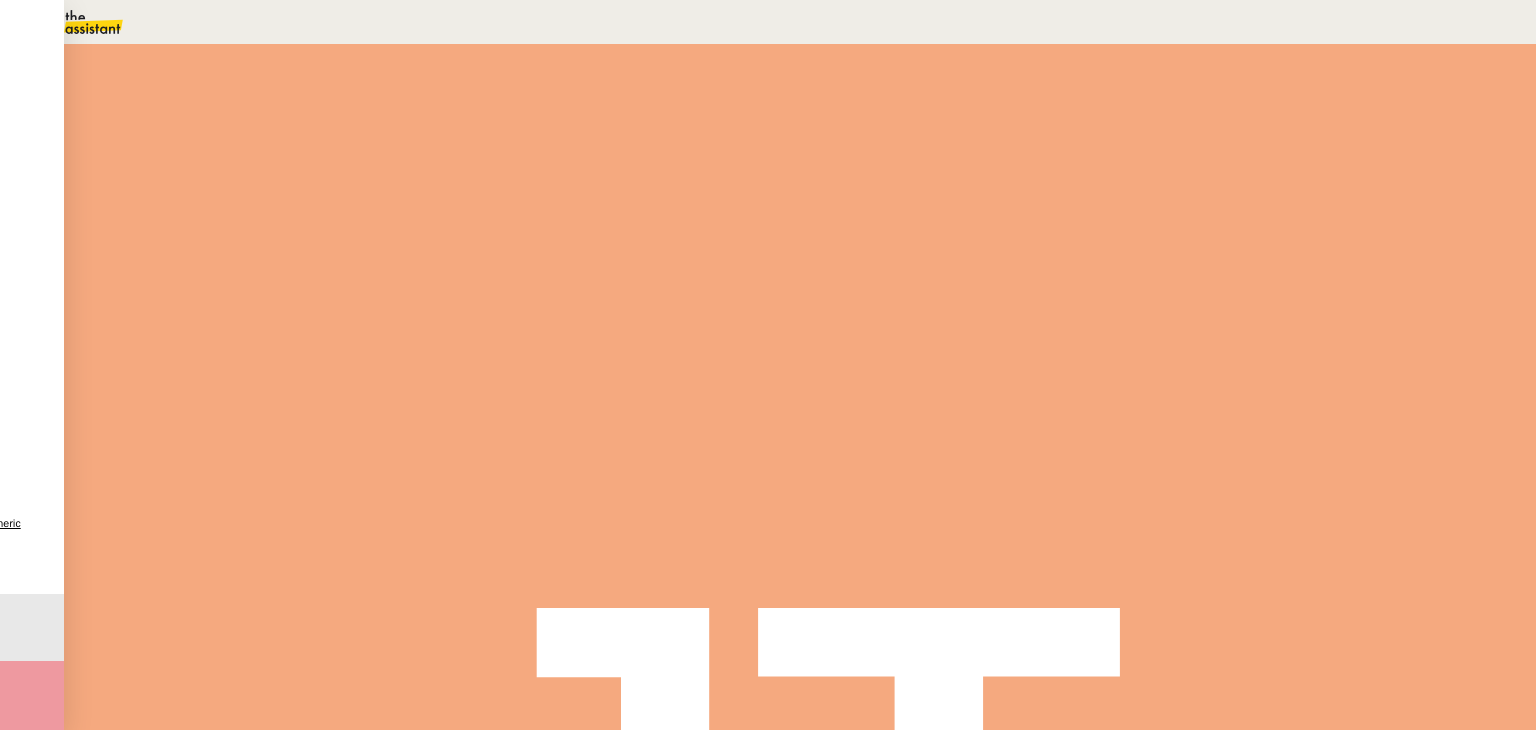 click on "Statut" at bounding box center [800, 111] 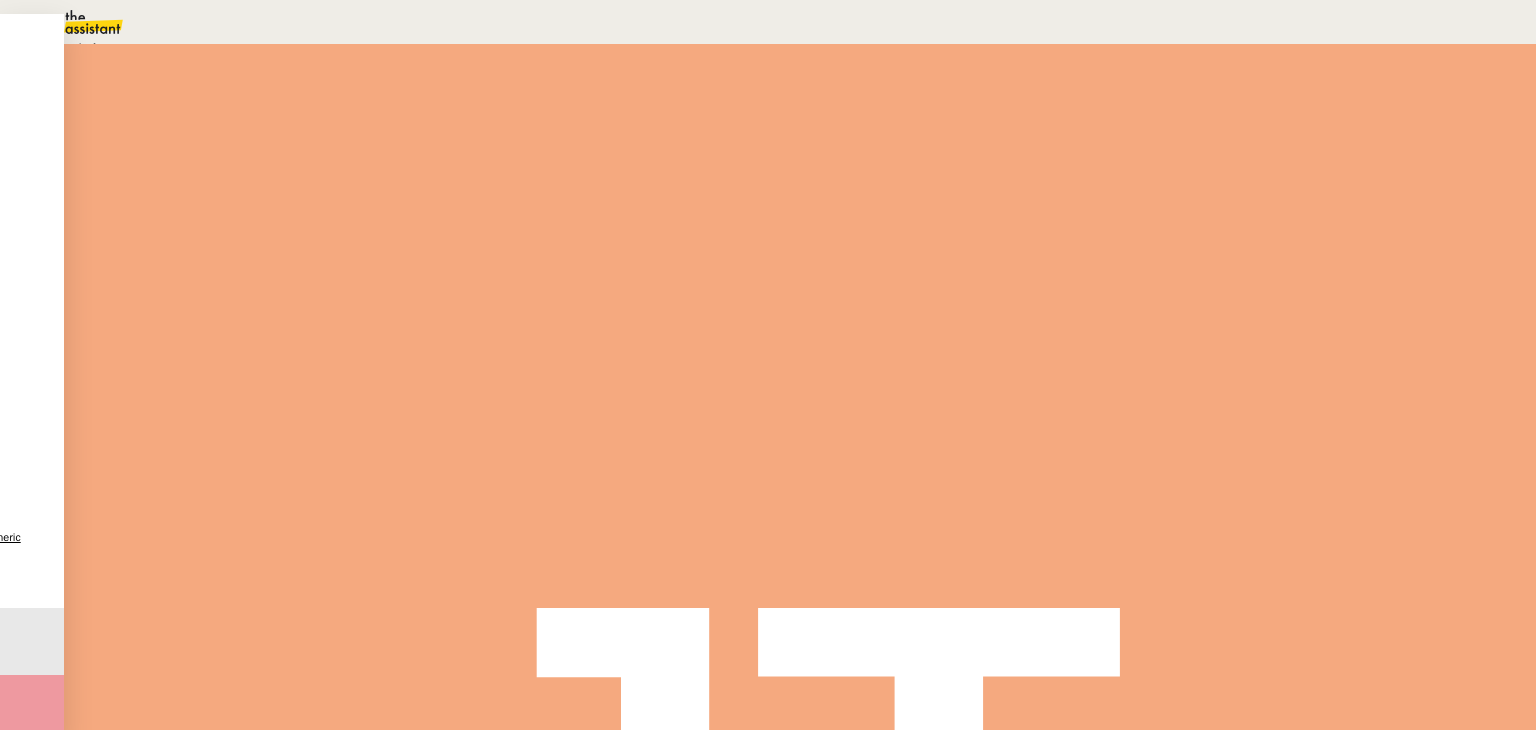click on "Terminé" at bounding box center (72, 48) 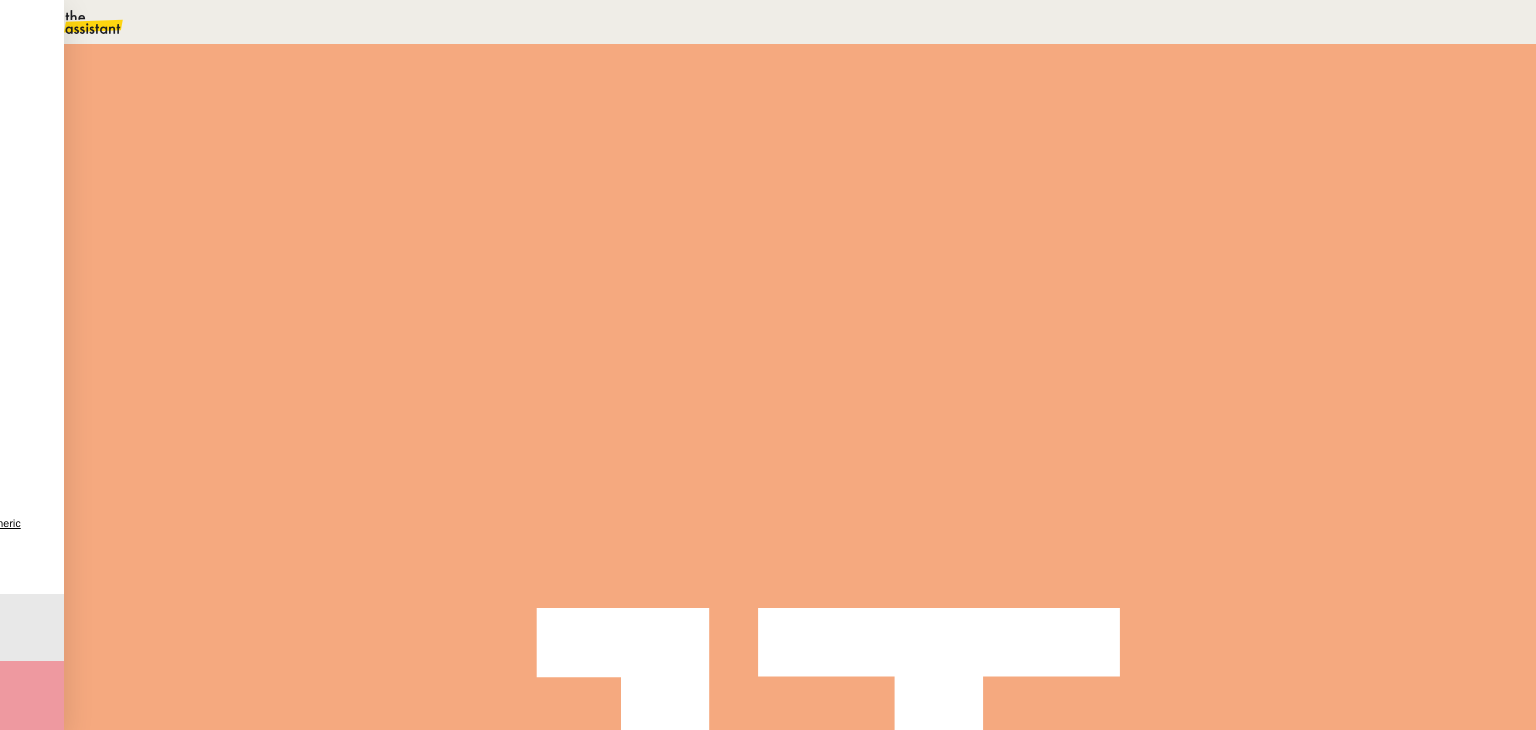 click on "Sauver" at bounding box center [1139, 188] 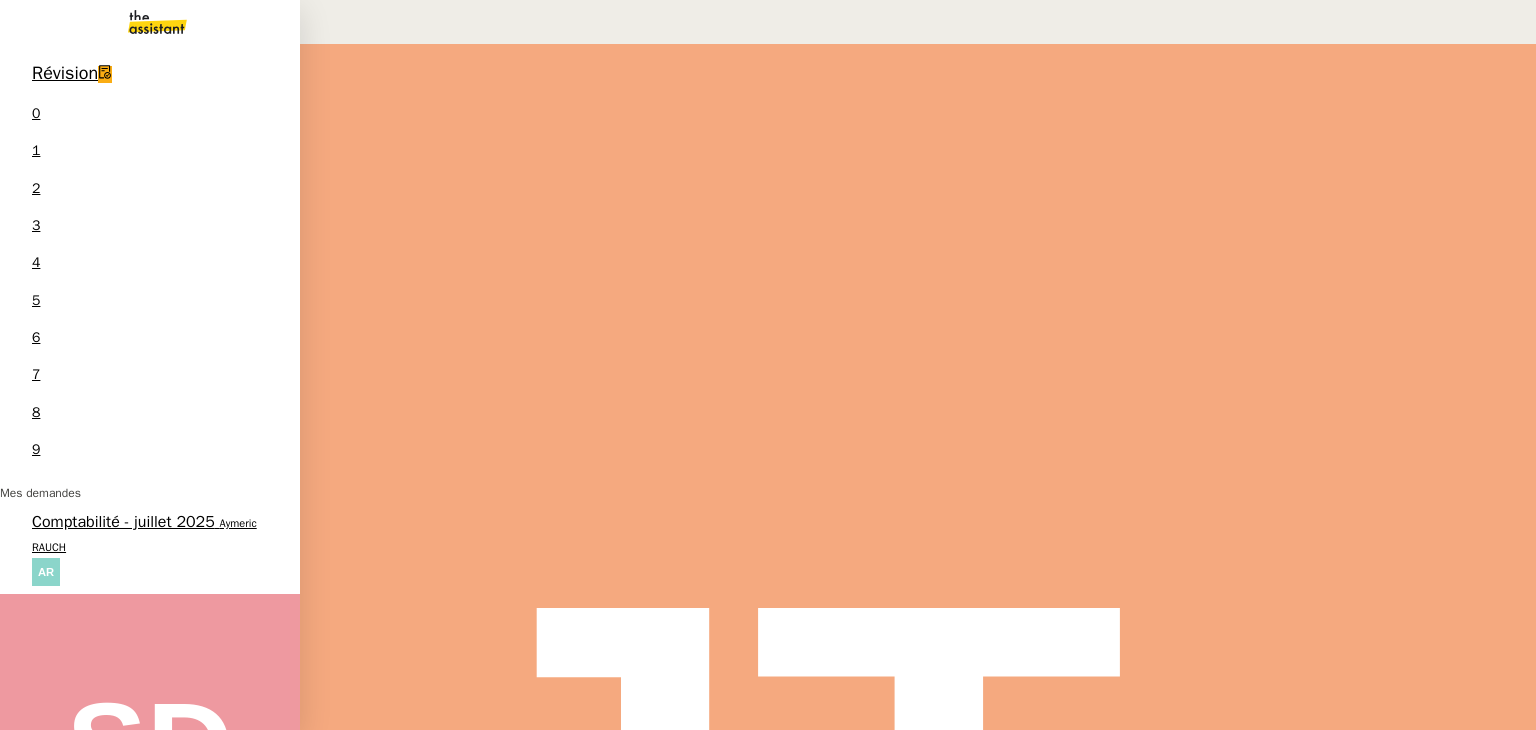 click on "Aymeric RAUCH" at bounding box center (144, 534) 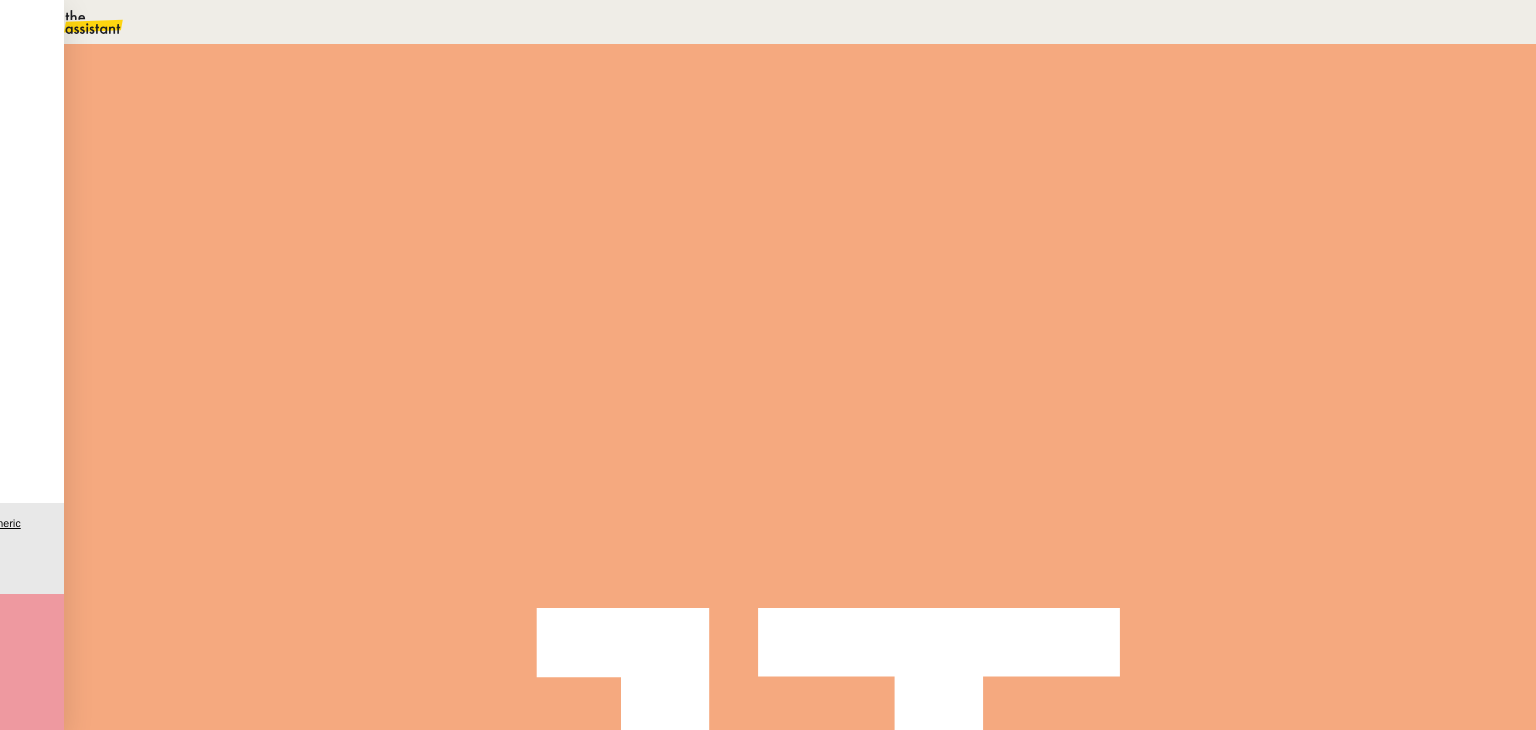 drag, startPoint x: 105, startPoint y: 84, endPoint x: 219, endPoint y: 93, distance: 114.35471 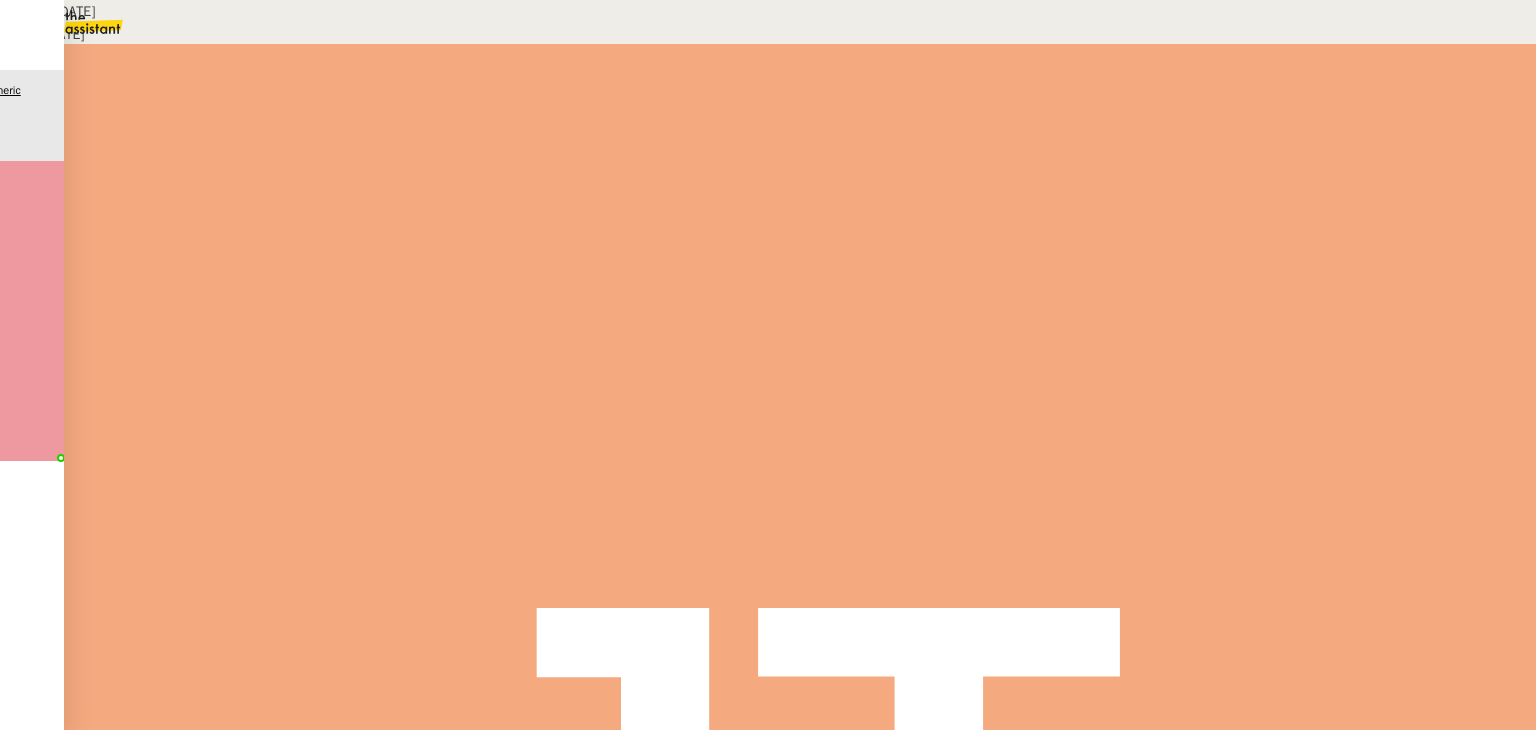 scroll, scrollTop: 600, scrollLeft: 0, axis: vertical 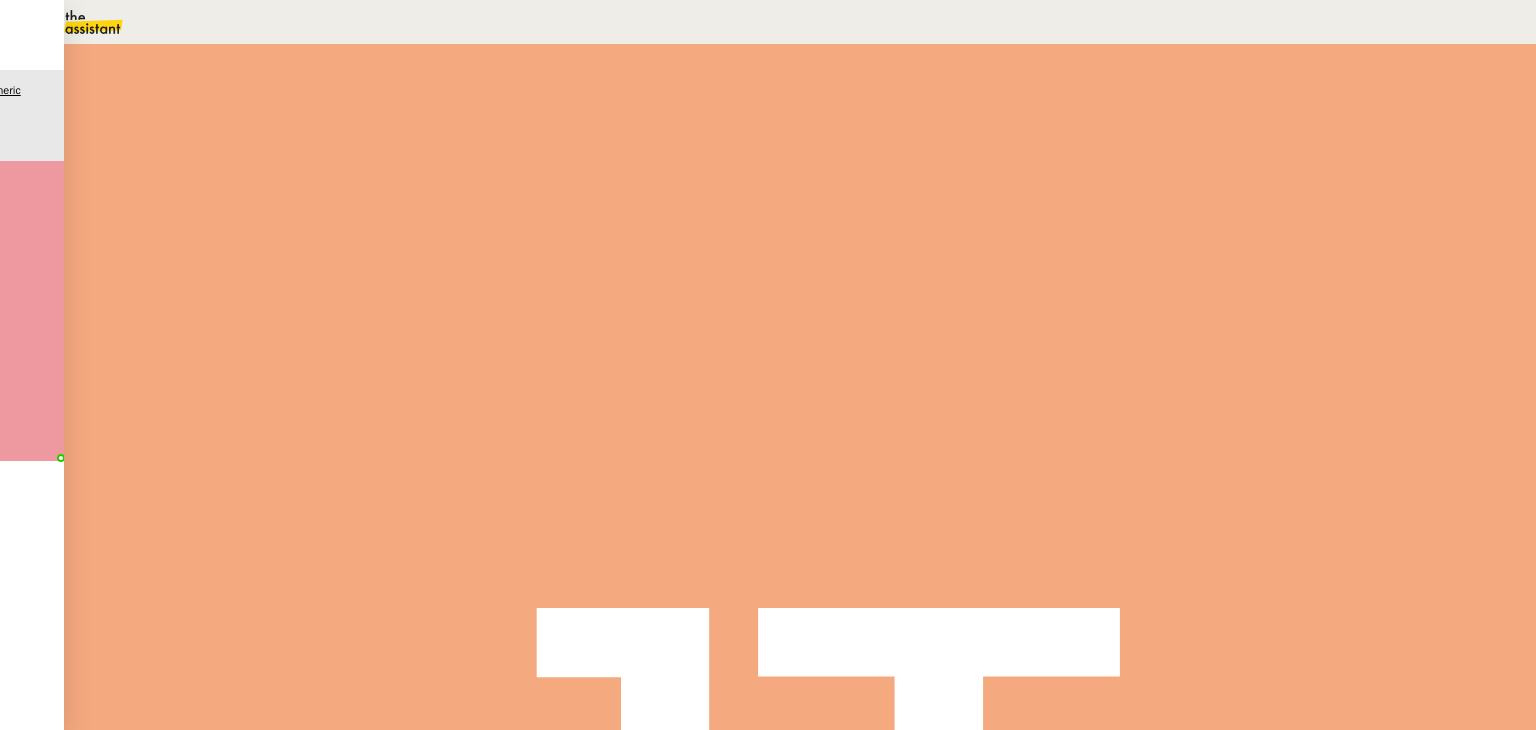click on "Comptabilité" at bounding box center (110, 2496) 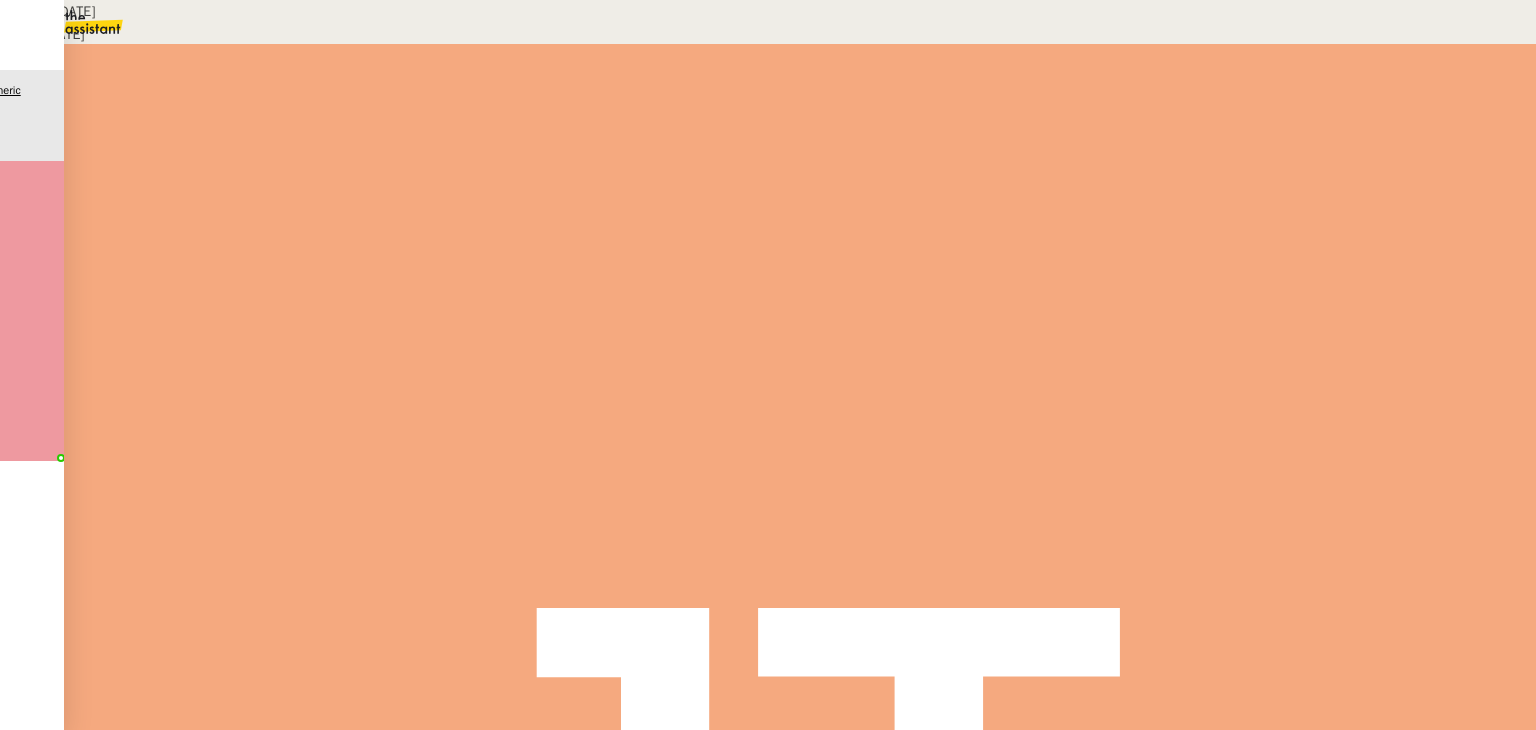 scroll, scrollTop: 1143, scrollLeft: 0, axis: vertical 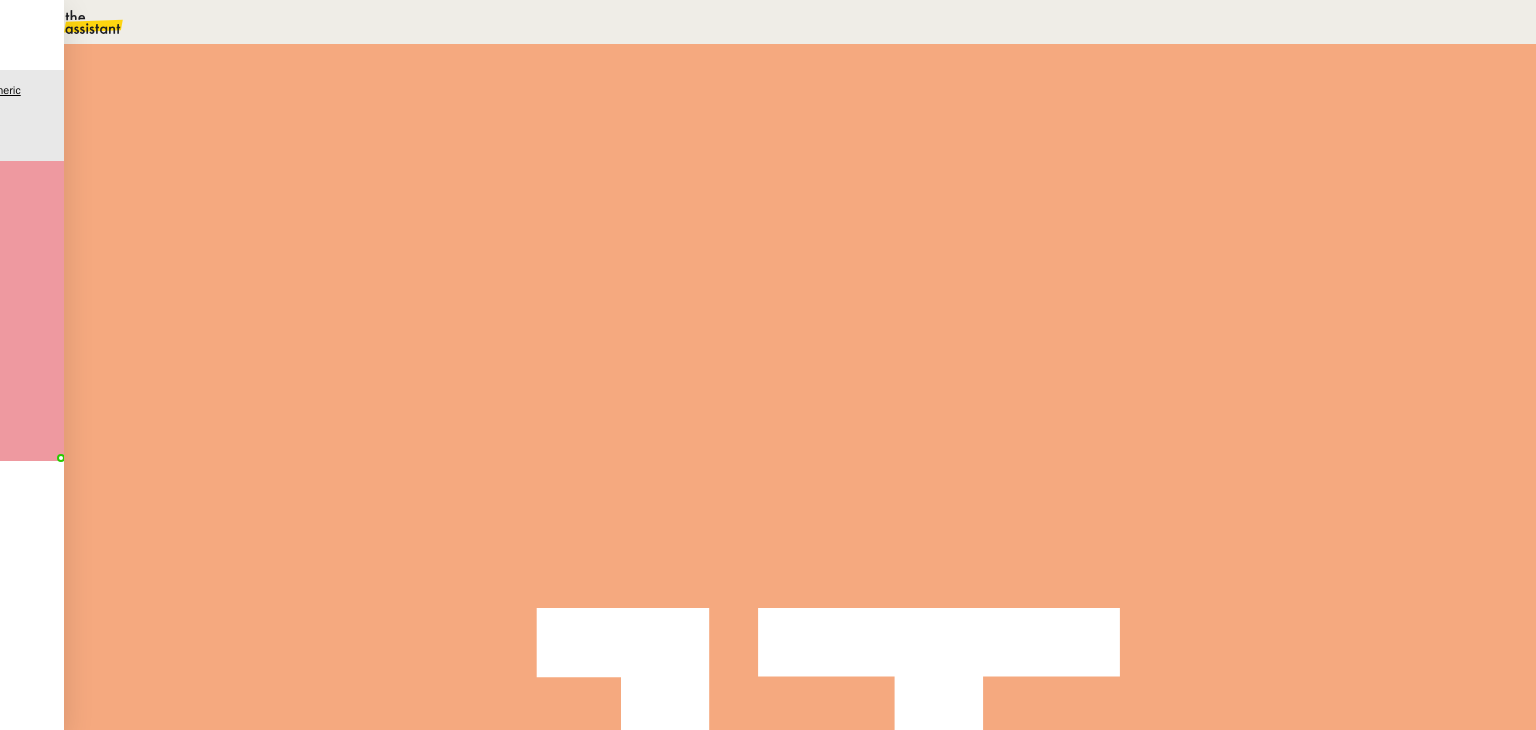 click on "Modifier" at bounding box center [209, 2541] 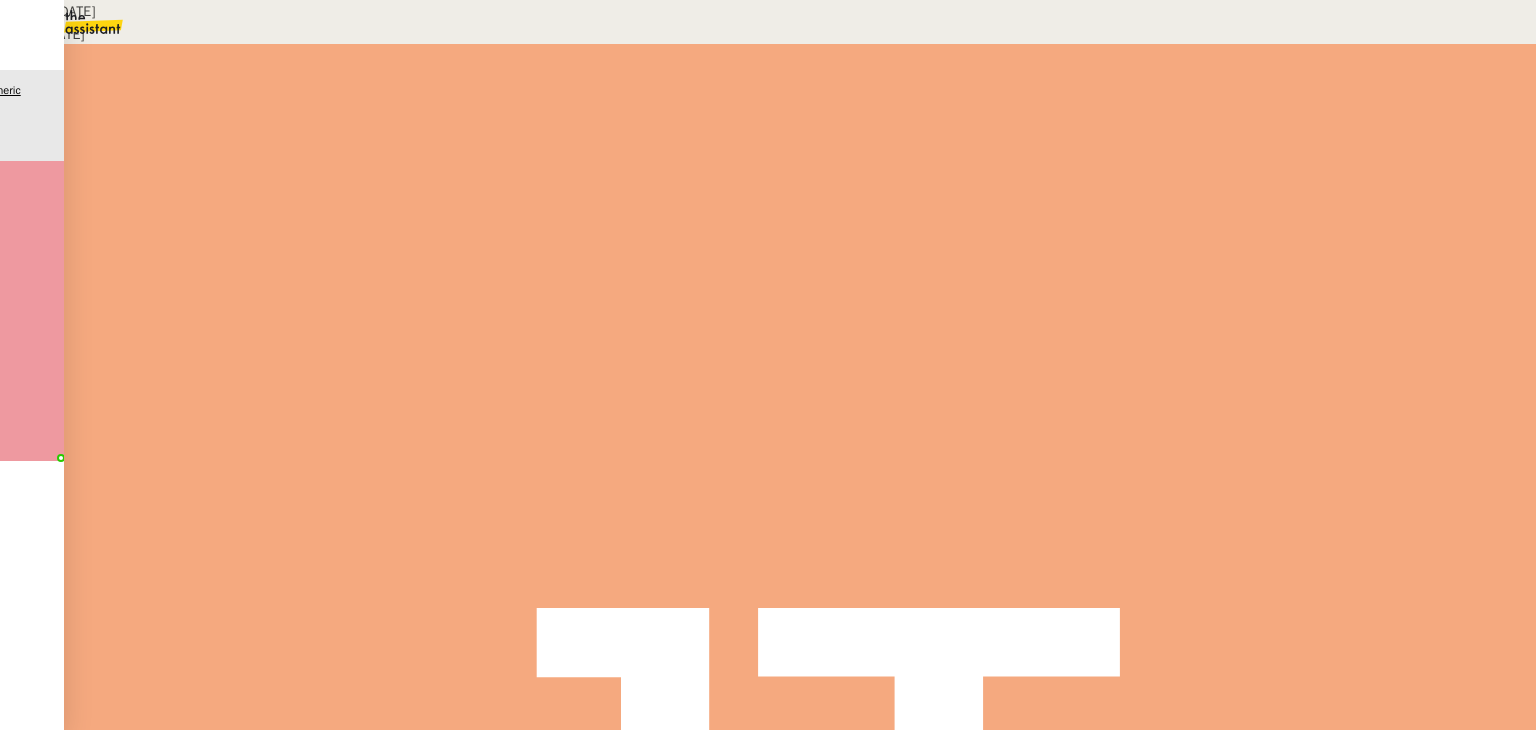 scroll, scrollTop: 275, scrollLeft: 0, axis: vertical 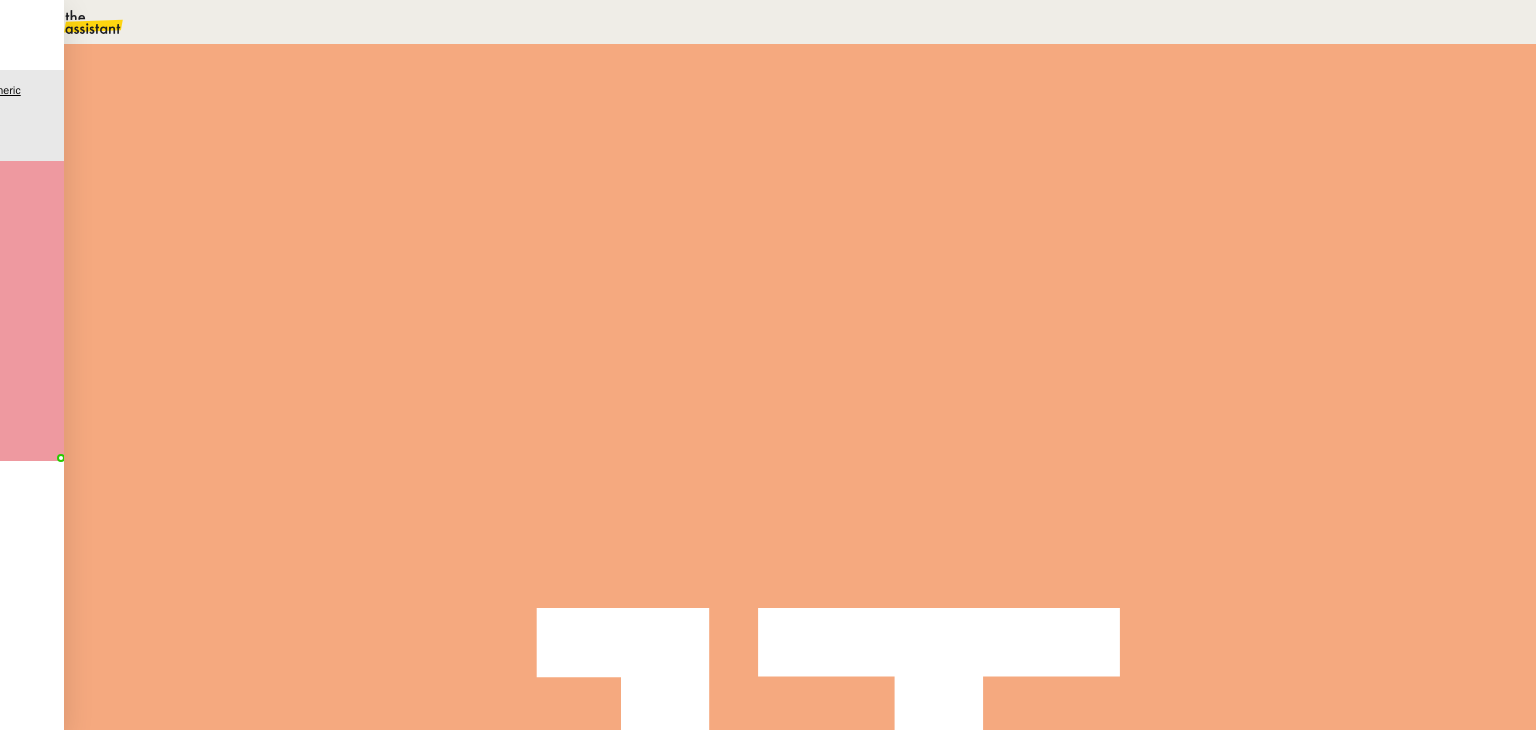 click on "Modifier" at bounding box center (186, 2471) 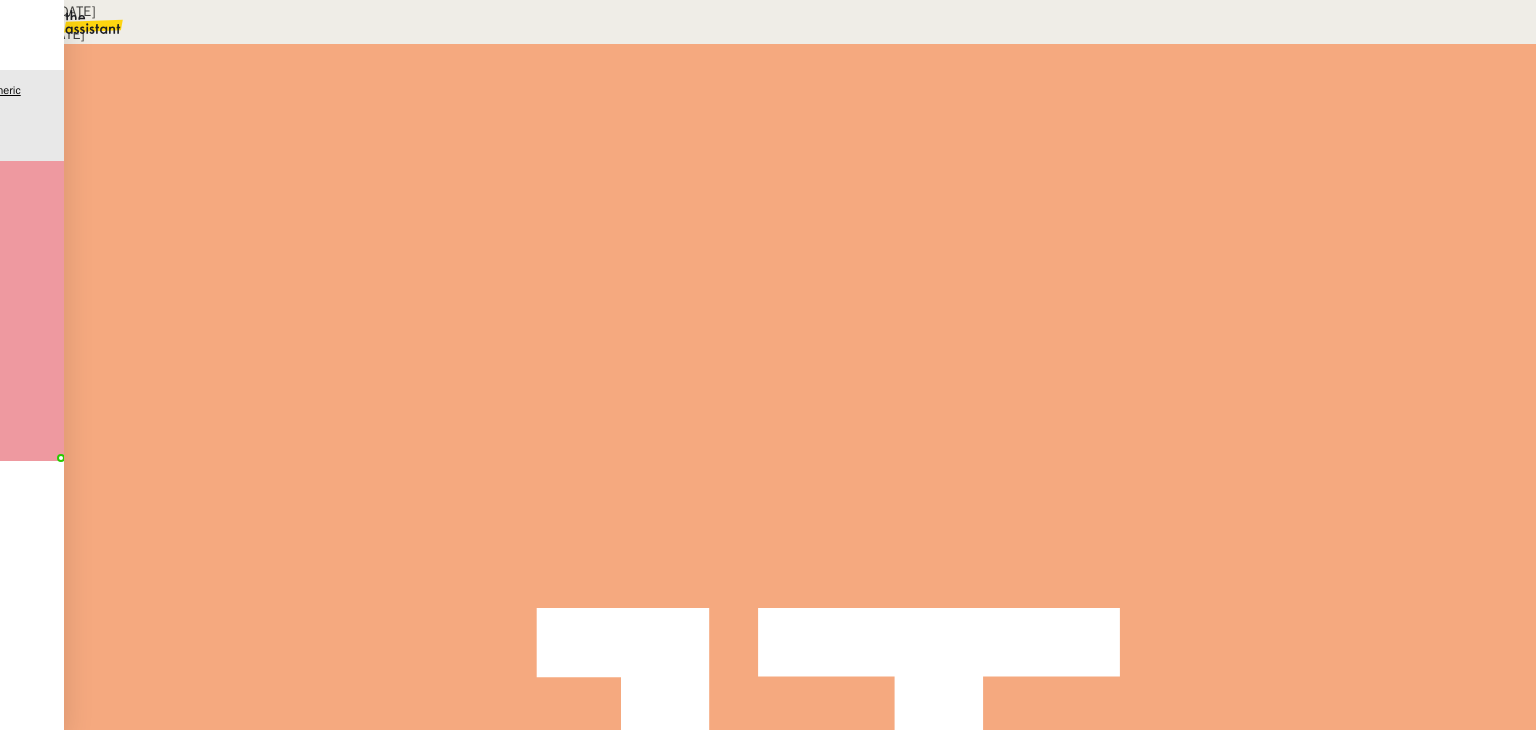 scroll, scrollTop: 0, scrollLeft: 0, axis: both 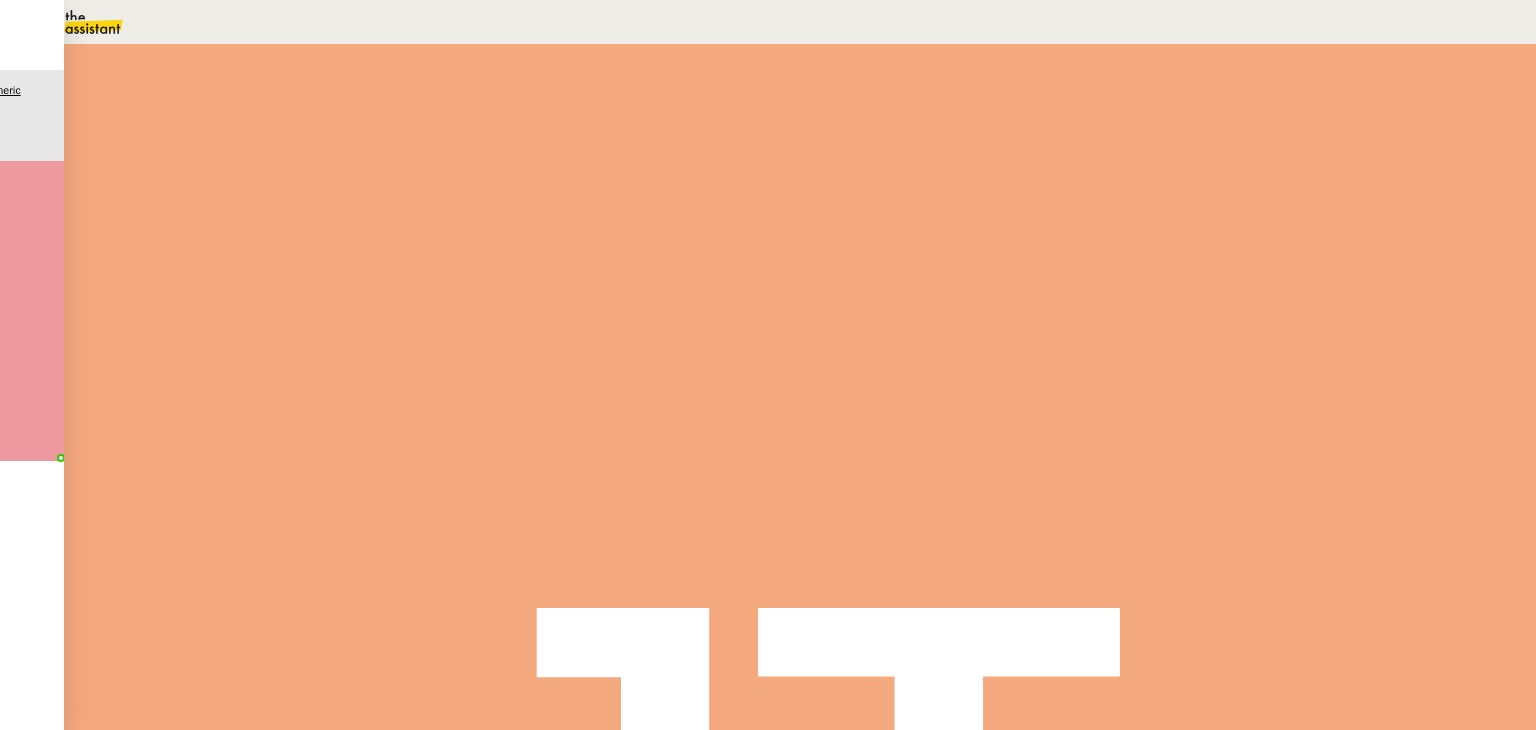 click on "Modifier" at bounding box center (209, 2541) 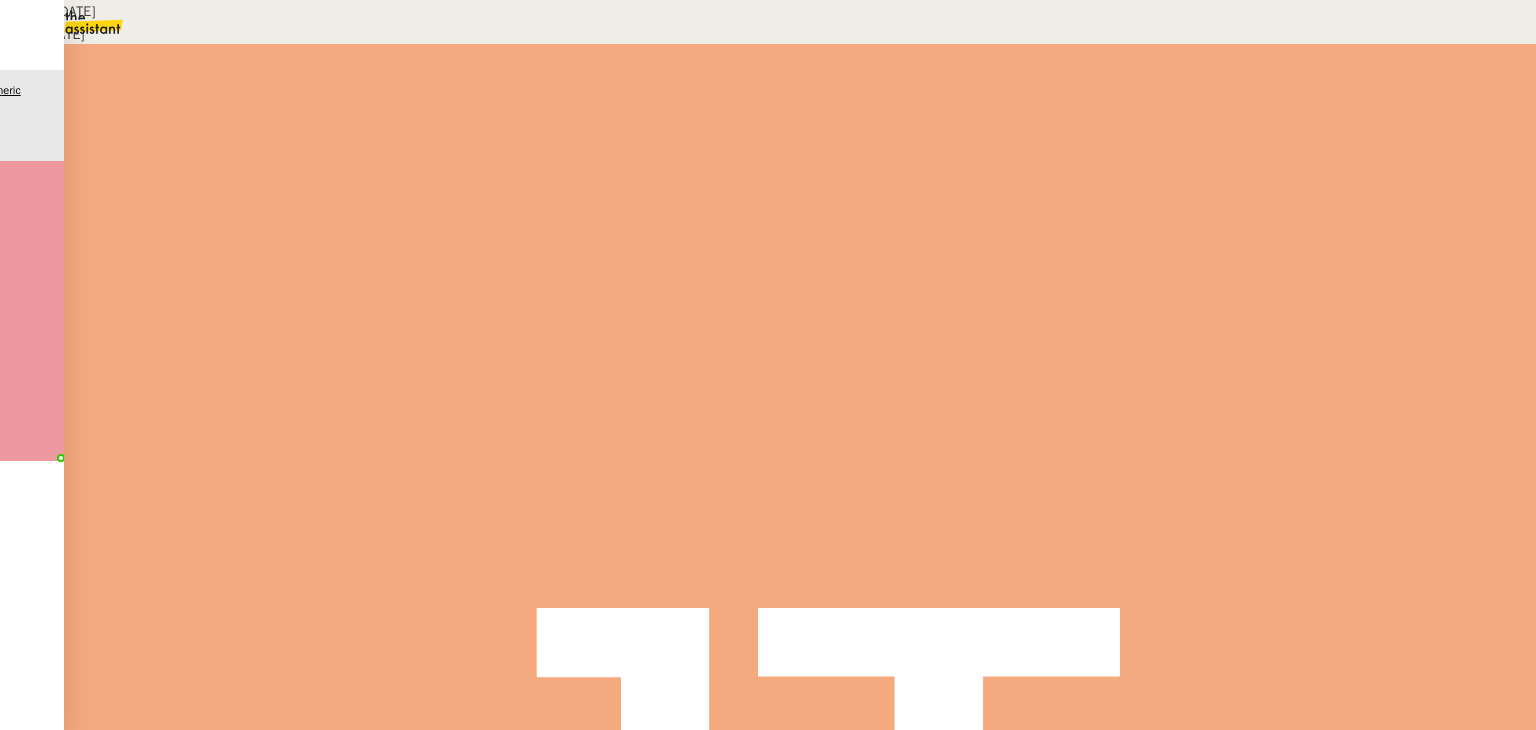 scroll, scrollTop: 200, scrollLeft: 0, axis: vertical 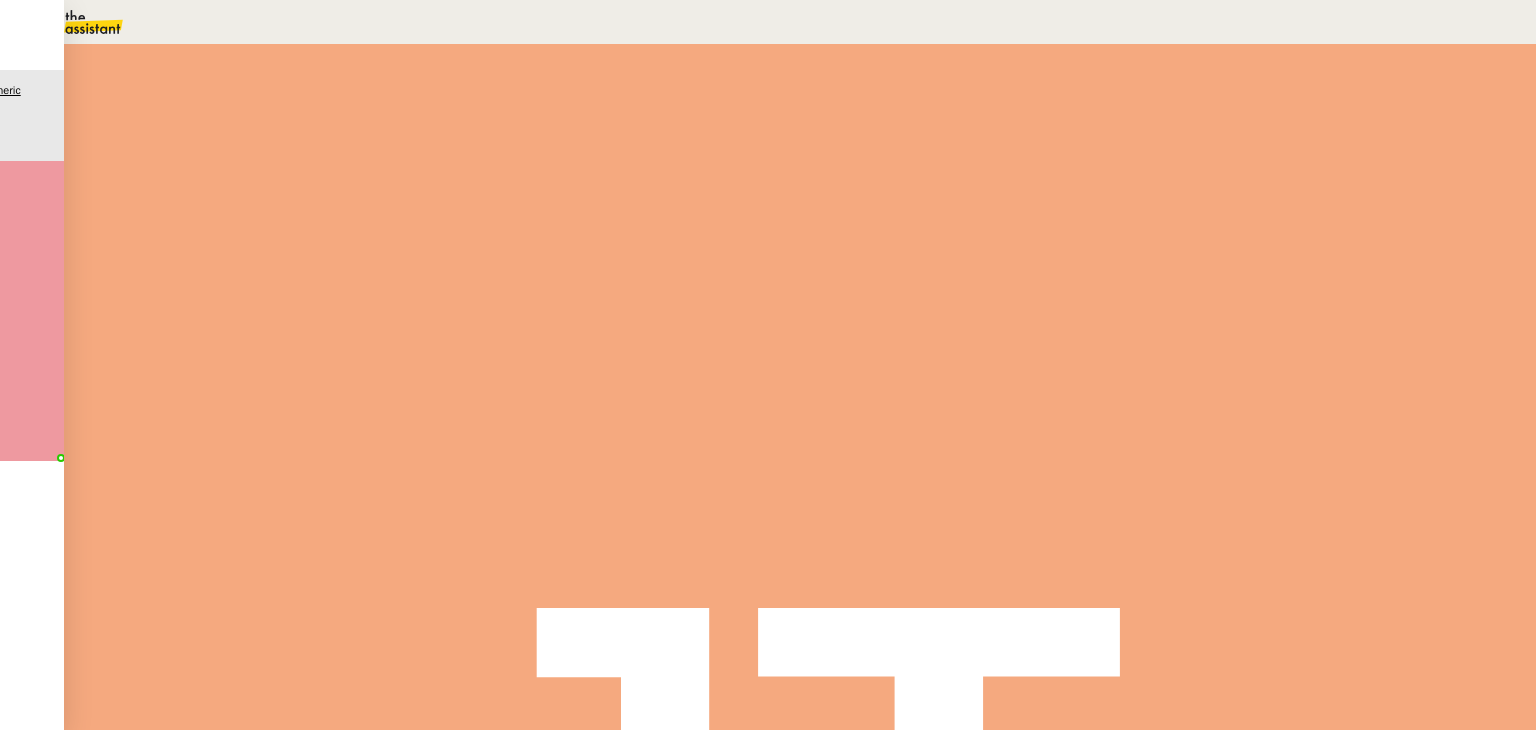 click on "Accès relevés PRO CE Holding MORAU" at bounding box center (148, 2566) 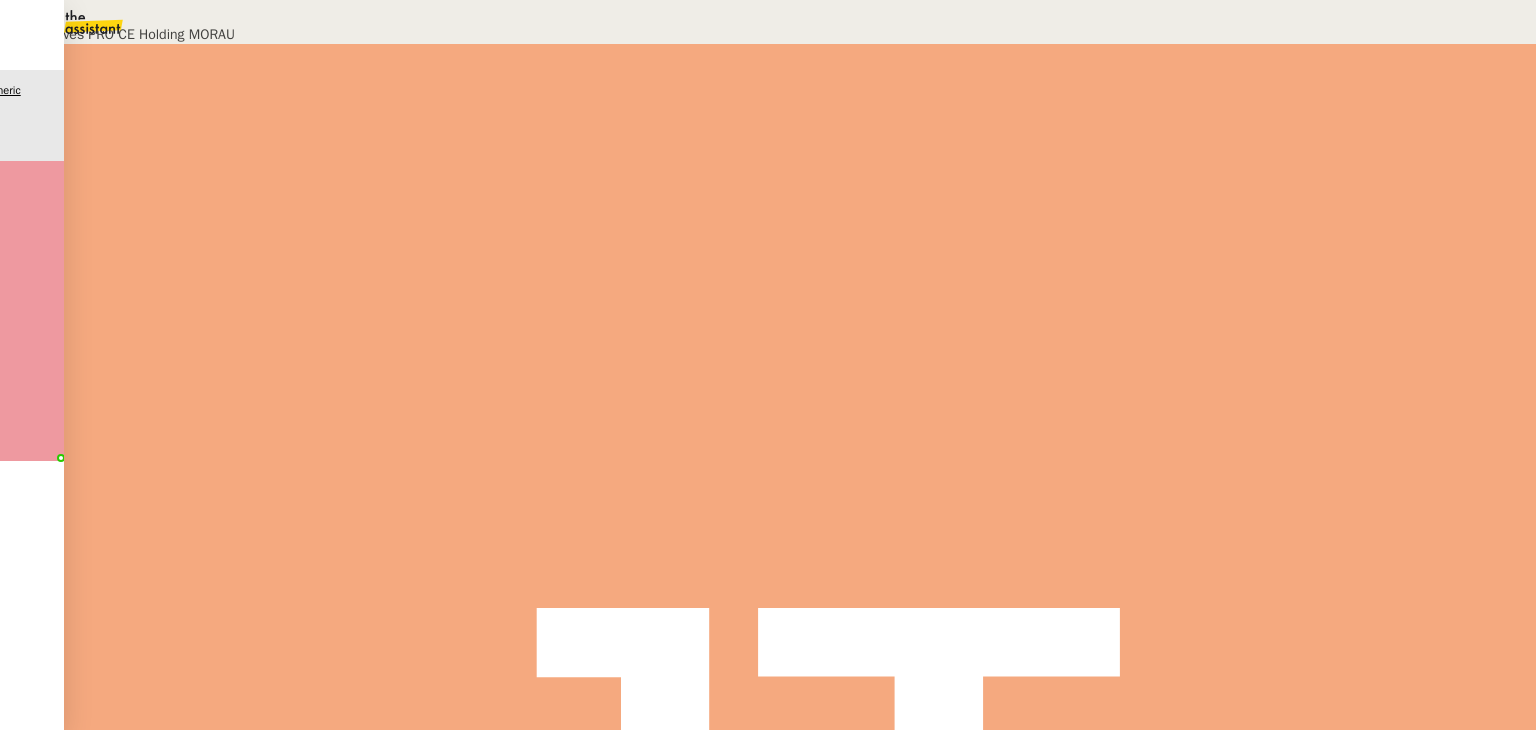 click on "Déverrouiller" at bounding box center (57, 98) 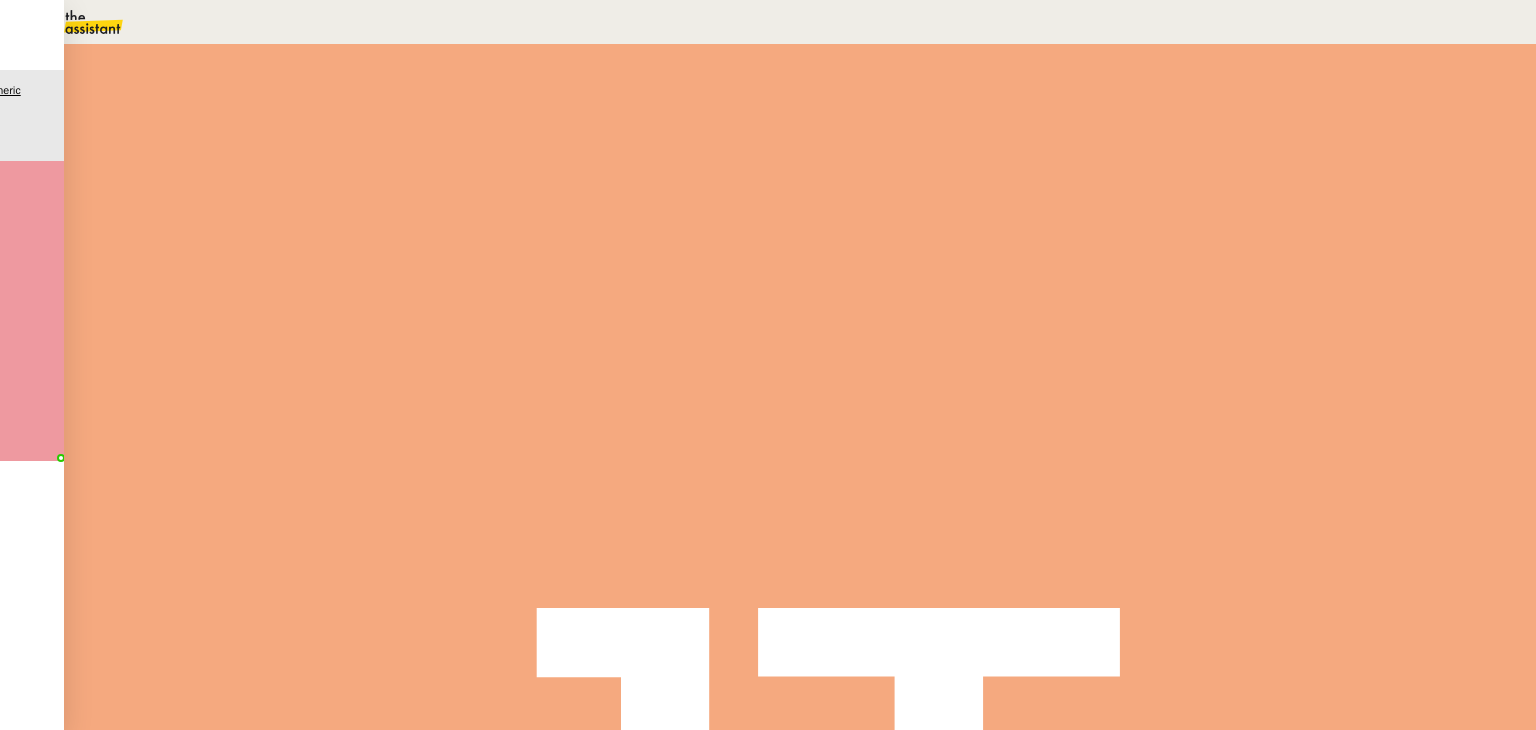 click on "Comptabilité" at bounding box center (110, 2496) 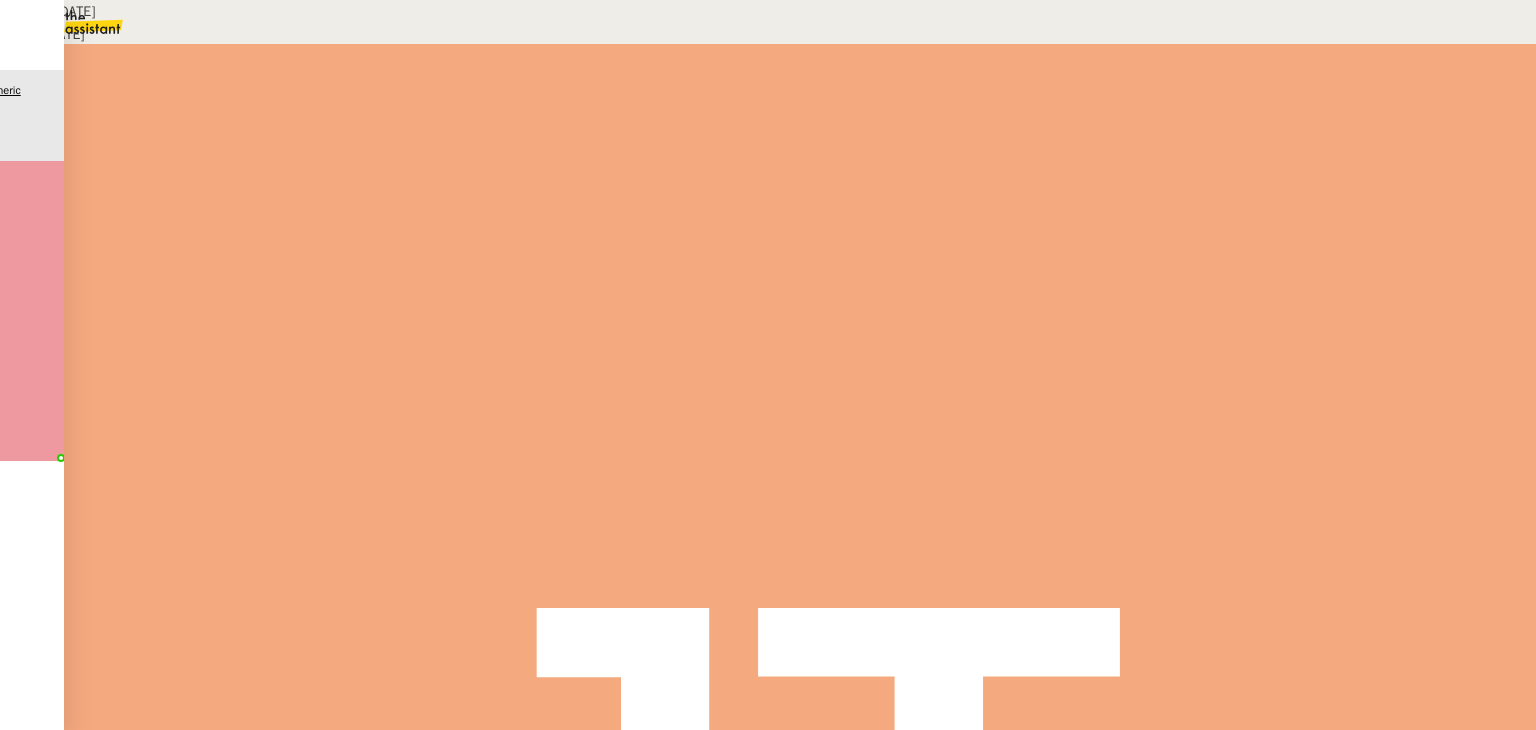 scroll, scrollTop: 1275, scrollLeft: 0, axis: vertical 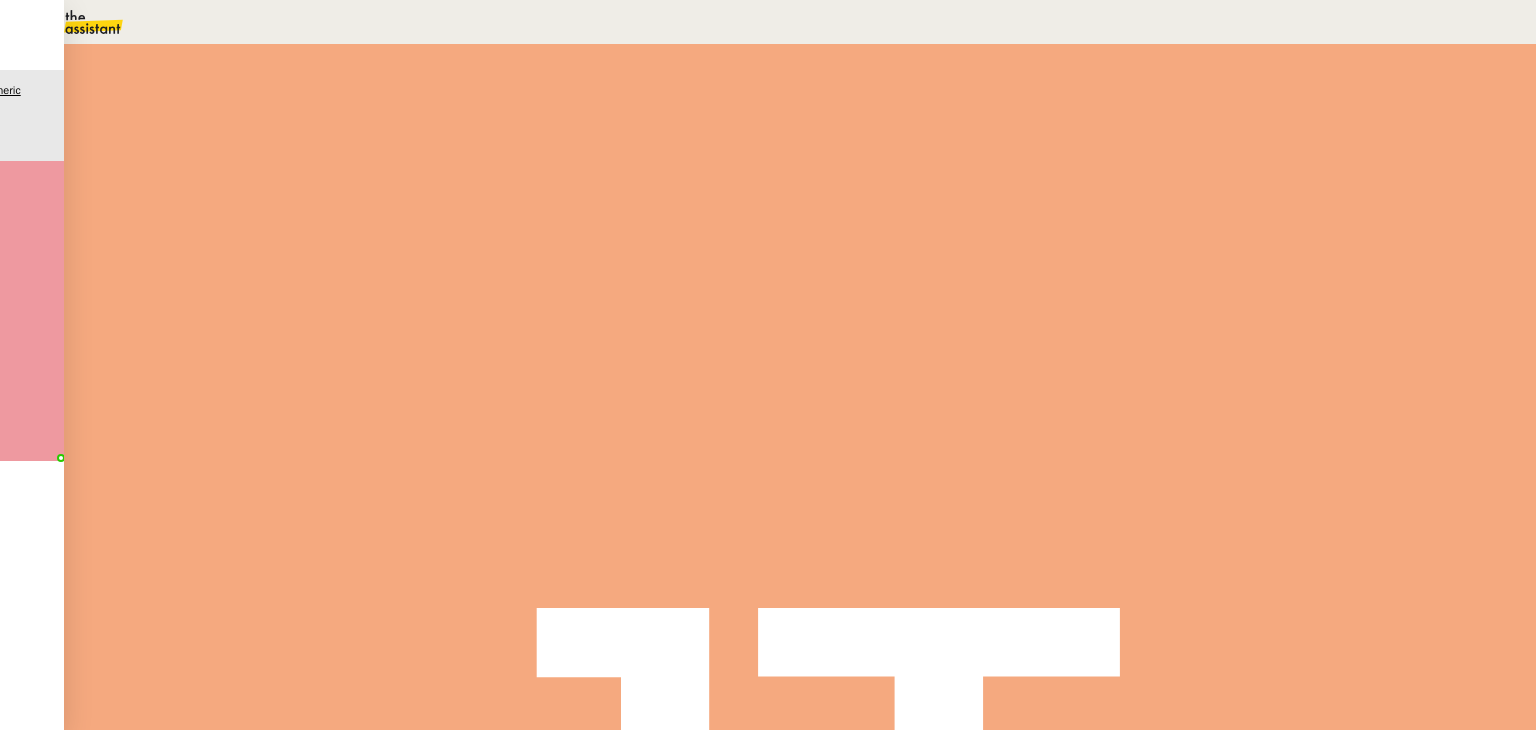 click at bounding box center (287, 336) 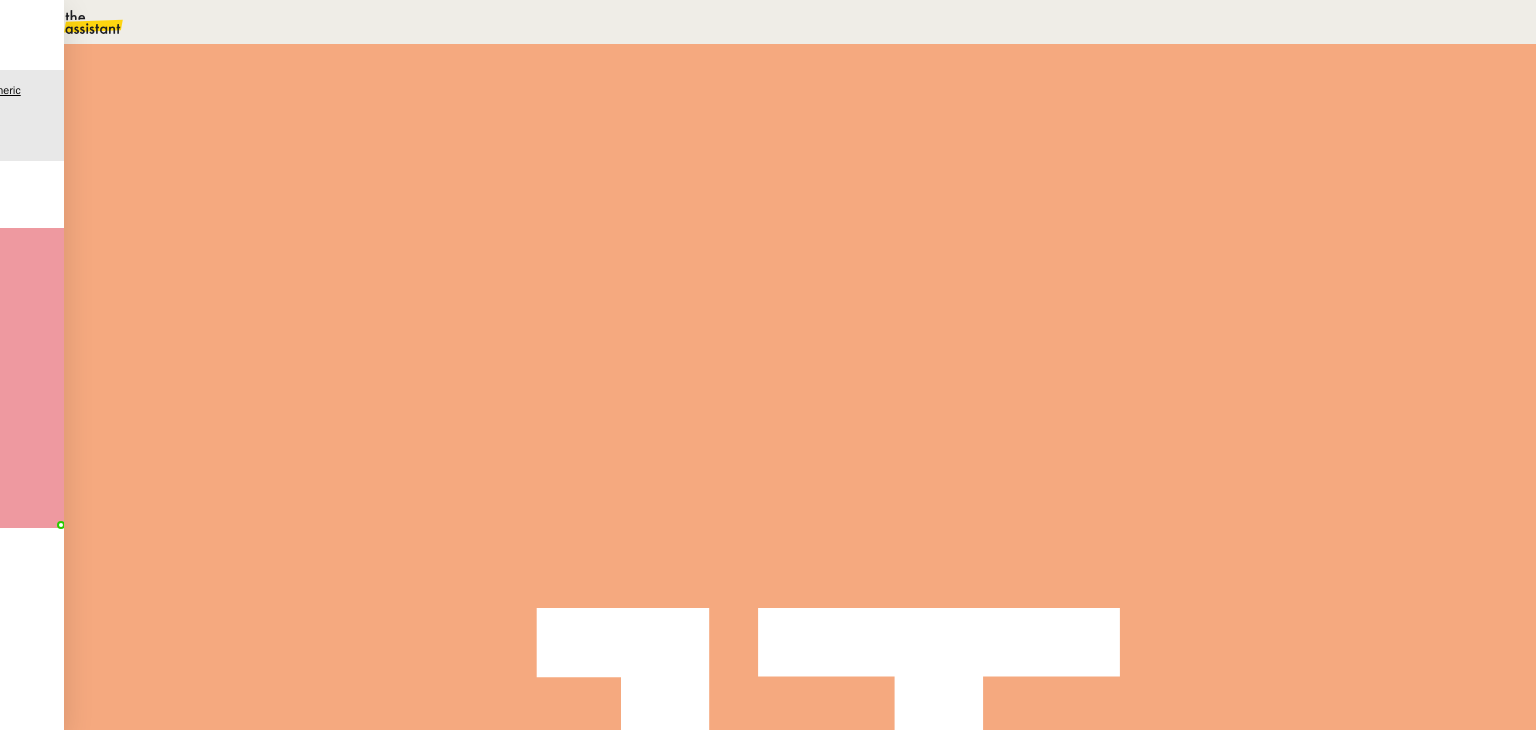 click on "Comptabilité     3 min false par   Jean-Noël D.   il y a 10 minutes" at bounding box center [800, 370] 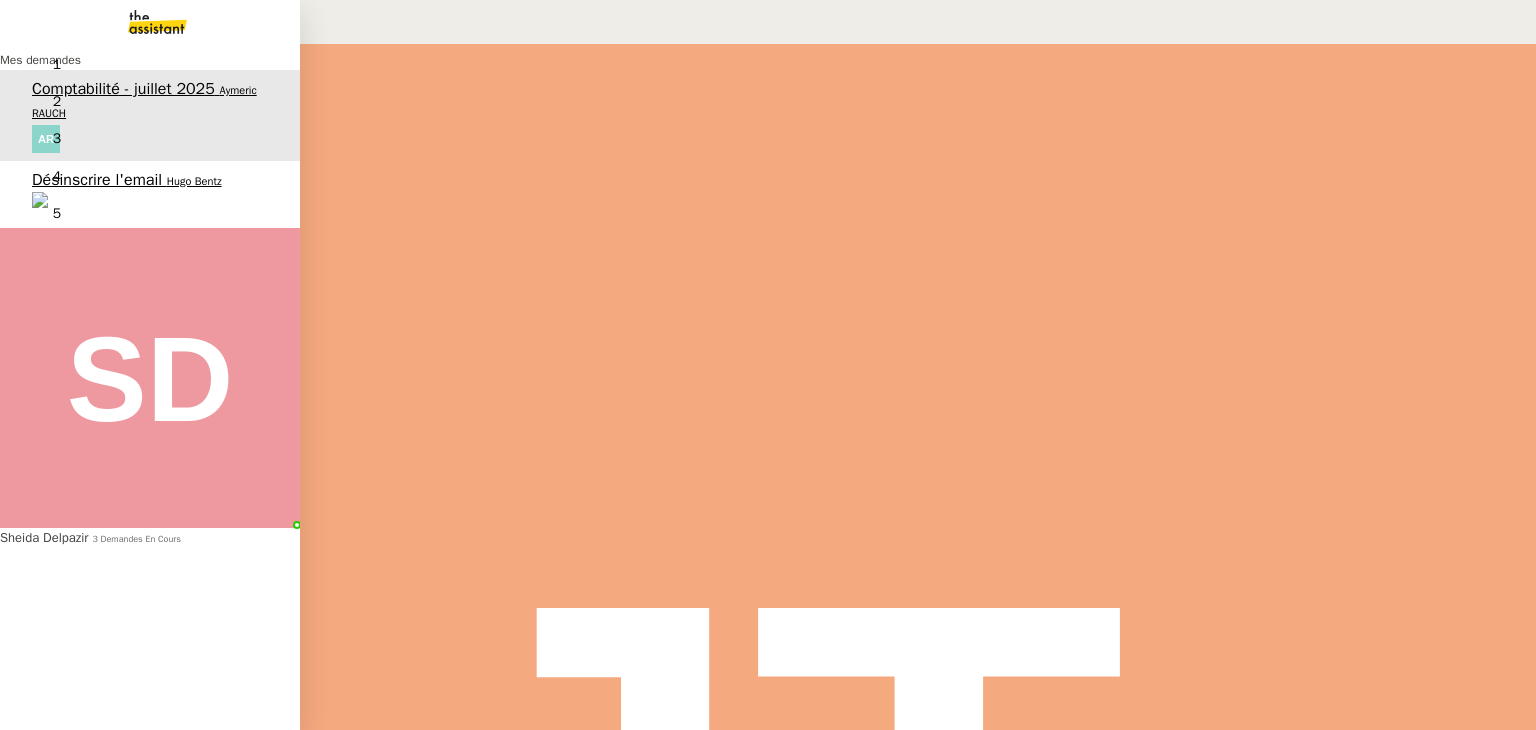click on "Désinscrire l'email" at bounding box center (97, 180) 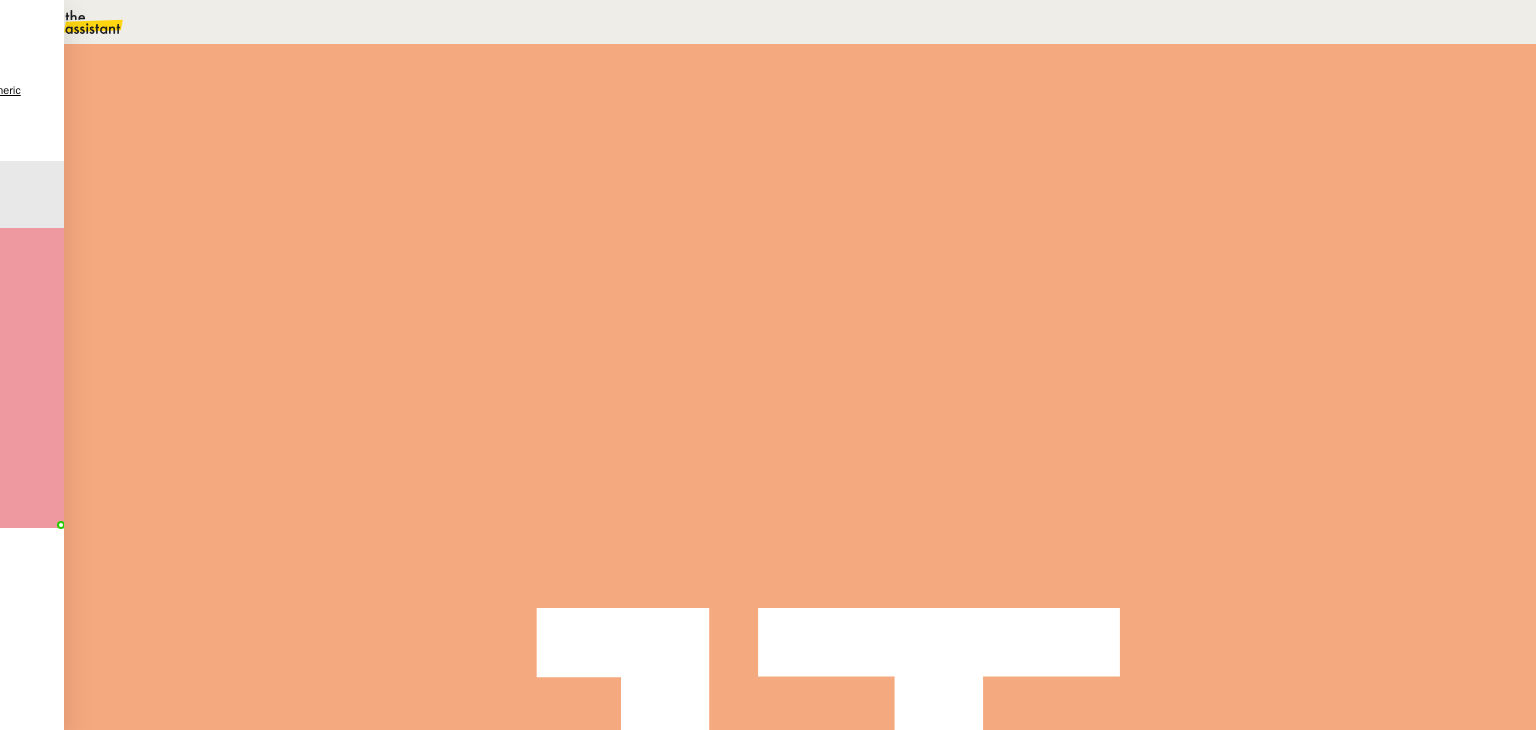 scroll, scrollTop: 0, scrollLeft: 0, axis: both 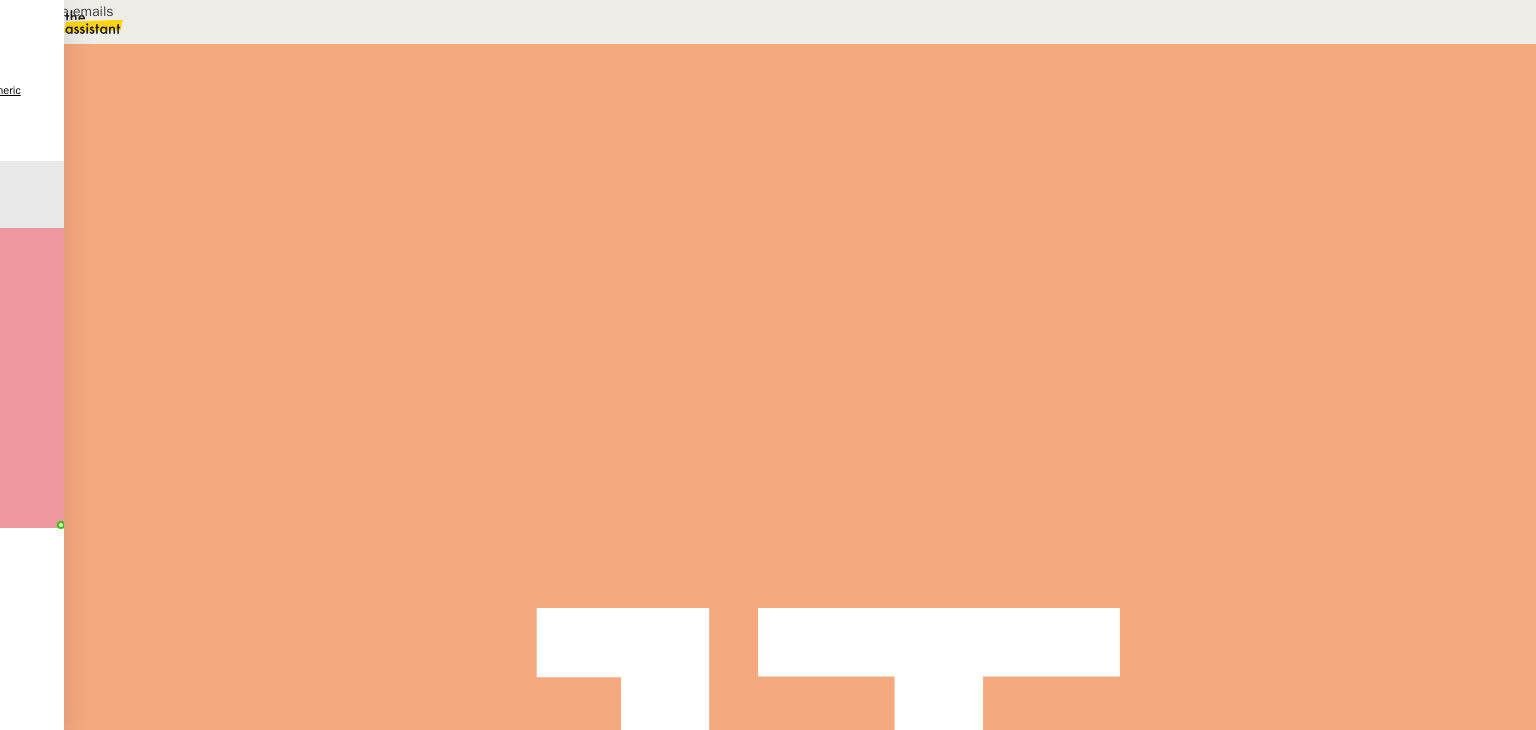 type on "Désinscrire emails" 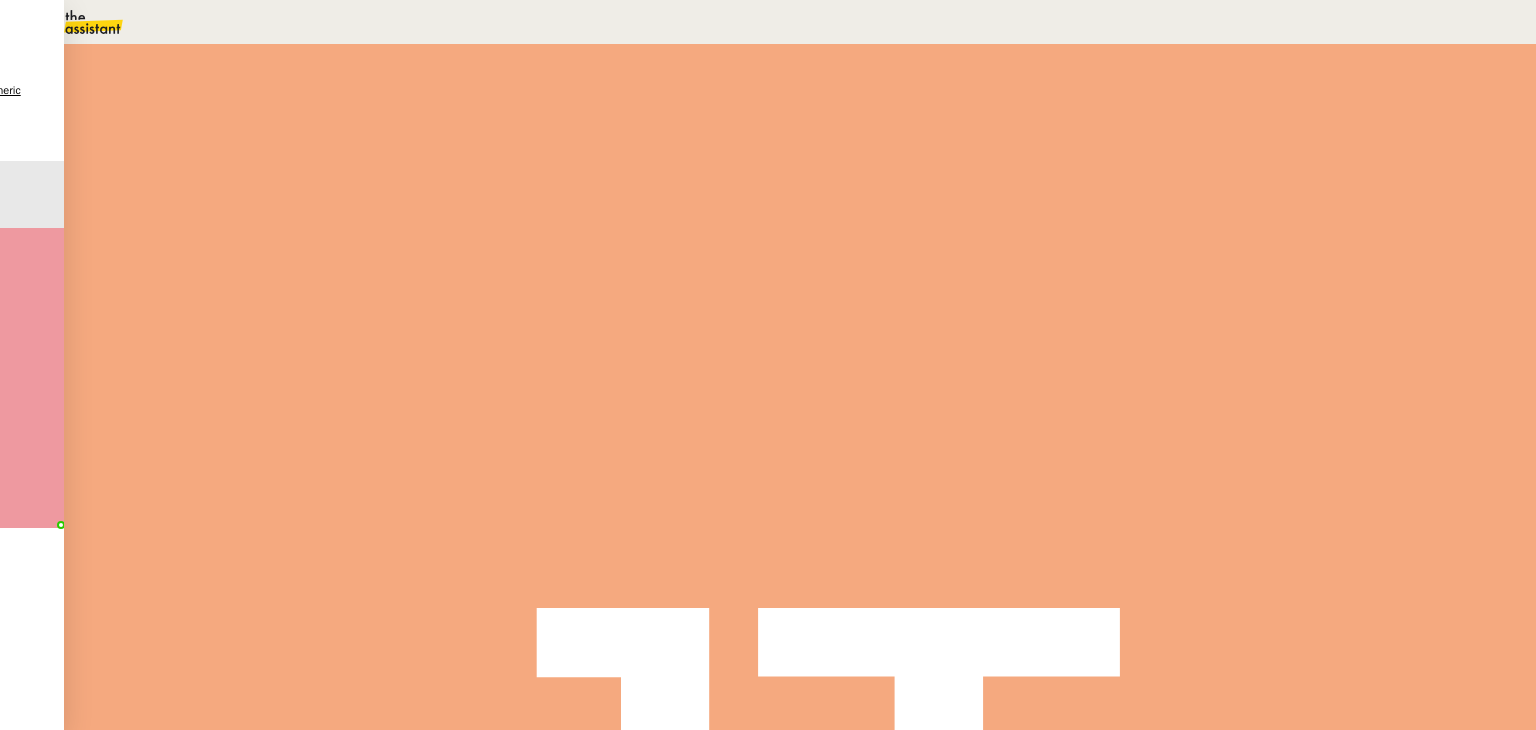 click at bounding box center [267, 340] 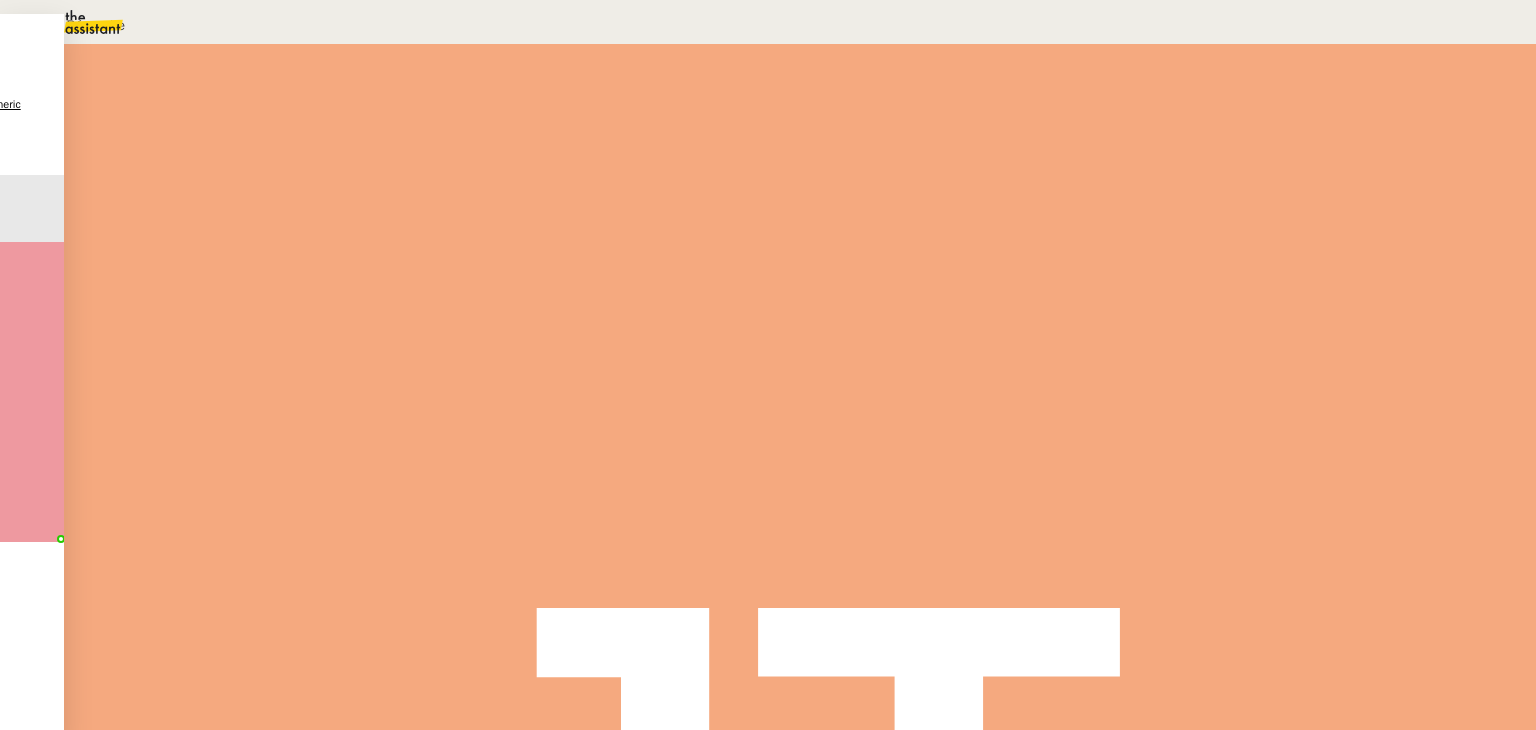 click at bounding box center [352, 548] 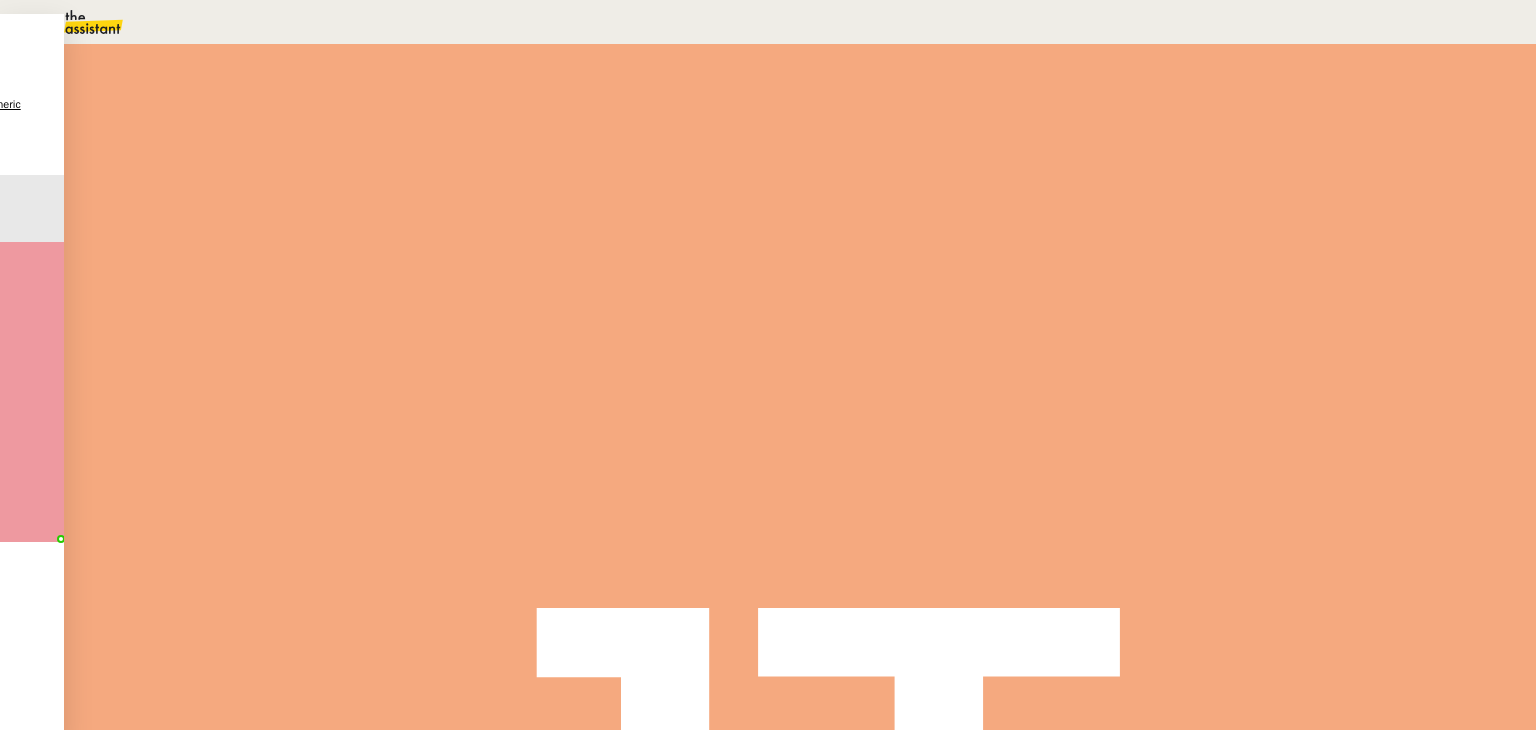 click at bounding box center [327, 548] 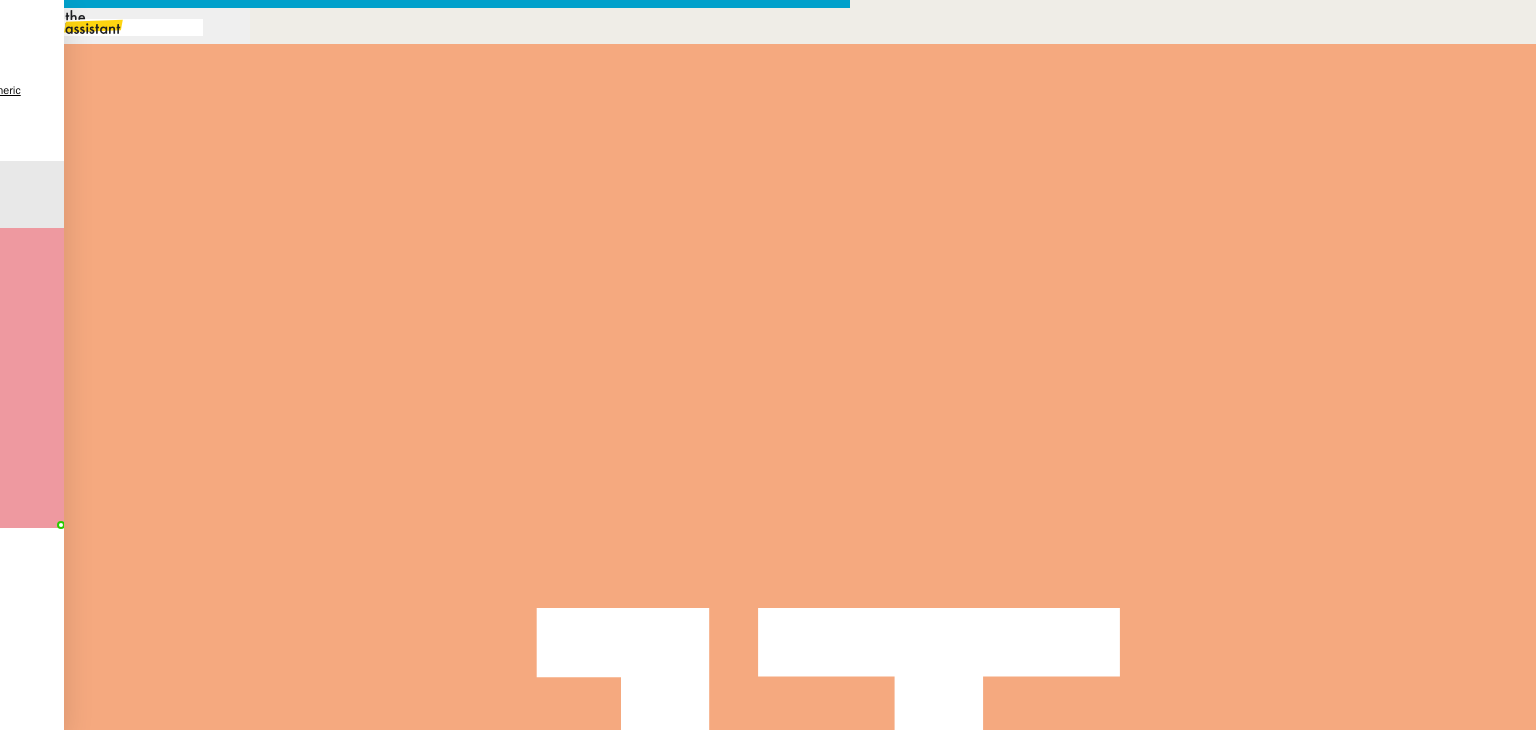 scroll, scrollTop: 655, scrollLeft: 0, axis: vertical 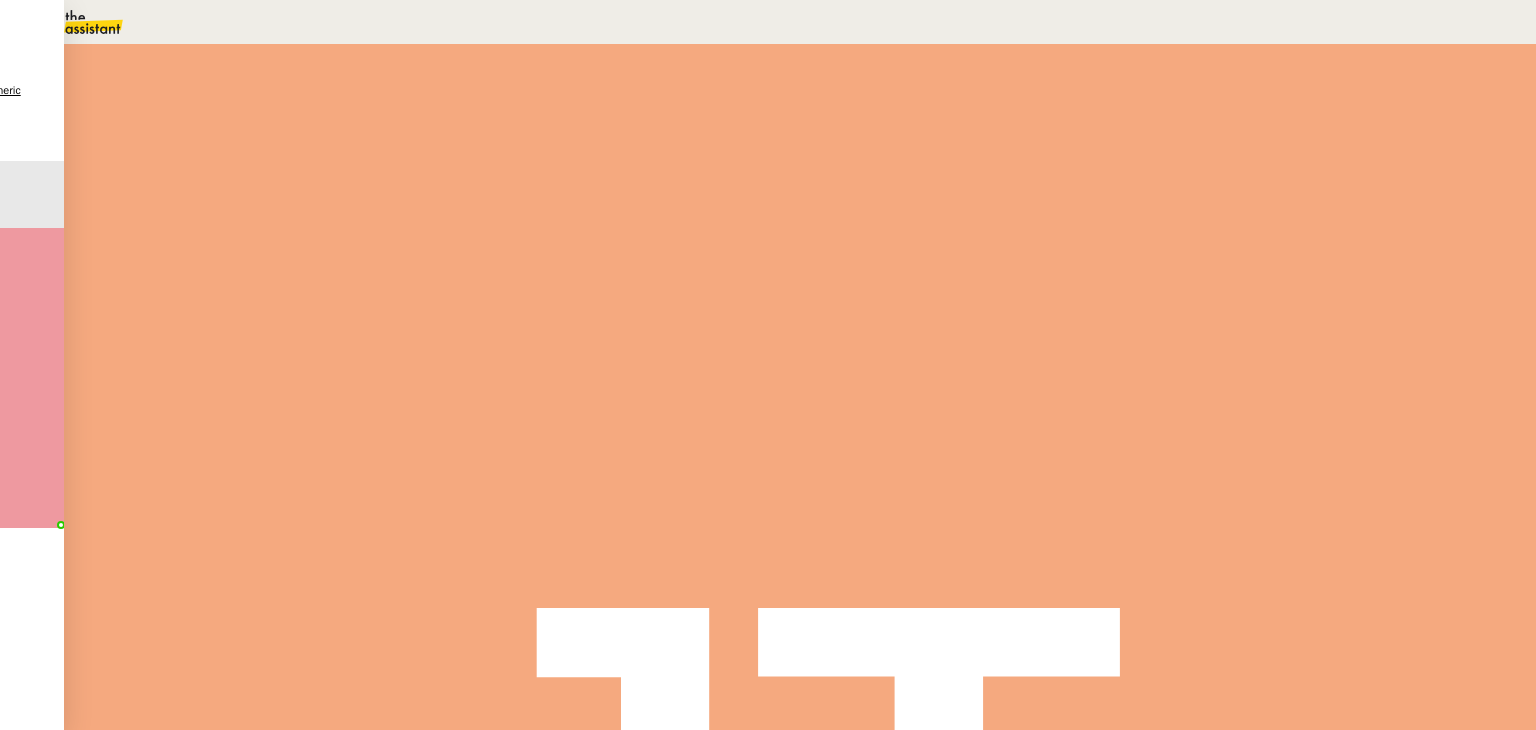 drag, startPoint x: 227, startPoint y: 466, endPoint x: 103, endPoint y: 466, distance: 124 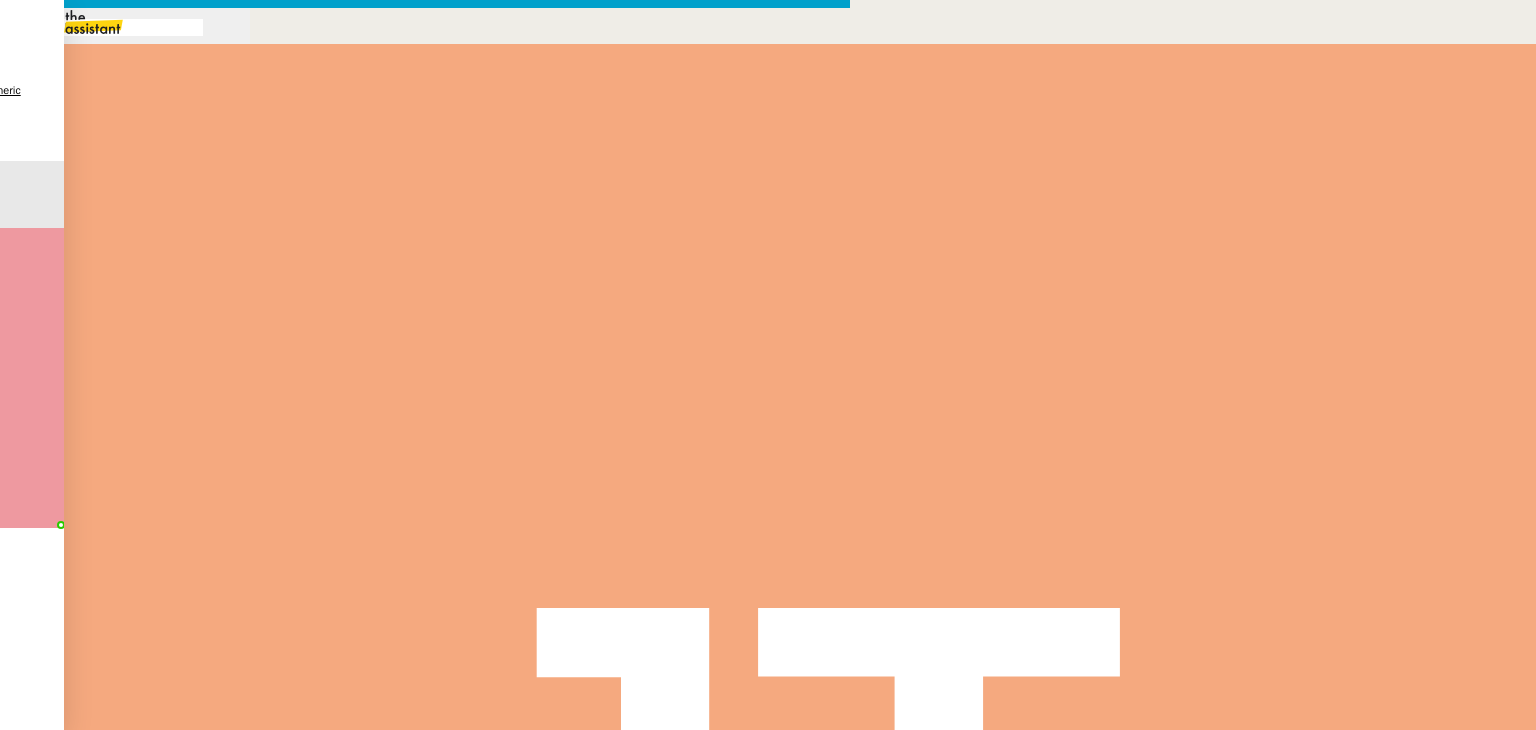 scroll, scrollTop: 0, scrollLeft: 42, axis: horizontal 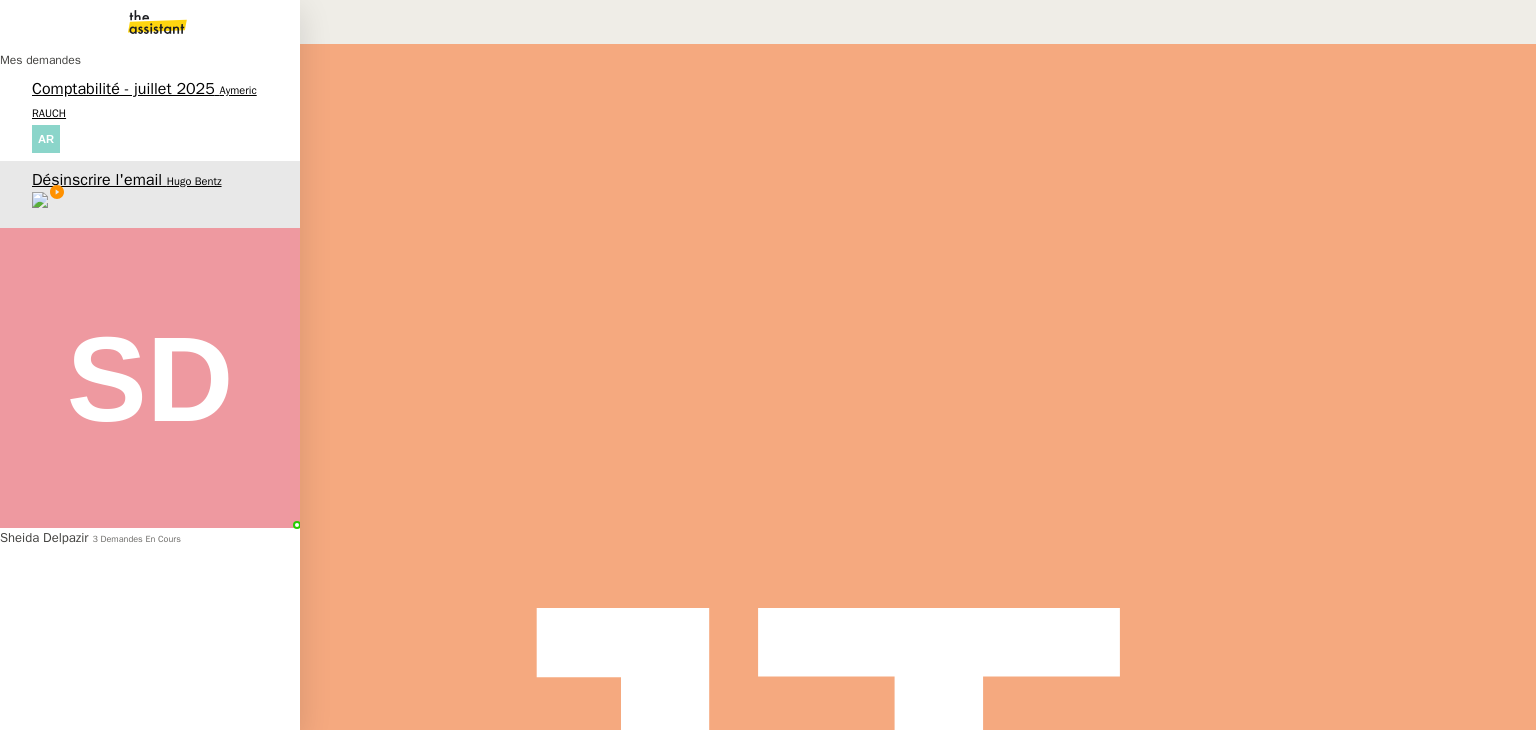 click on "Comptabilité - juillet 2025" at bounding box center (123, 89) 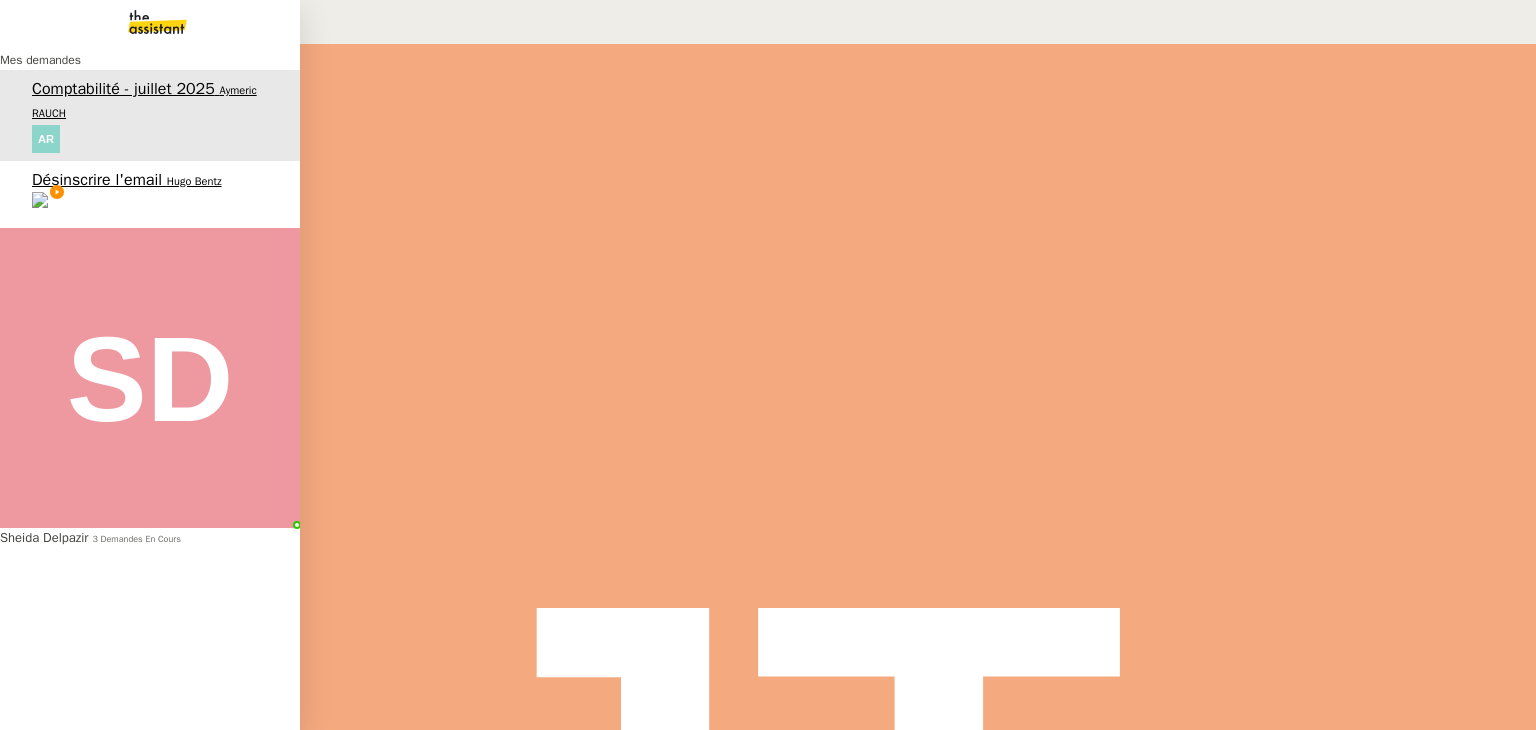click on "Désinscrire l'email" at bounding box center (97, 180) 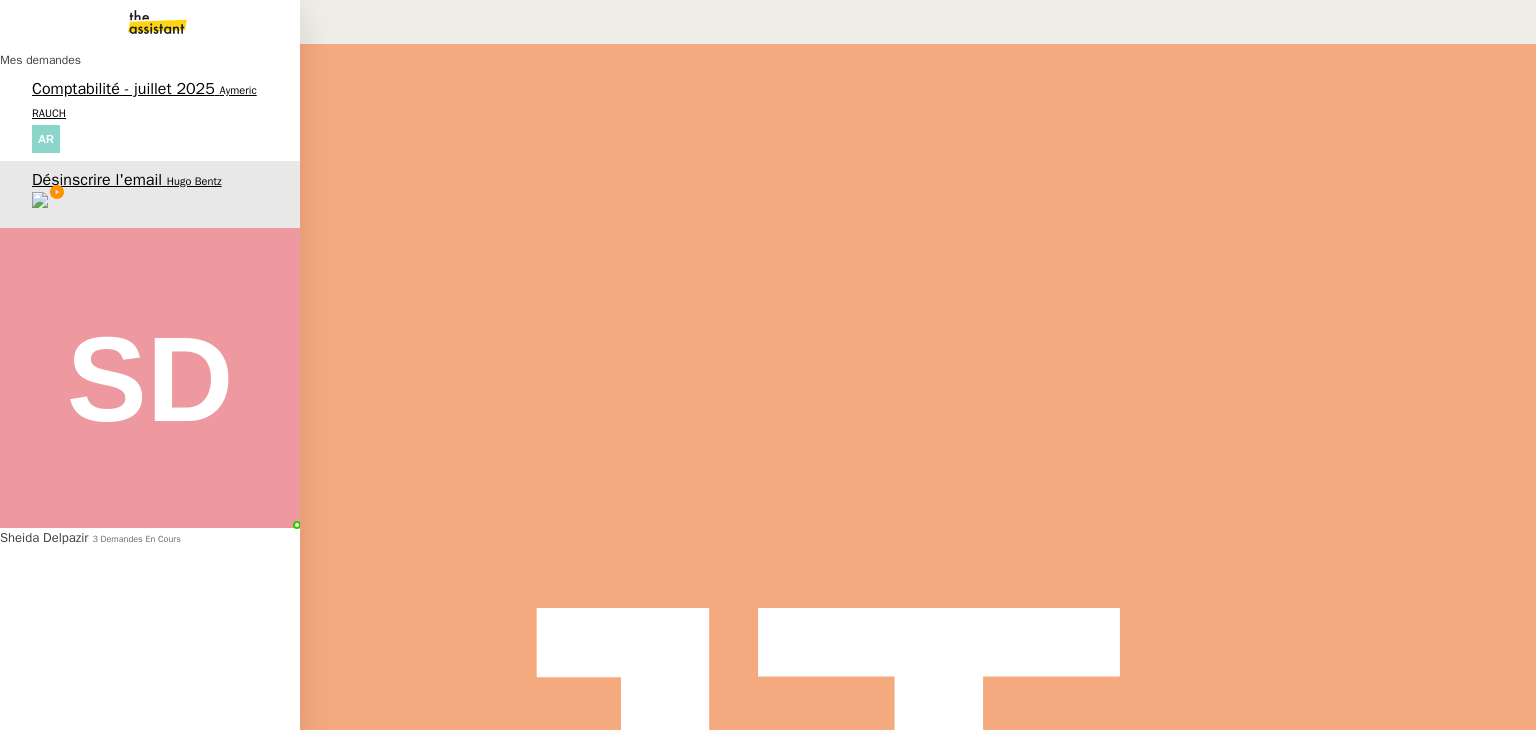 click on "Aymeric RAUCH" at bounding box center [144, 101] 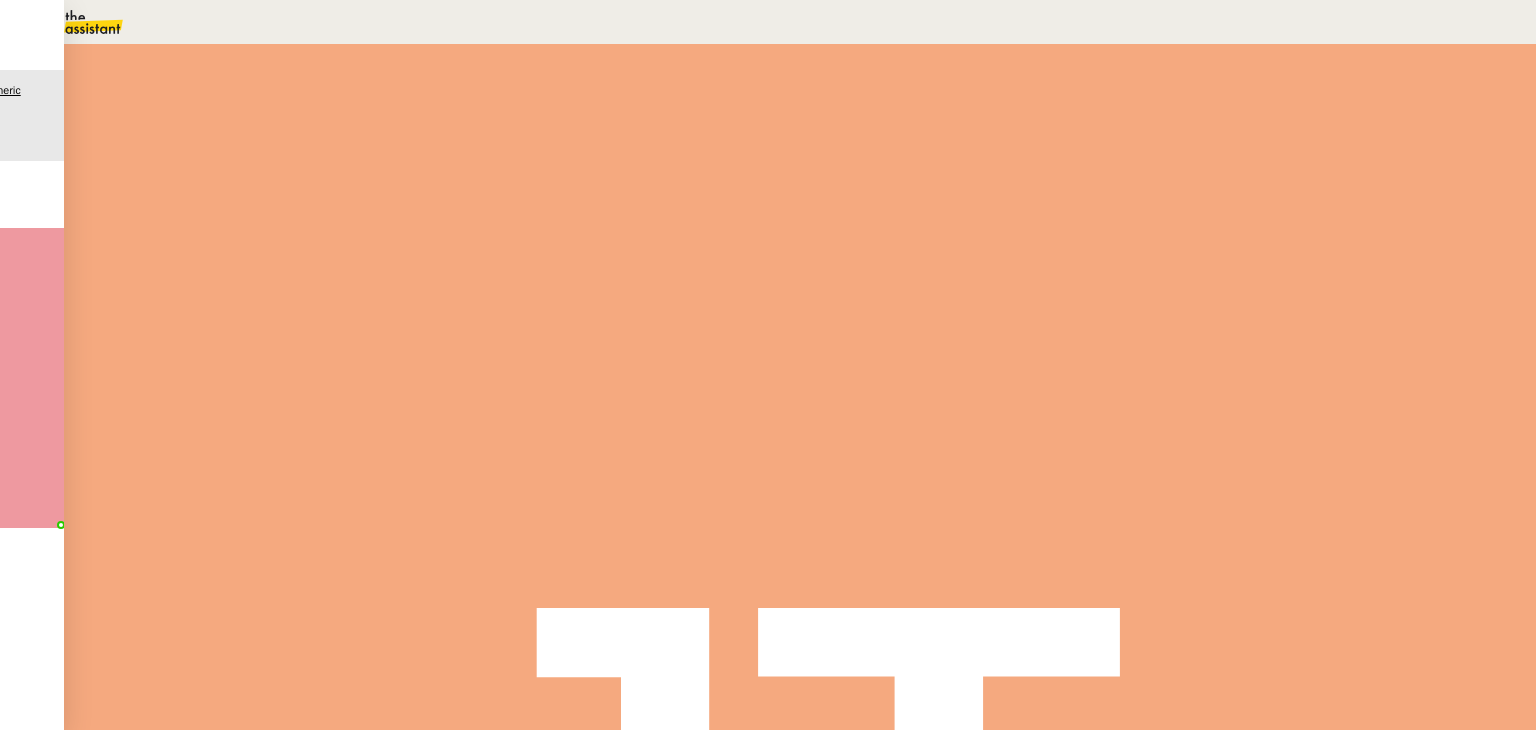 click on "Accès relevés PRO CE Holding MORAU" at bounding box center [148, 2566] 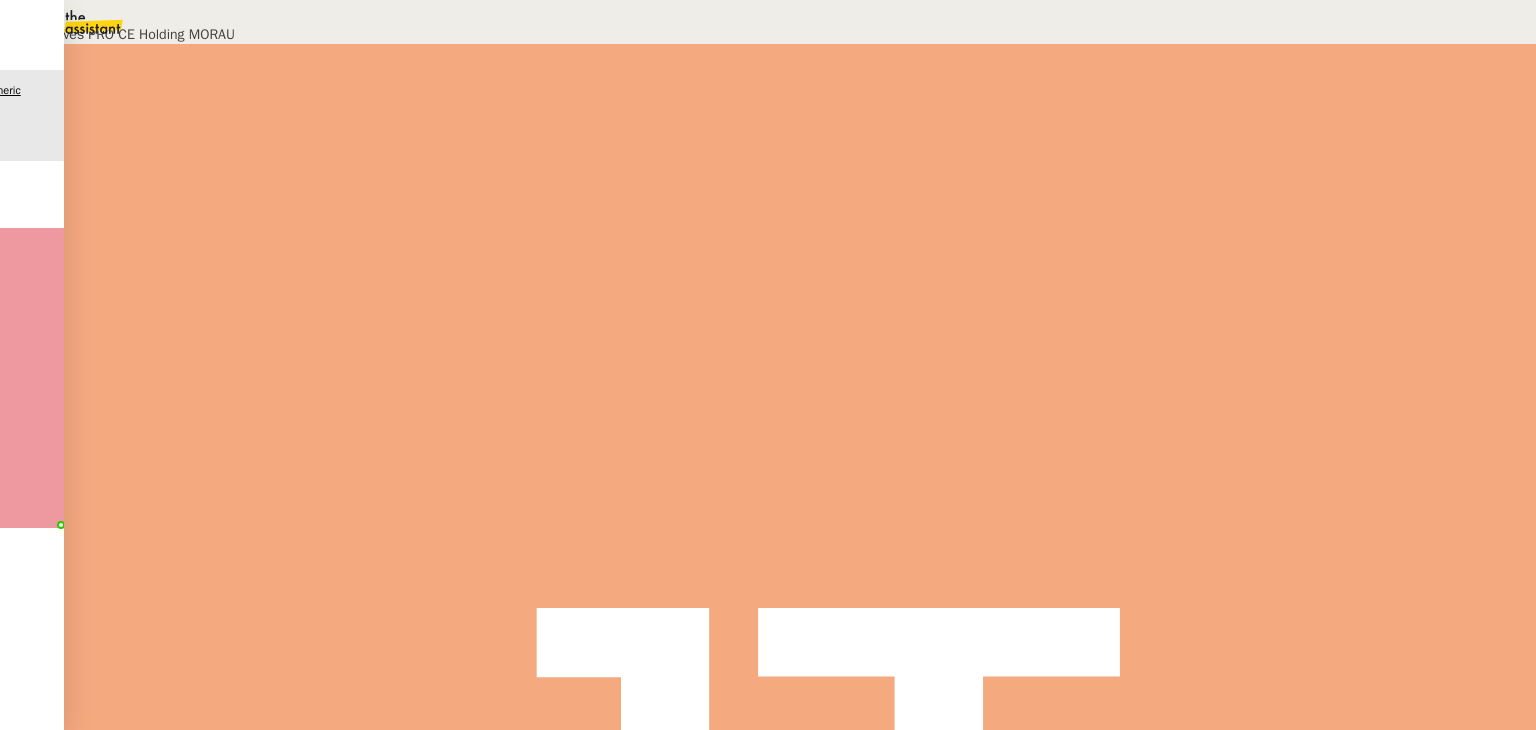 click on "Déverrouiller" at bounding box center (57, 98) 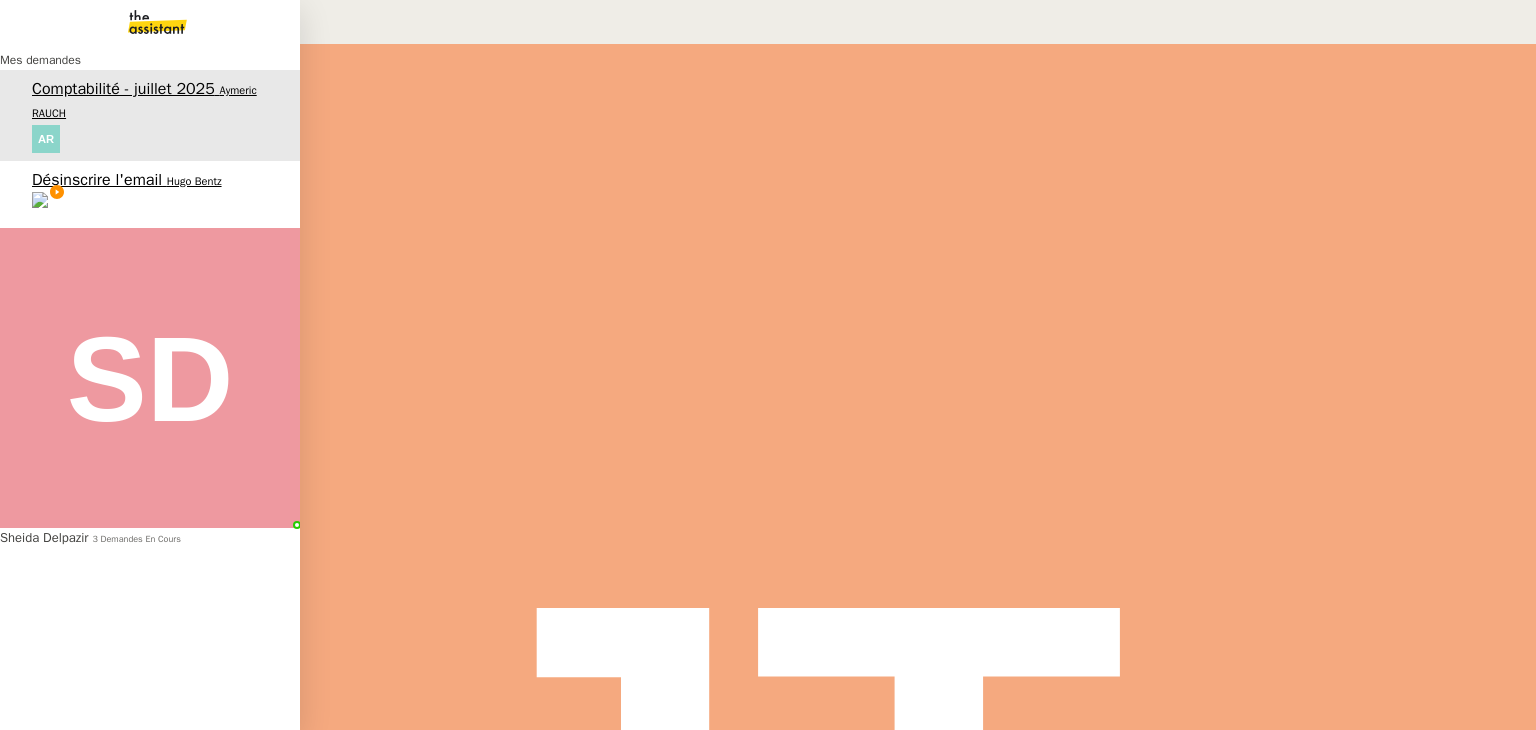 click on "Désinscrire l'email" at bounding box center [97, 180] 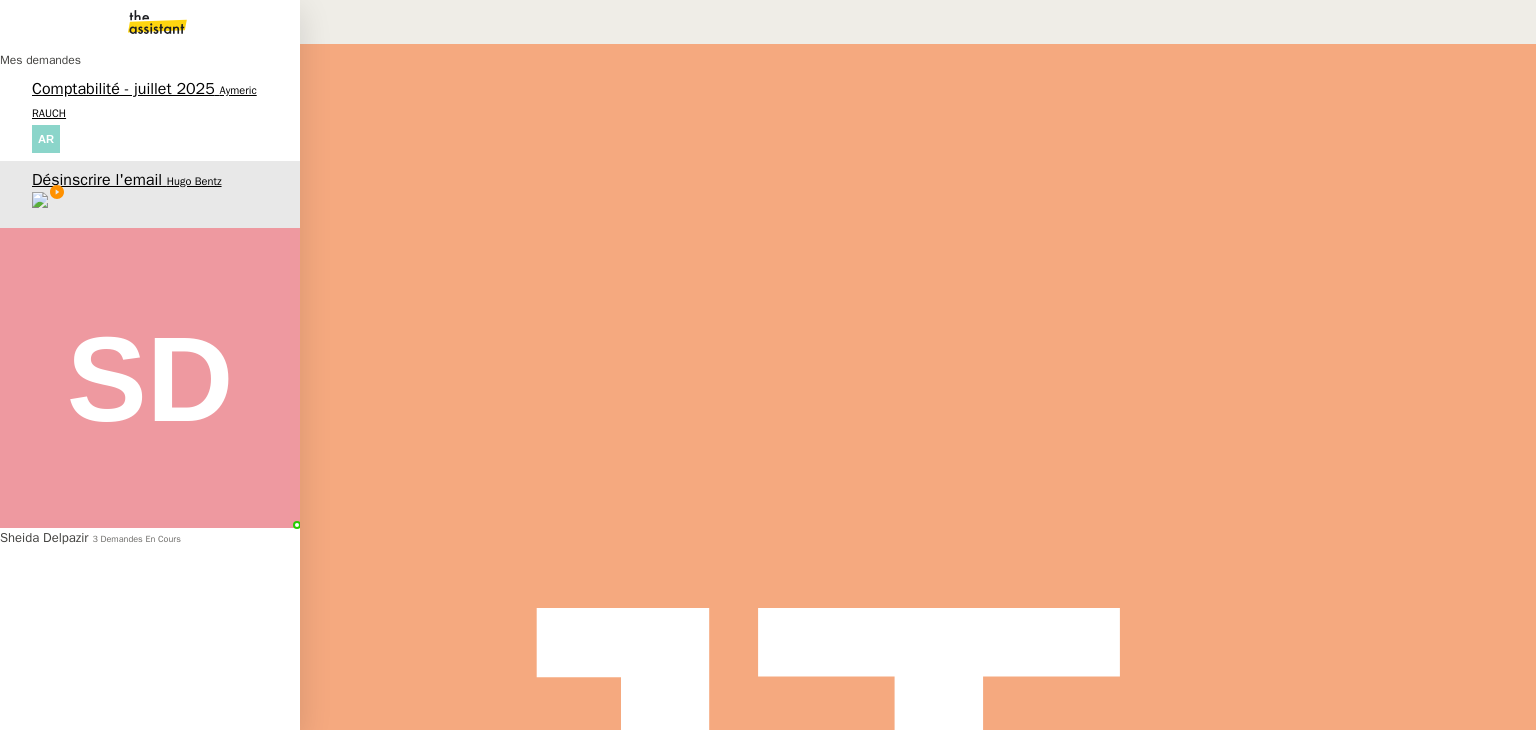 click on "3 demandes en cours" at bounding box center (136, 539) 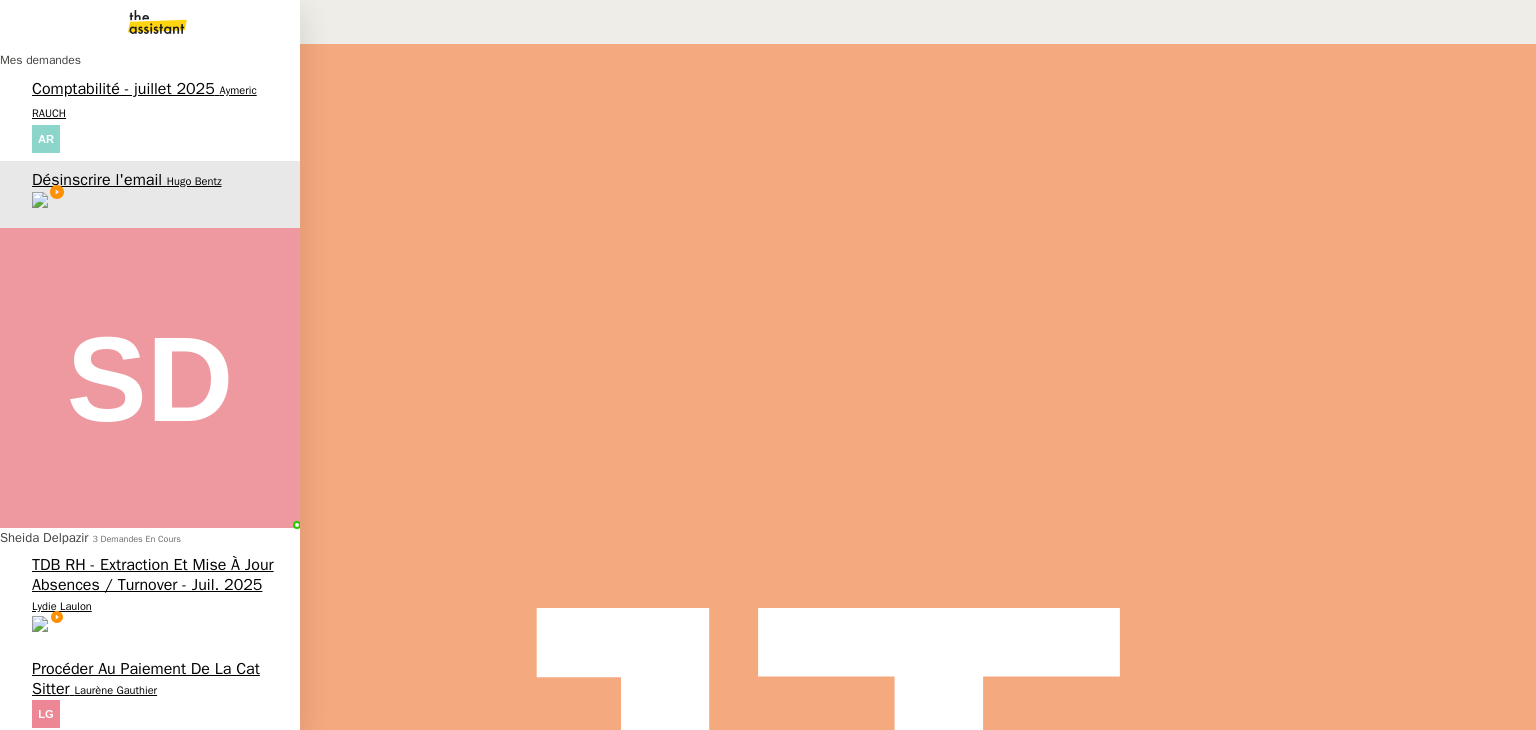 click on "Lydie Laulon" at bounding box center (62, 606) 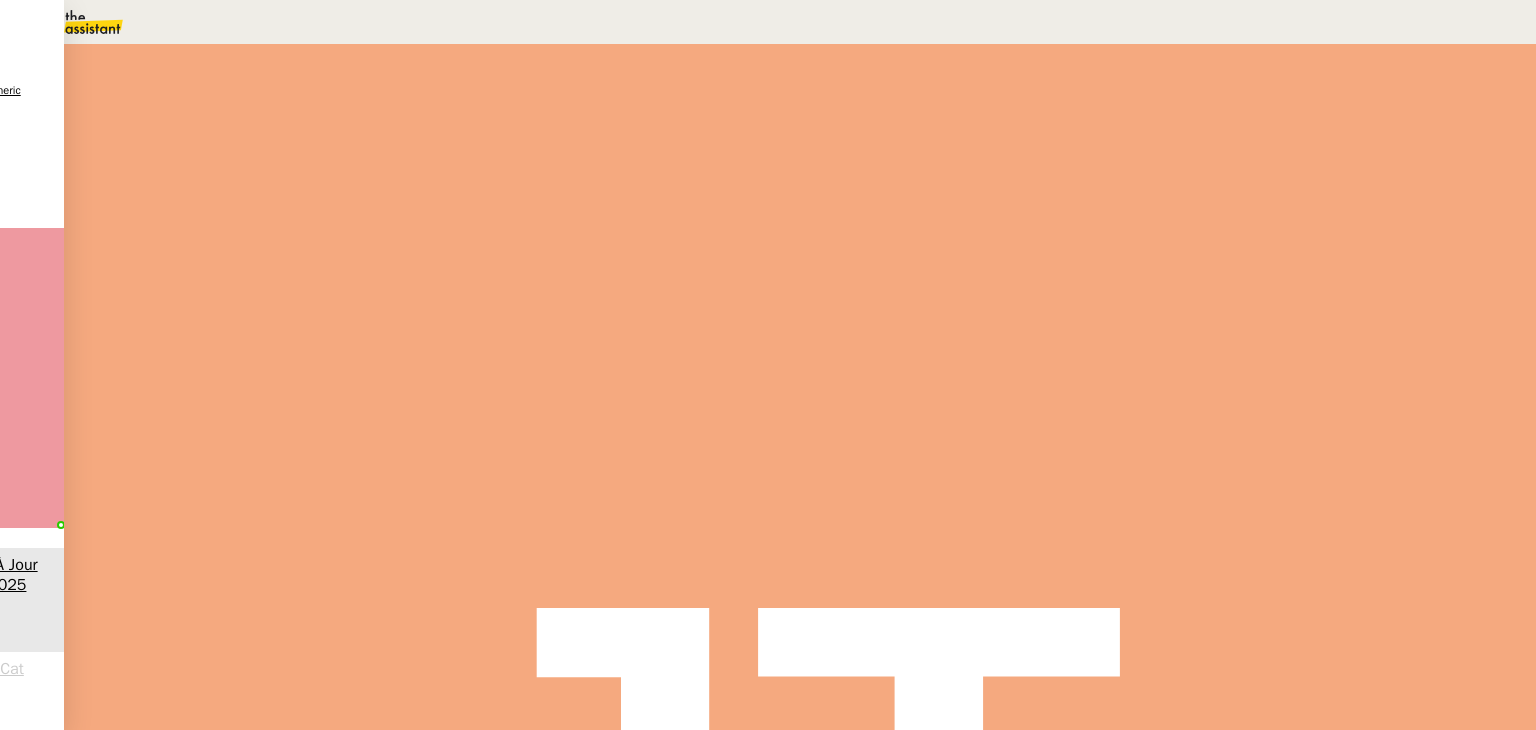 scroll, scrollTop: 0, scrollLeft: 0, axis: both 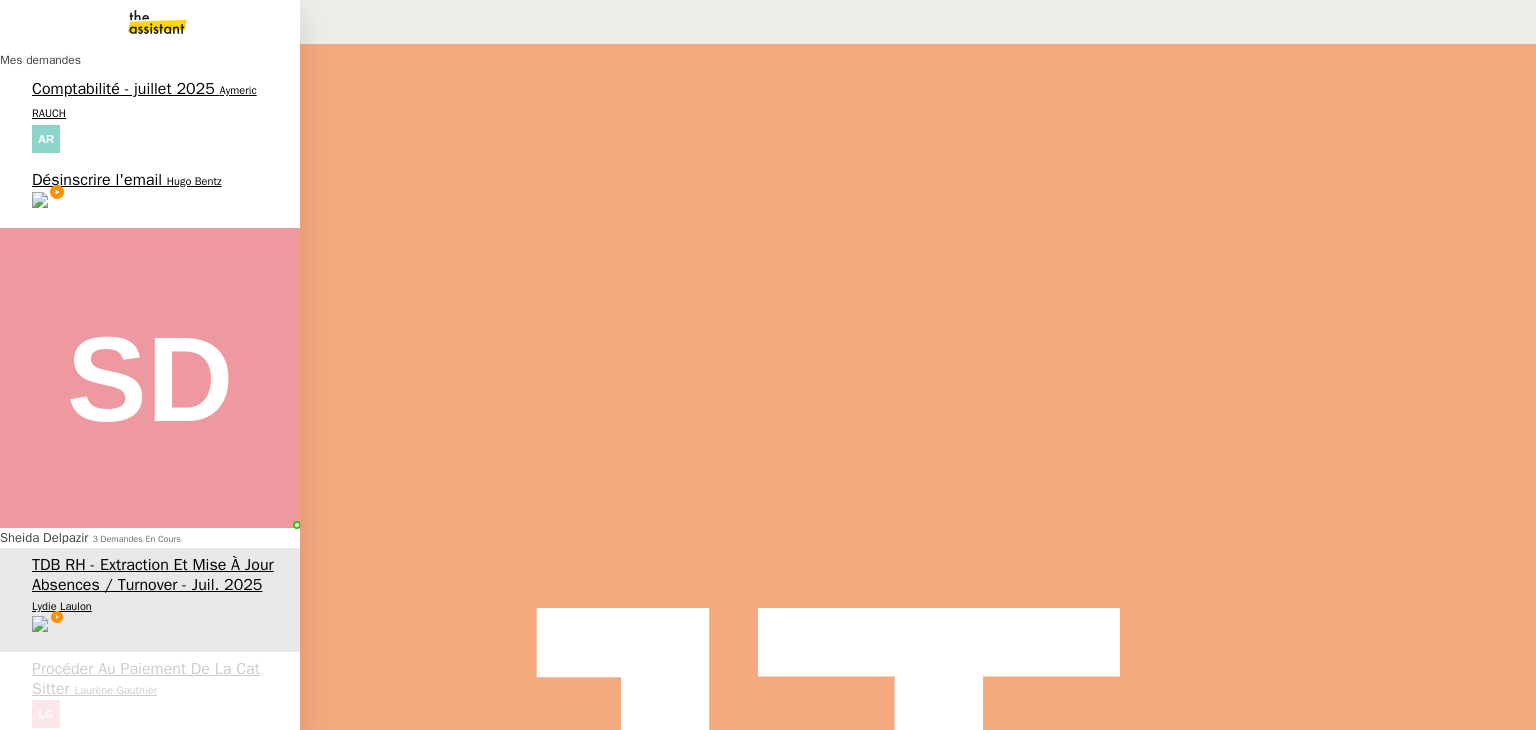 click on "Désinscrire l'email" at bounding box center [97, 180] 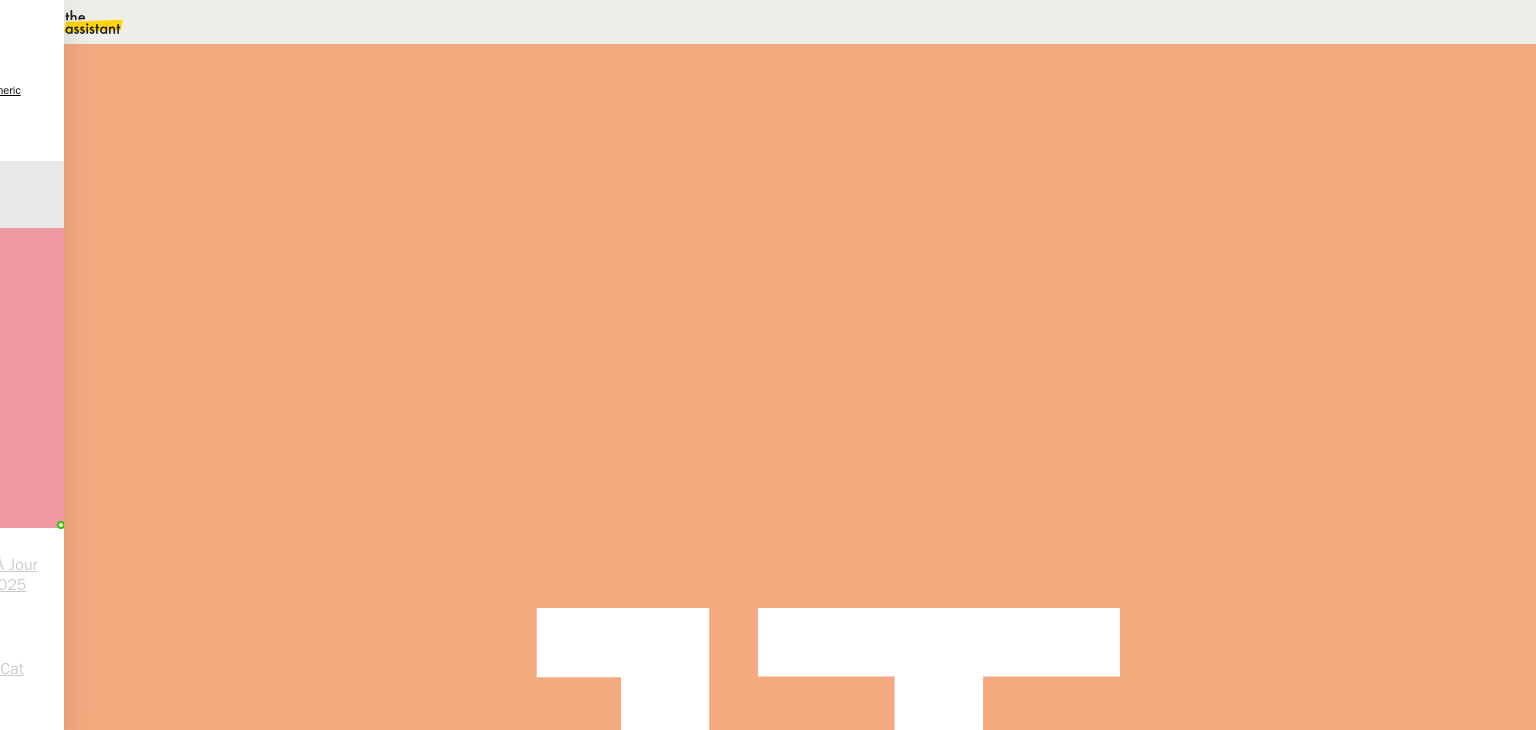 click at bounding box center (287, 340) 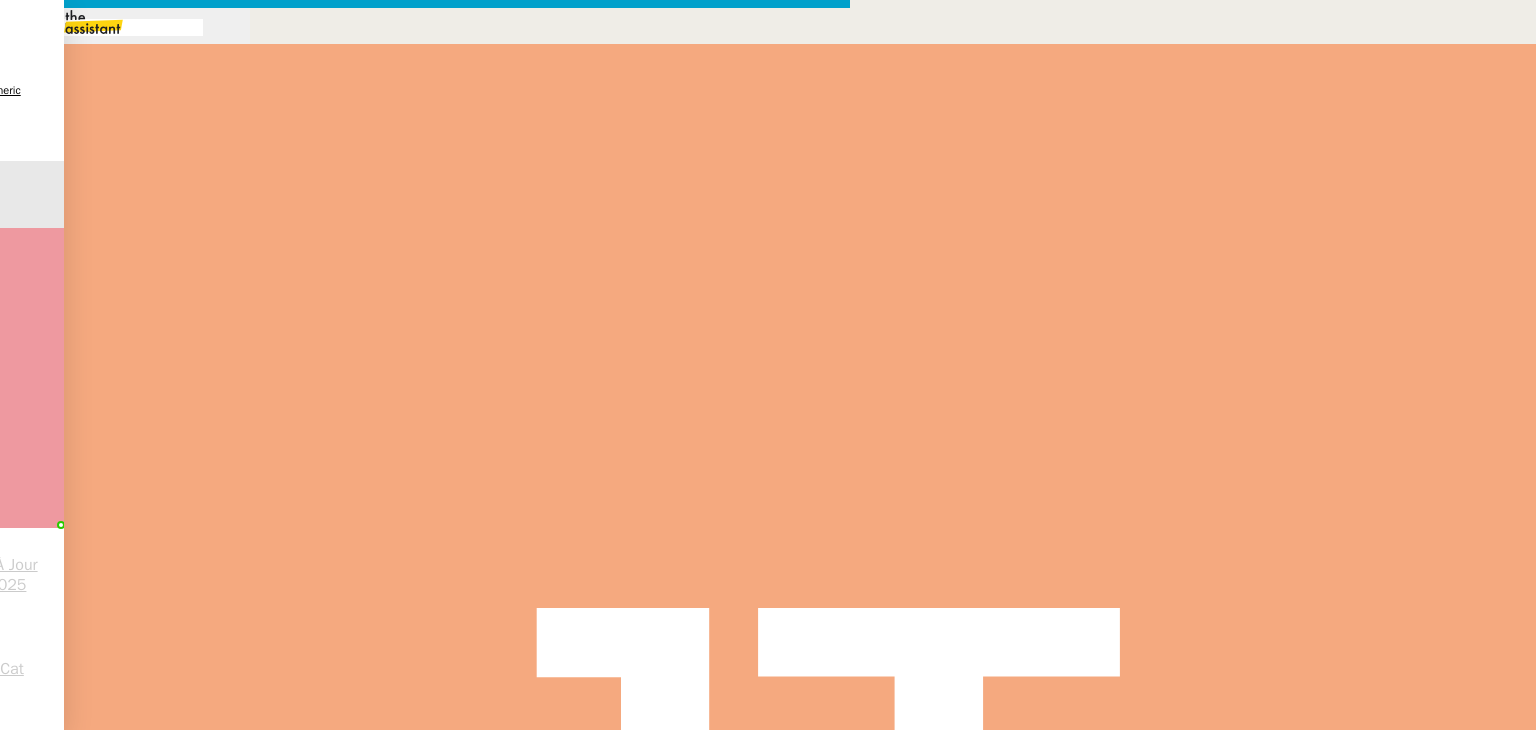 scroll, scrollTop: 0, scrollLeft: 42, axis: horizontal 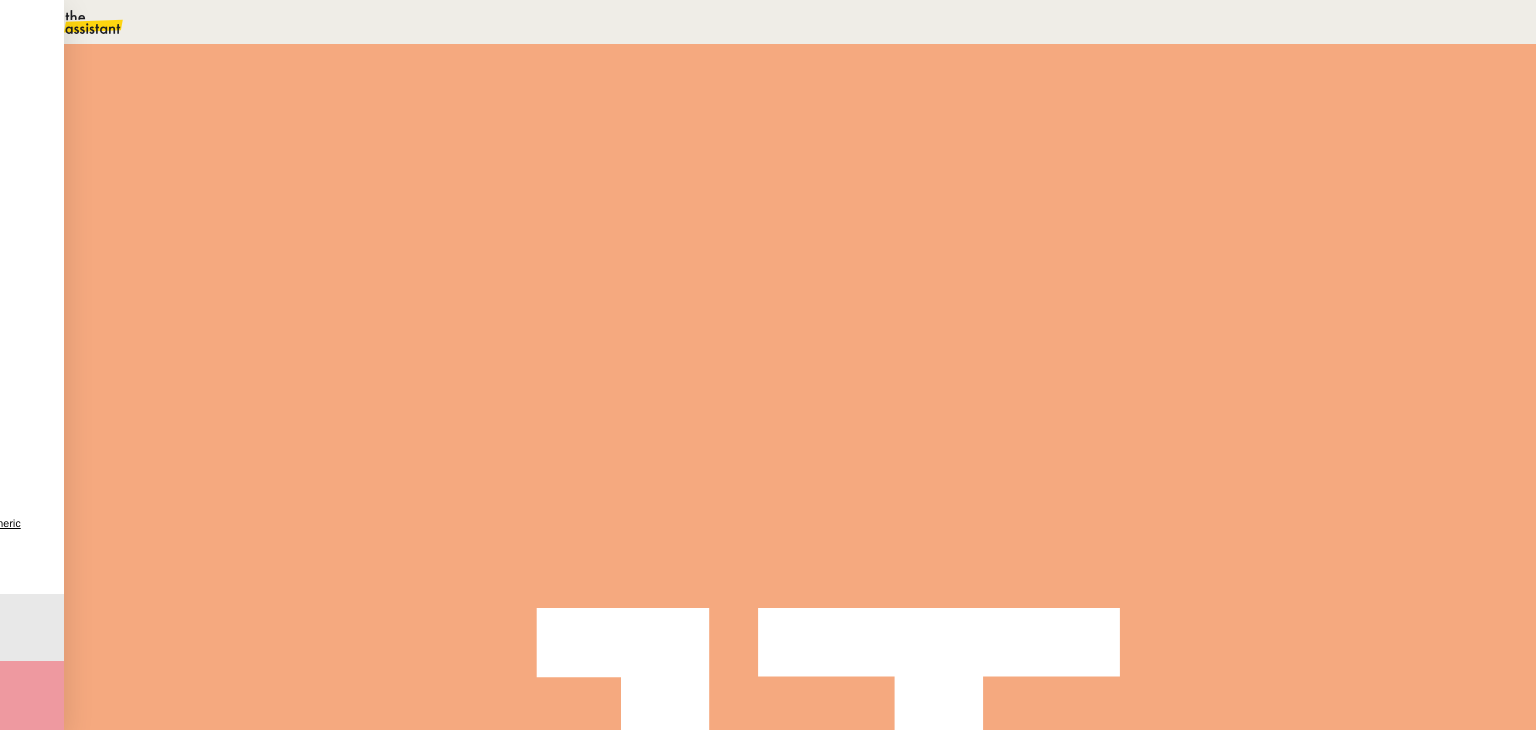 click on "Statut" at bounding box center (800, 111) 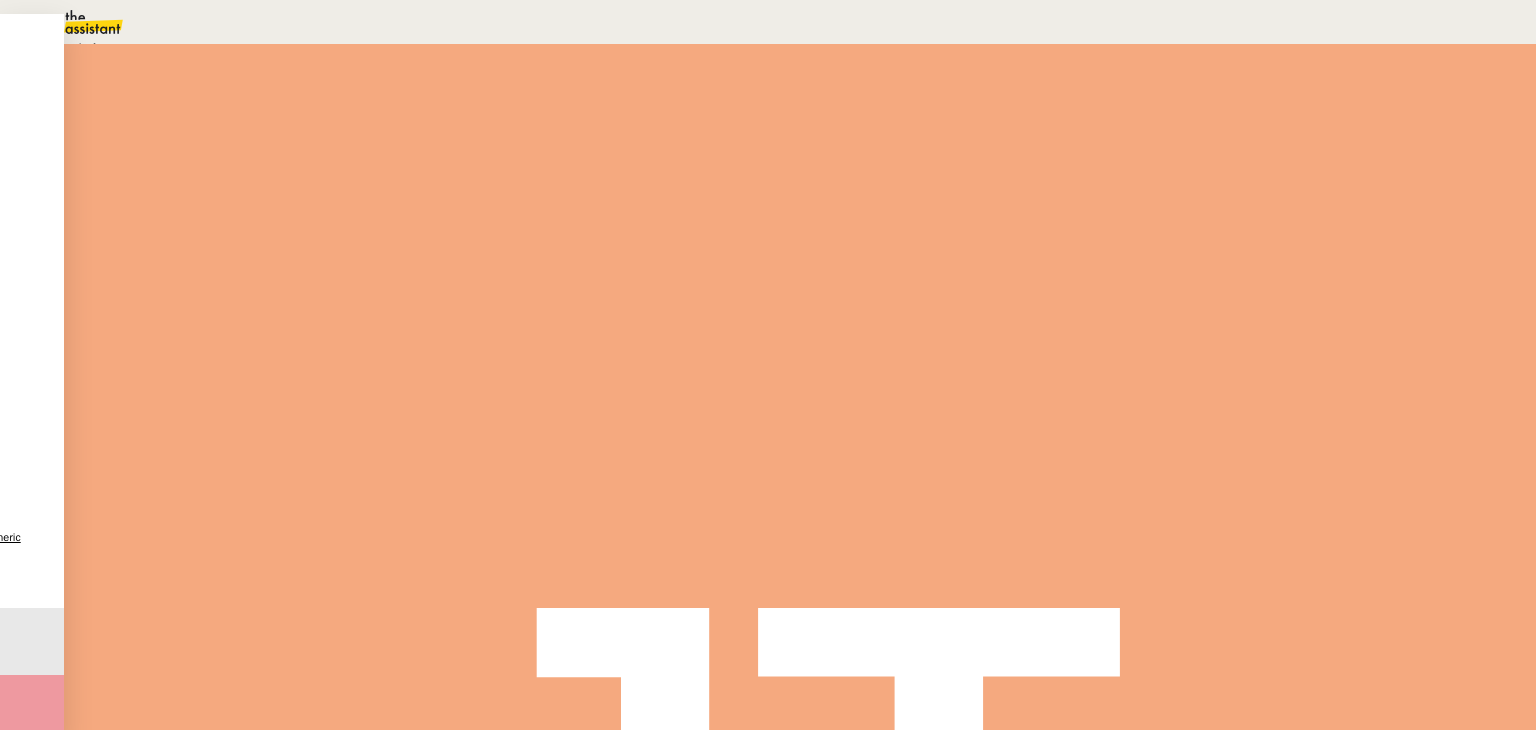click on "Terminé" at bounding box center (72, 48) 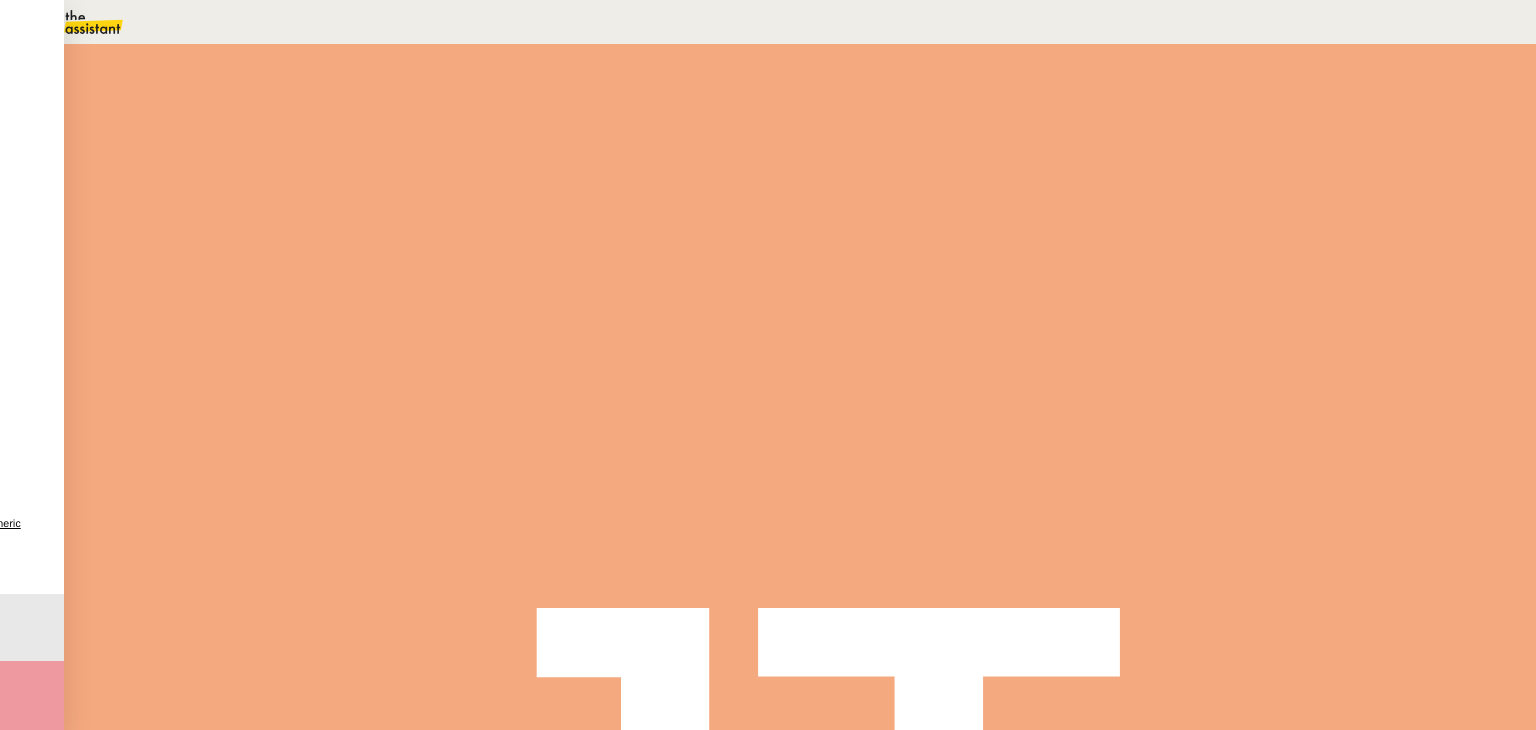 click on "Sauver" at bounding box center [1139, 188] 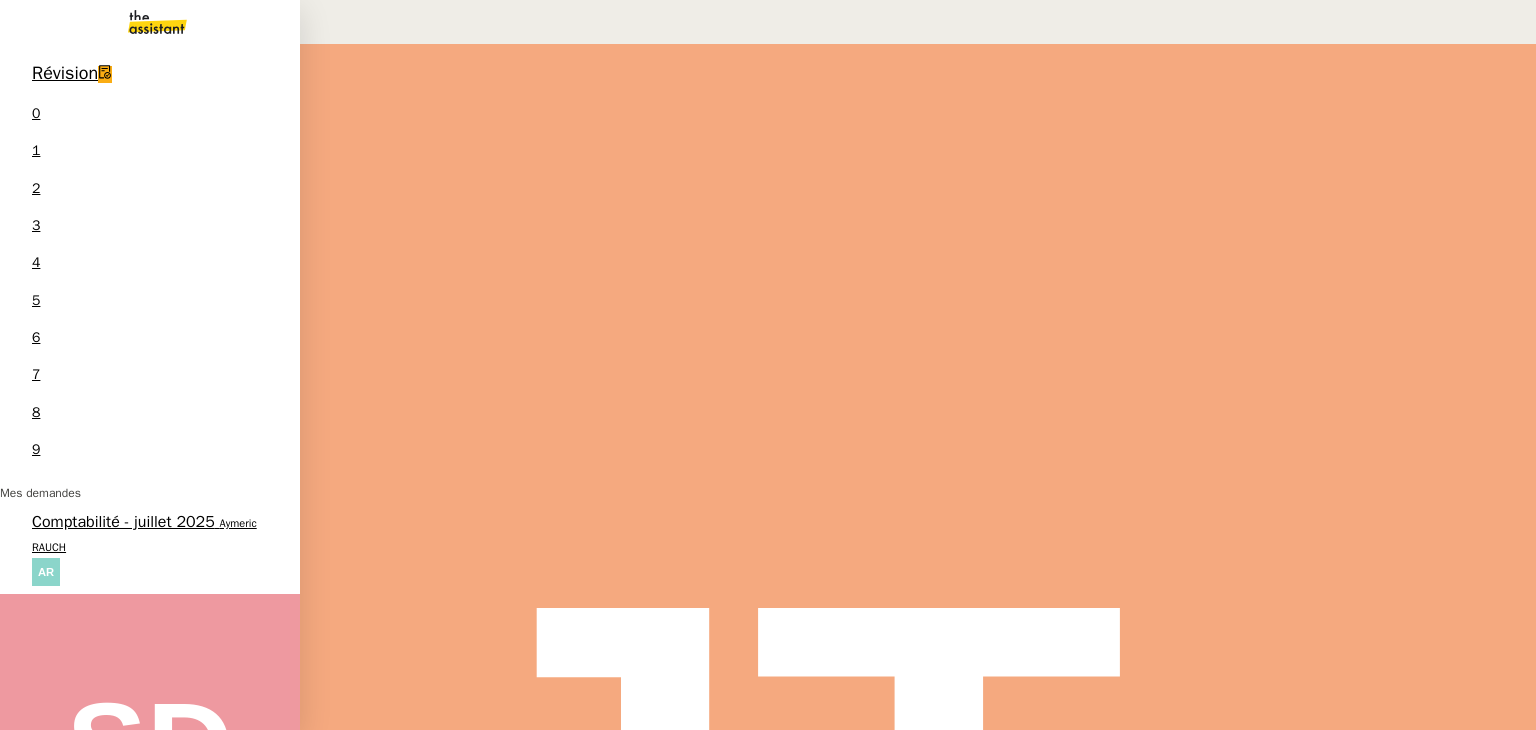 click on "Comptabilité - juillet 2025" at bounding box center (123, 522) 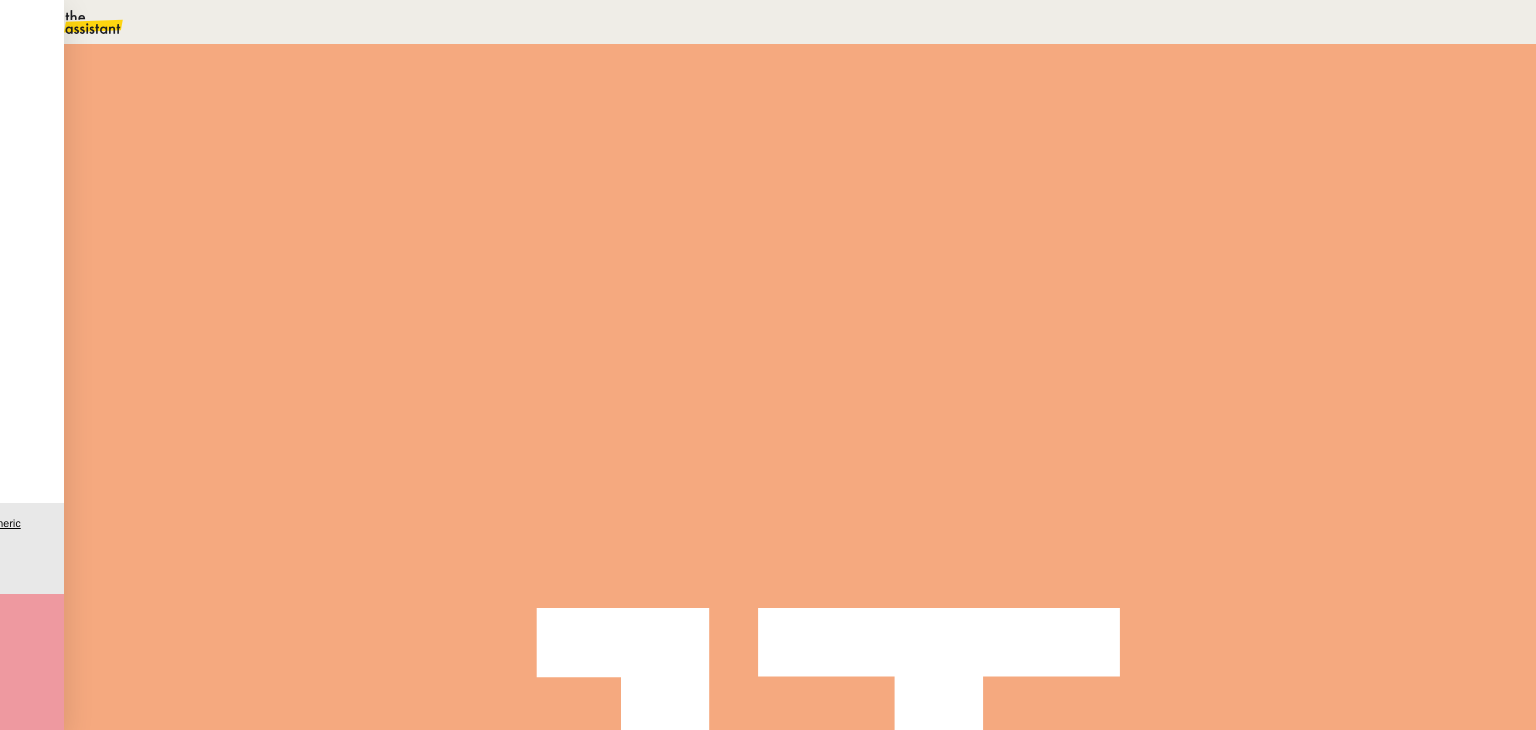 click at bounding box center [267, 336] 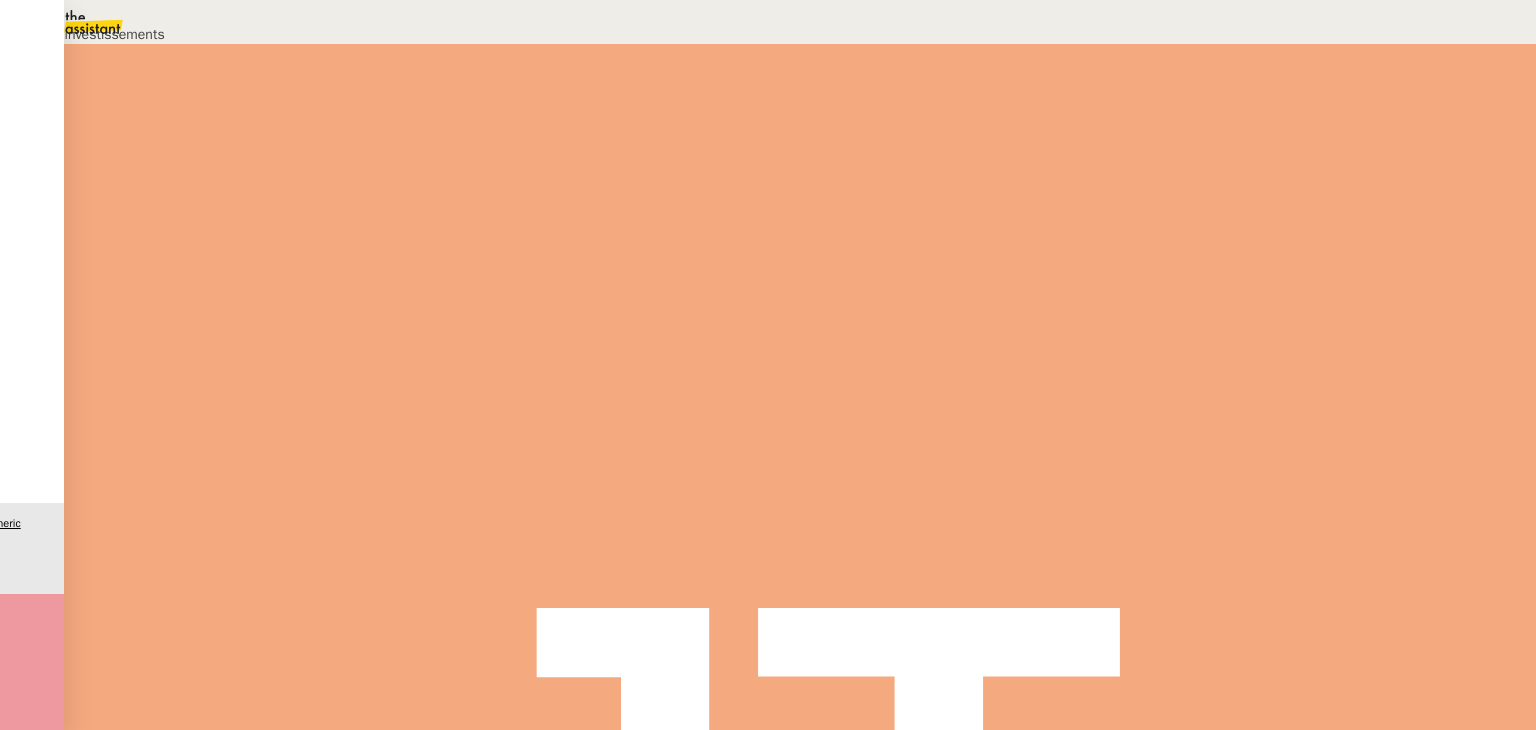 click on "boite mail investissements Déverrouiller Url    Identifiant Mot de passe Note Fichiers Upload" at bounding box center (768, 81) 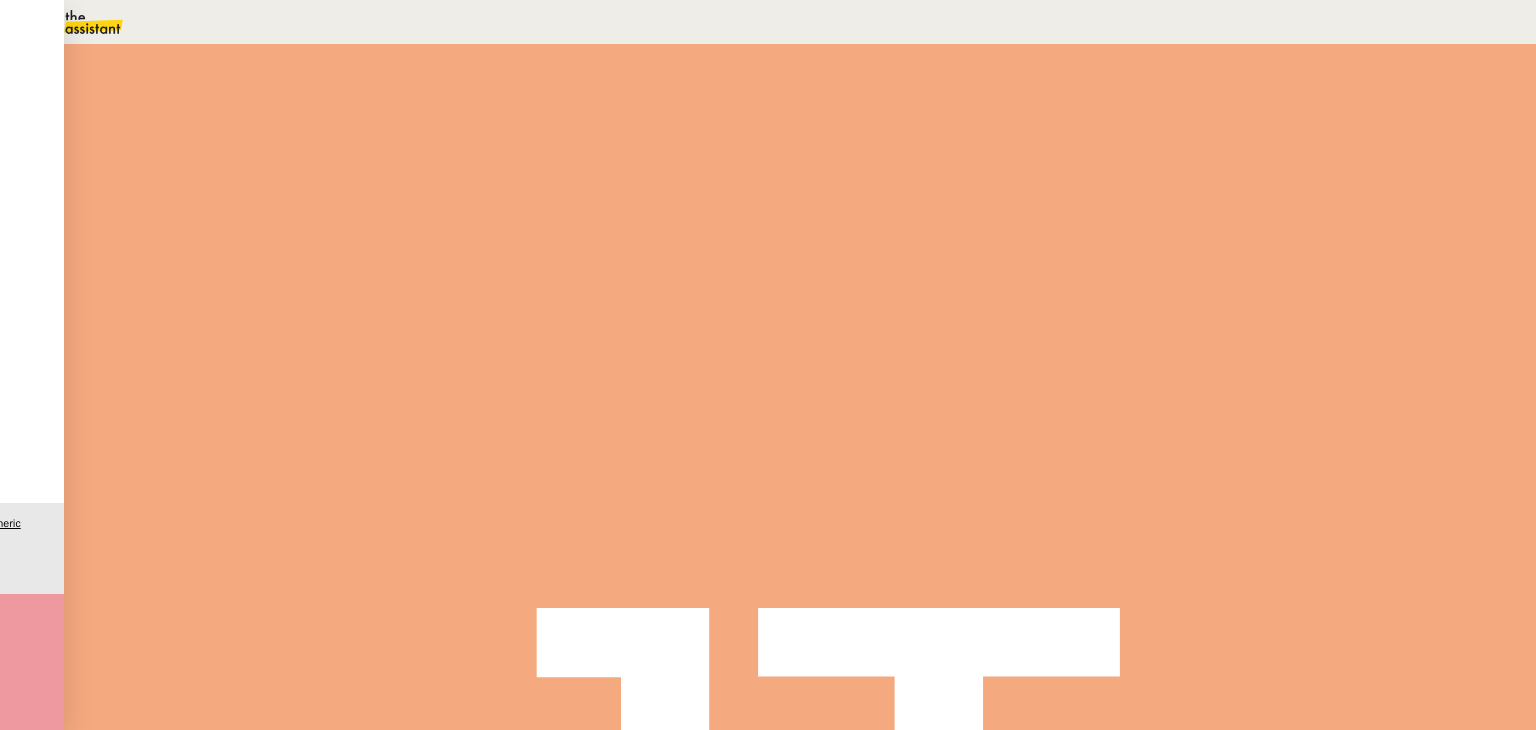 click on "Accès relevés PRO CE Holding MORAU" at bounding box center [148, 2566] 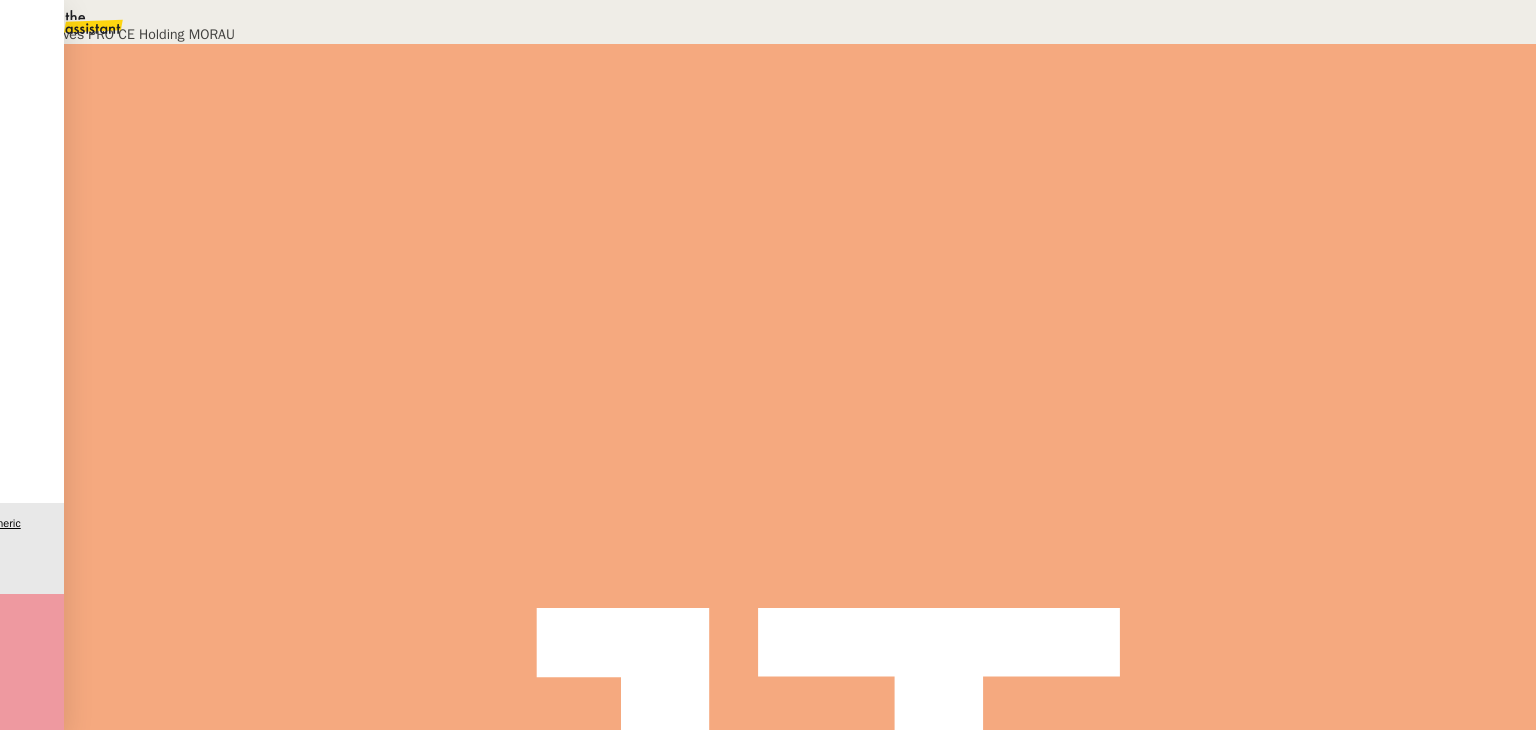 click on "Déverrouiller" at bounding box center [57, 98] 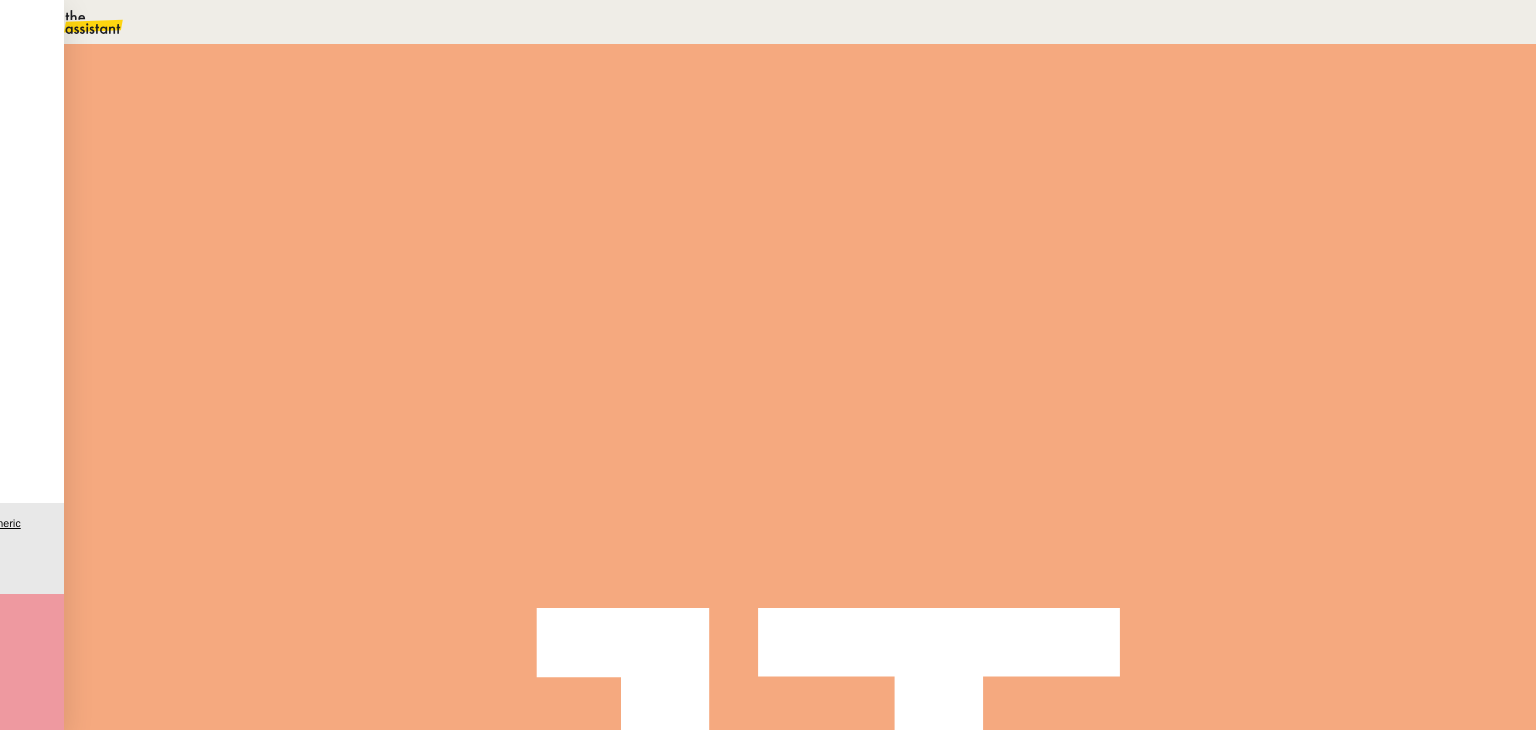 click on "Accès relevés PRO CE Holding MORAU" at bounding box center (148, 2566) 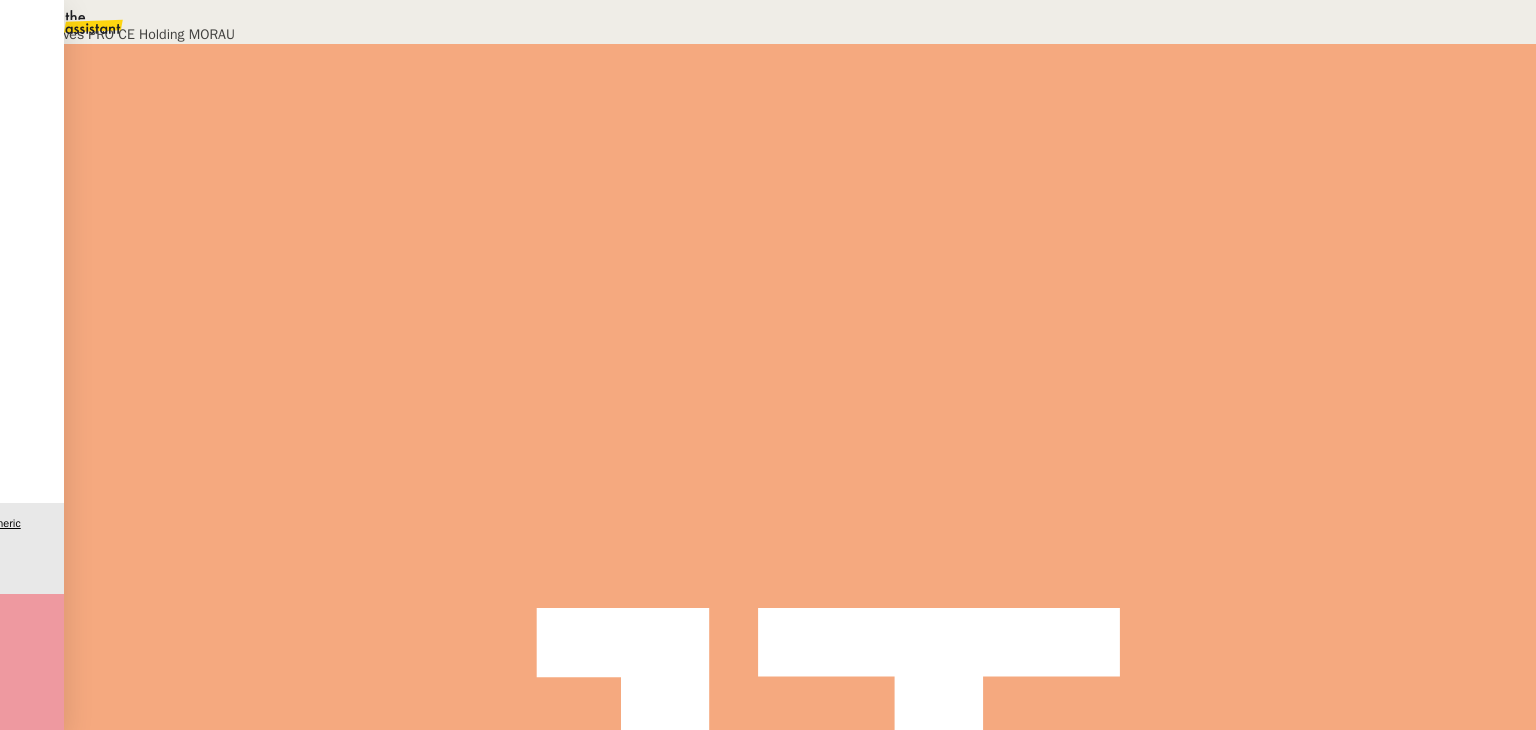 click on "Déverrouiller" at bounding box center (57, 98) 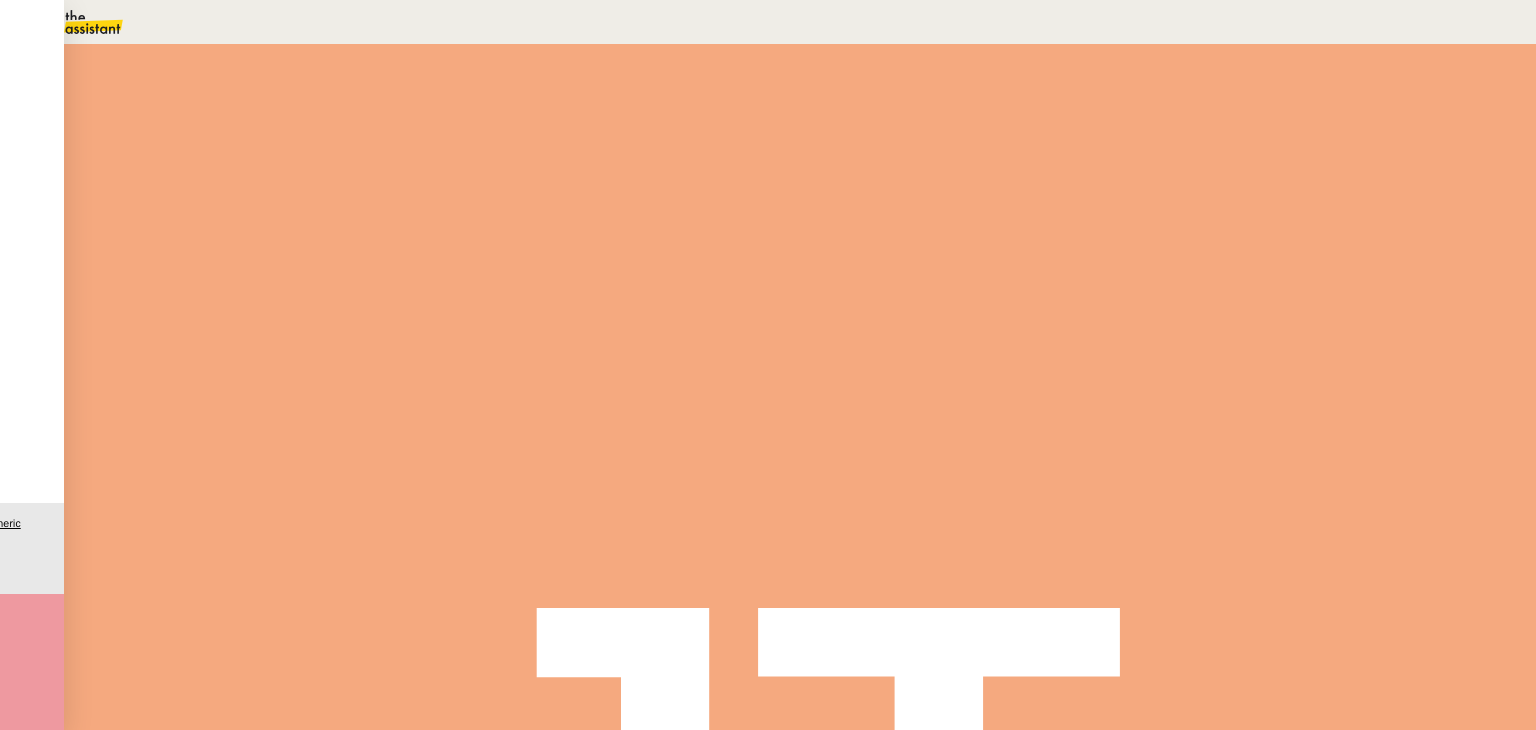 click at bounding box center (141, 2496) 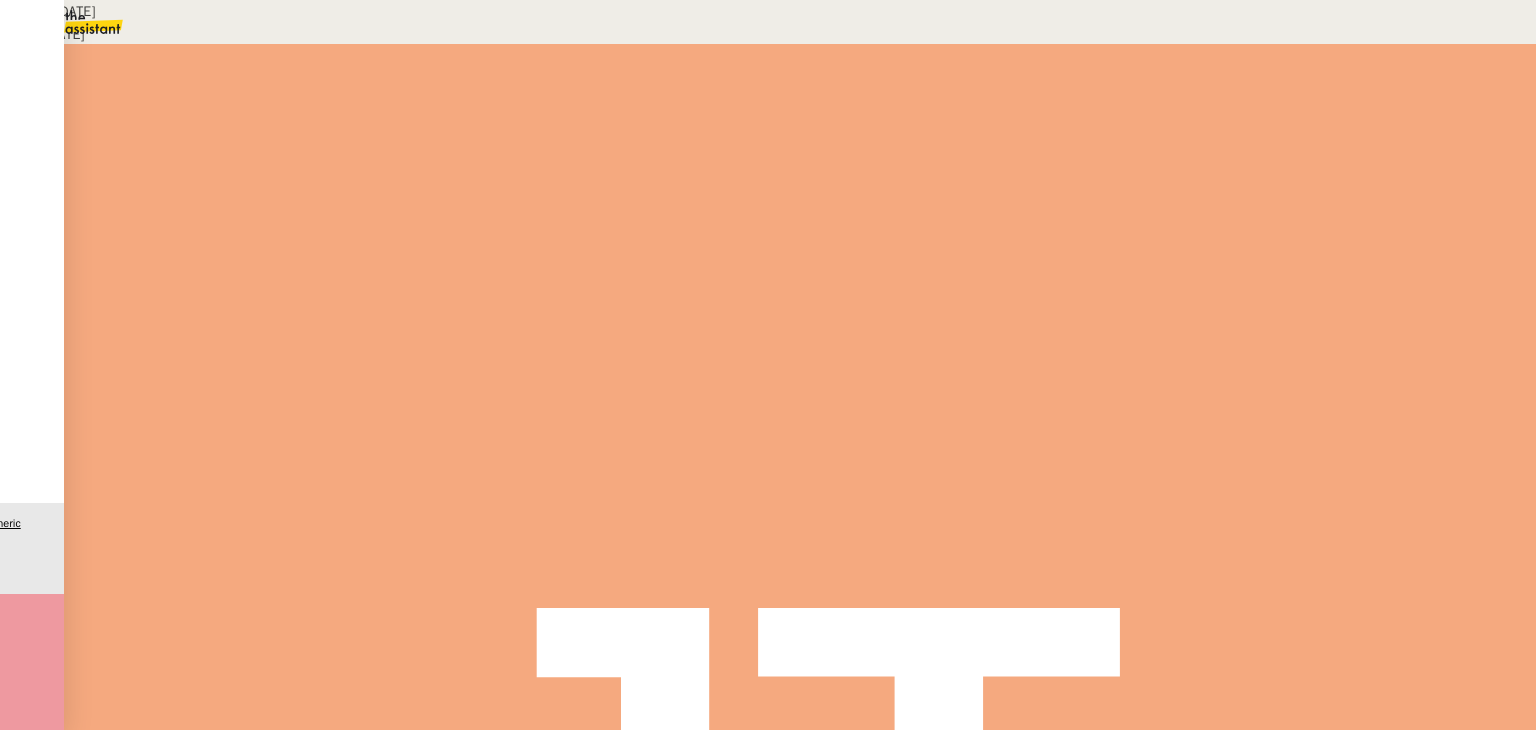 scroll, scrollTop: 1100, scrollLeft: 0, axis: vertical 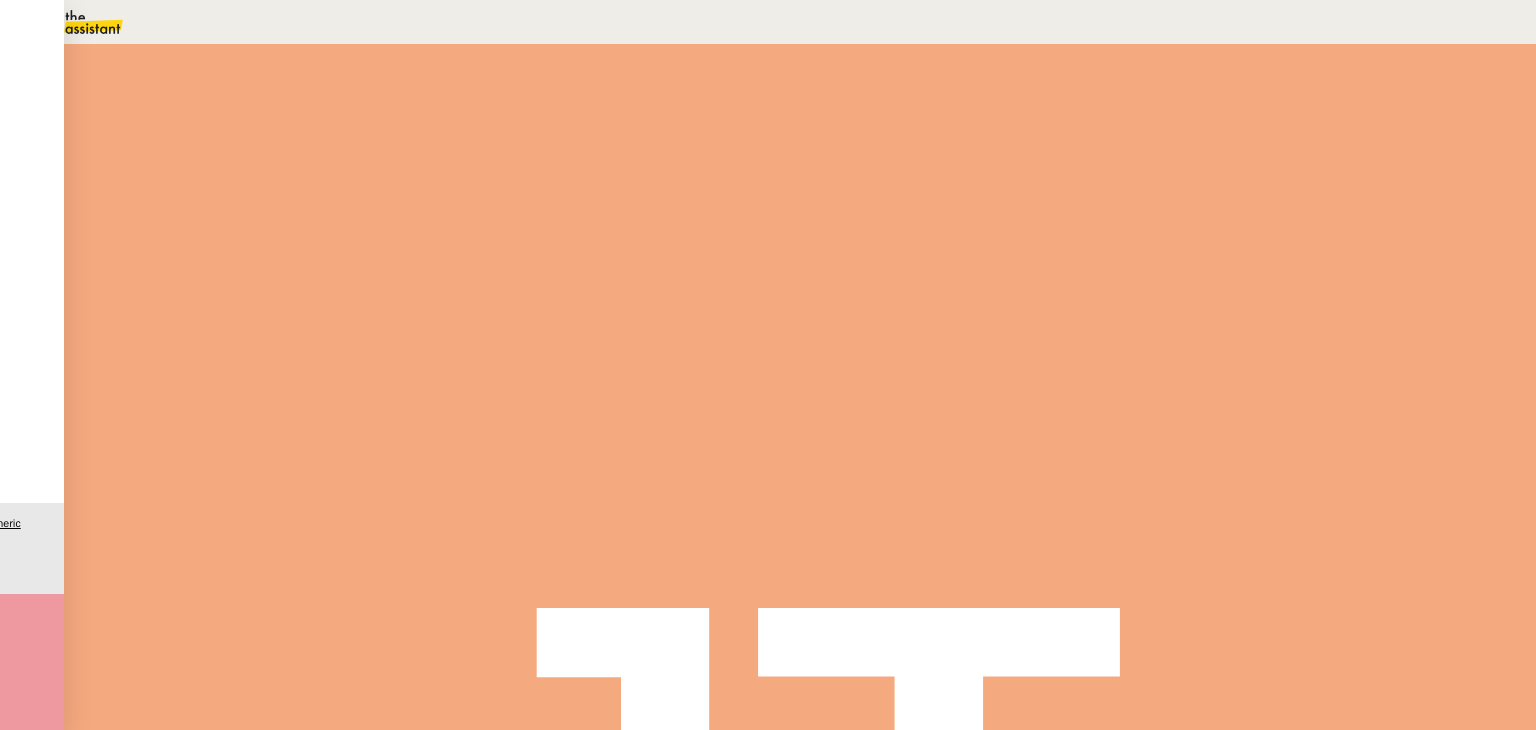 click on "Modifier" at bounding box center (209, 2541) 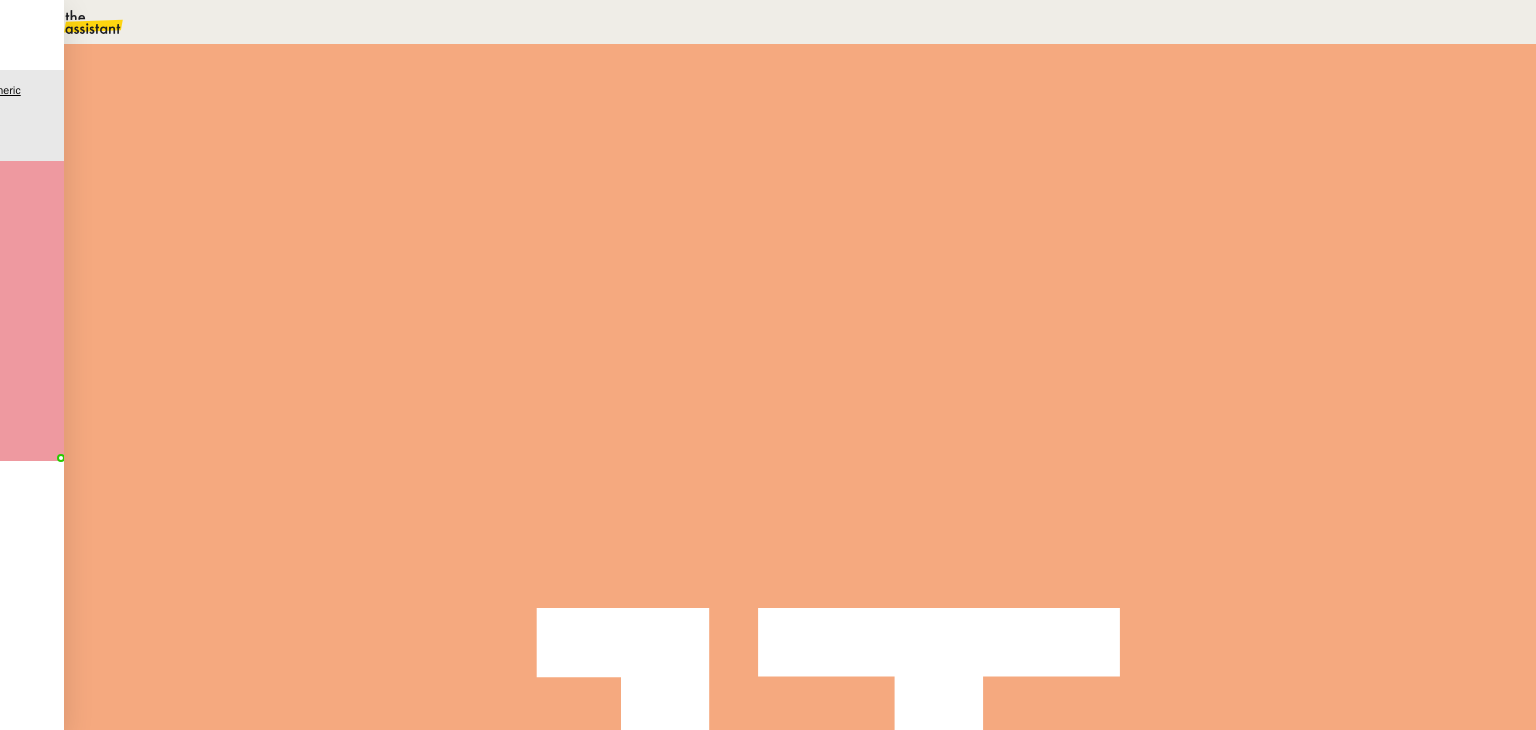scroll, scrollTop: 1200, scrollLeft: 0, axis: vertical 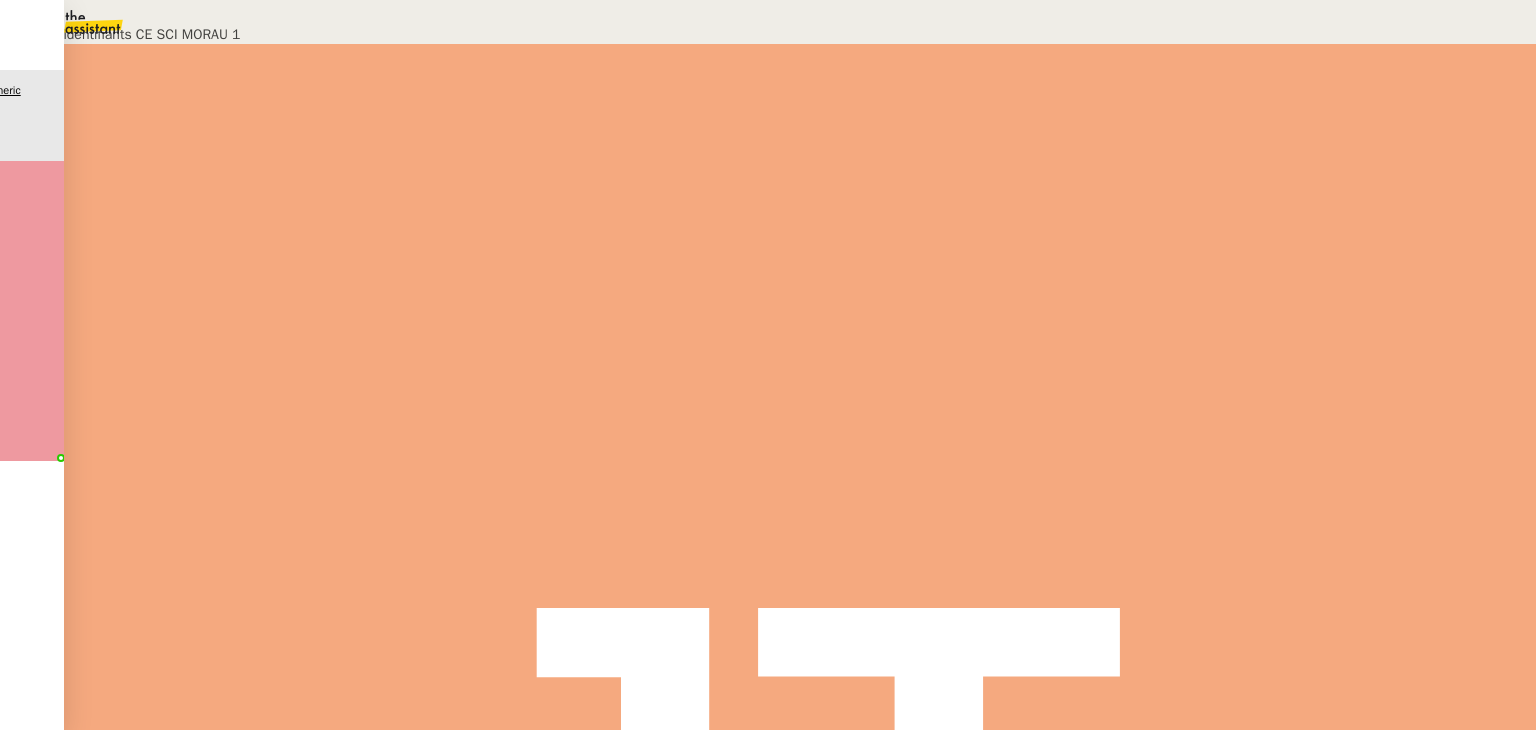 click on "Déverrouiller" at bounding box center [57, 98] 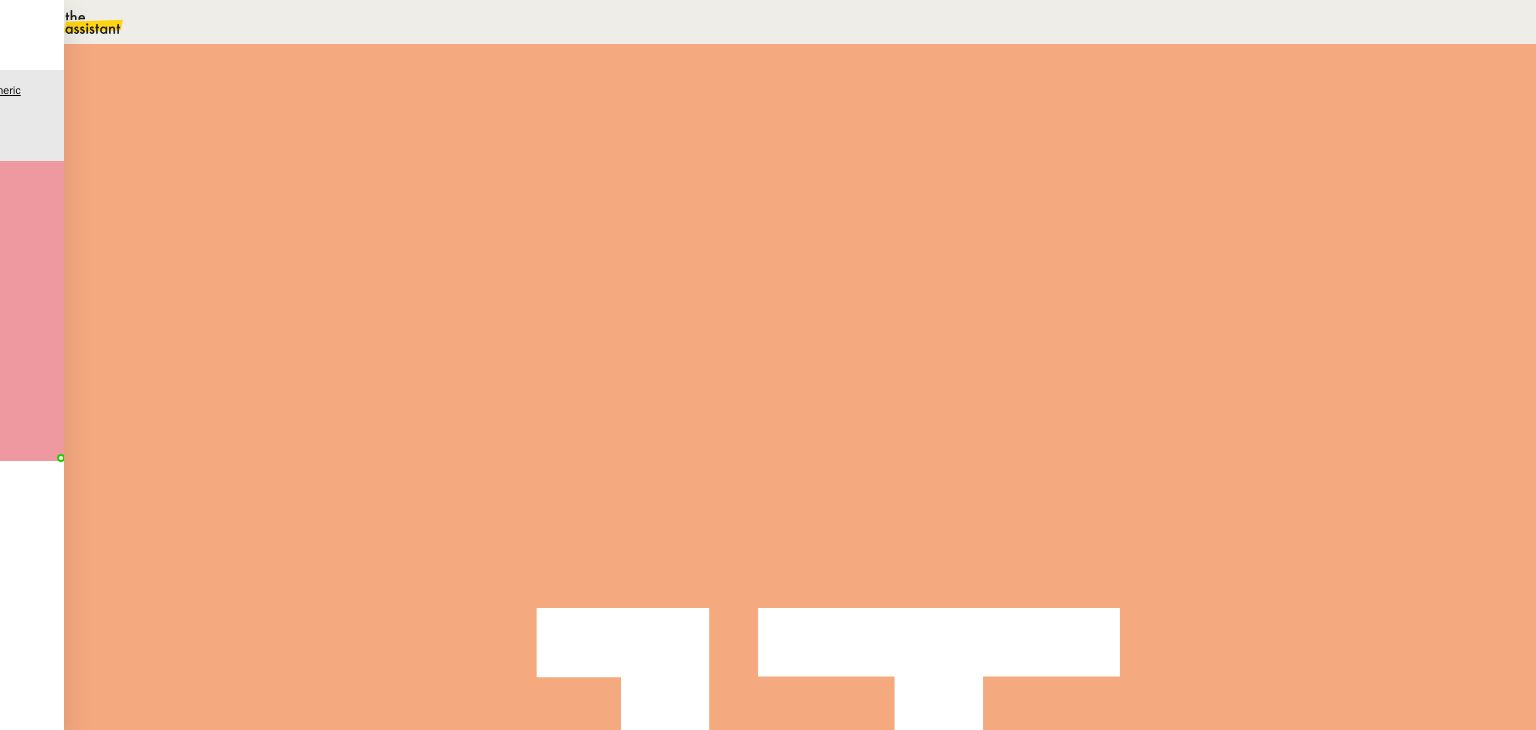 click on "Comptabilité" at bounding box center (110, 2496) 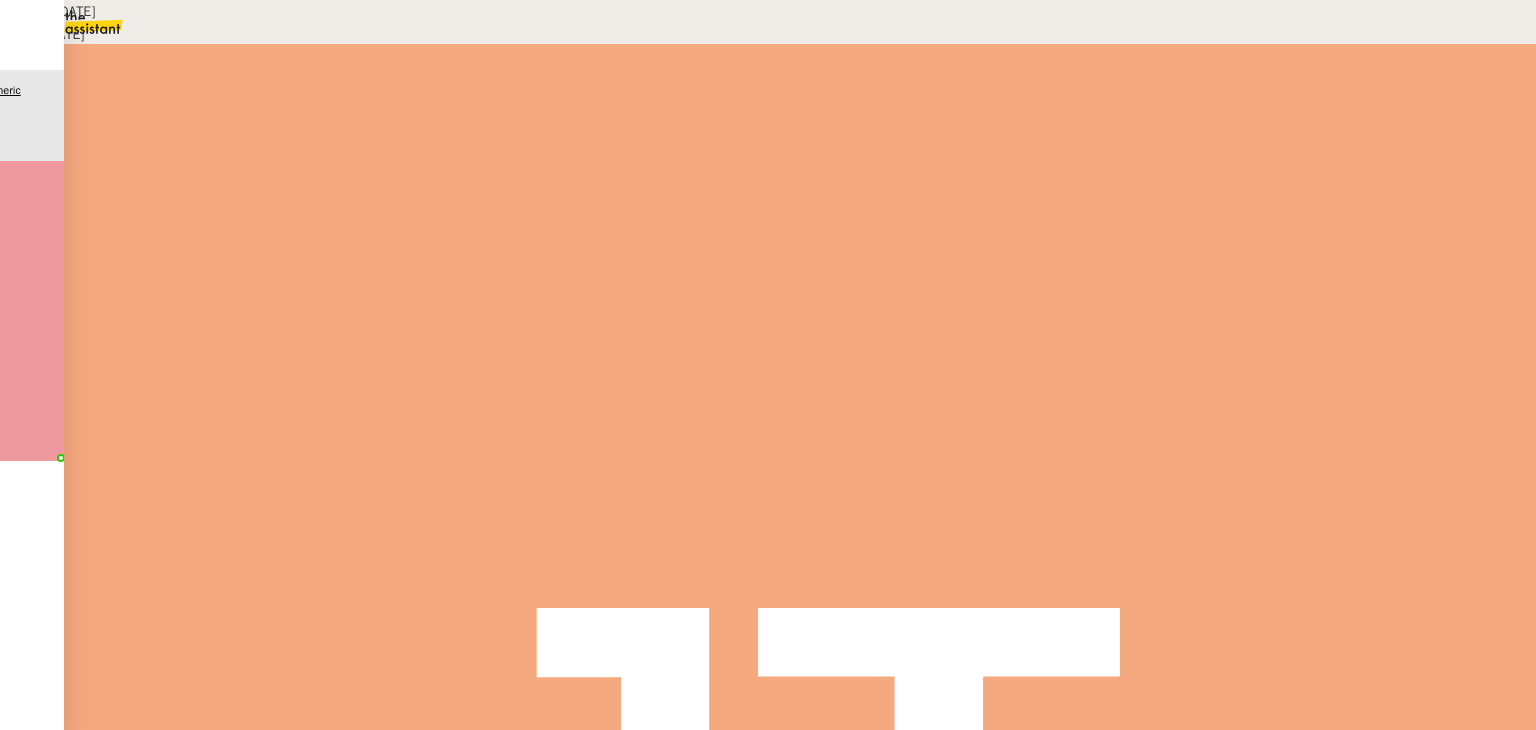 scroll, scrollTop: 1143, scrollLeft: 0, axis: vertical 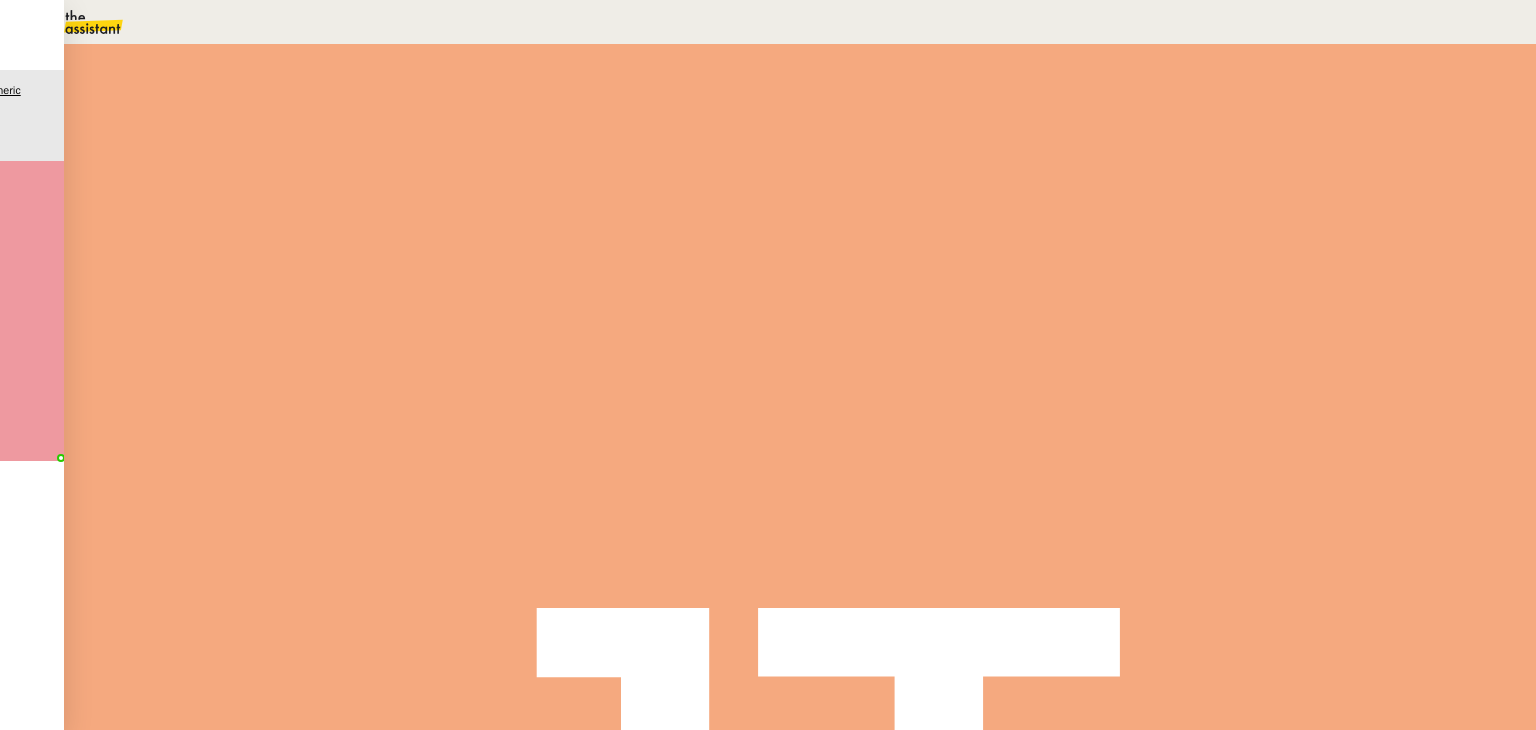 click on "Nouveaux identifiants  CE SCI MORAU 1" at bounding box center [148, 2566] 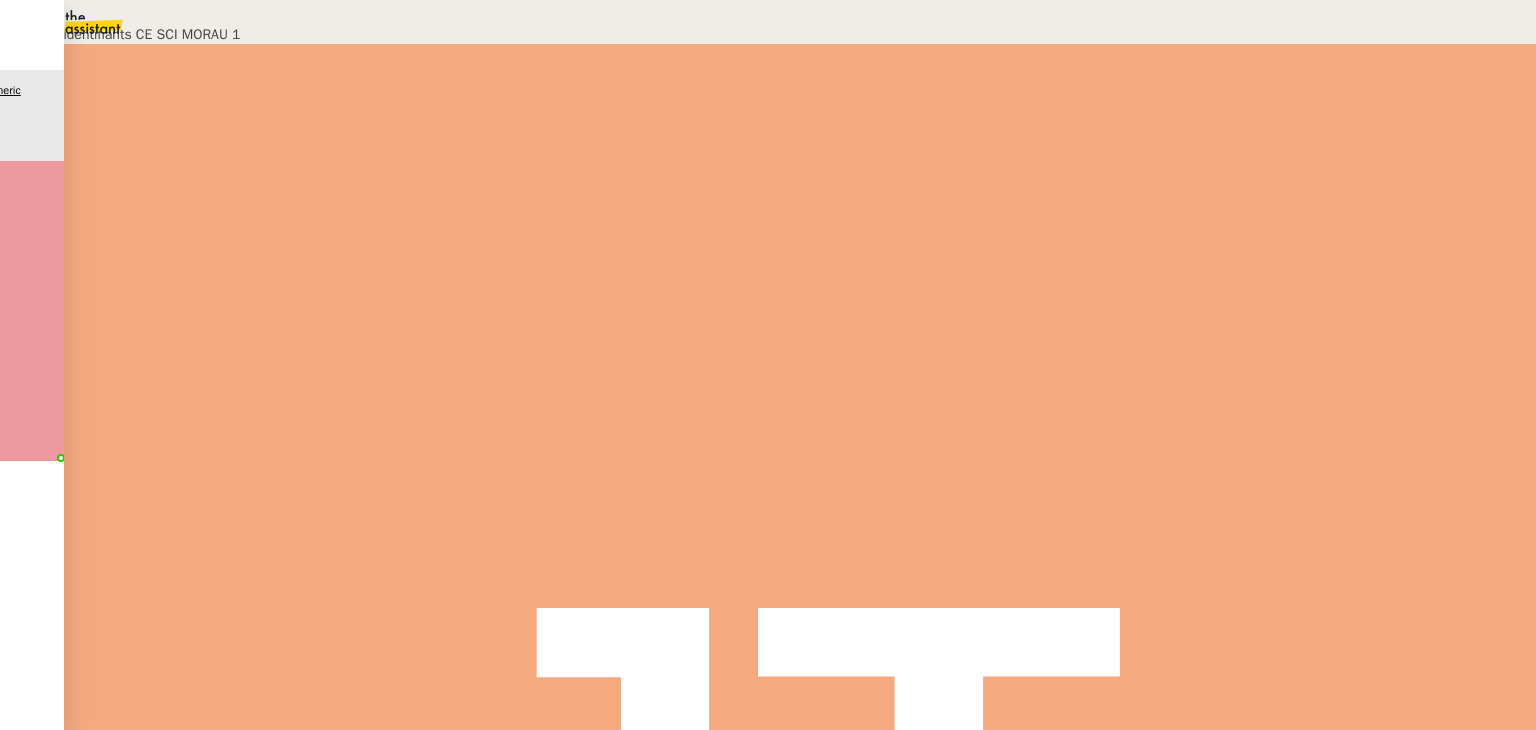 click on "Déverrouiller Url    Identifiant Mot de passe Note Fichiers Upload" at bounding box center (300, 105) 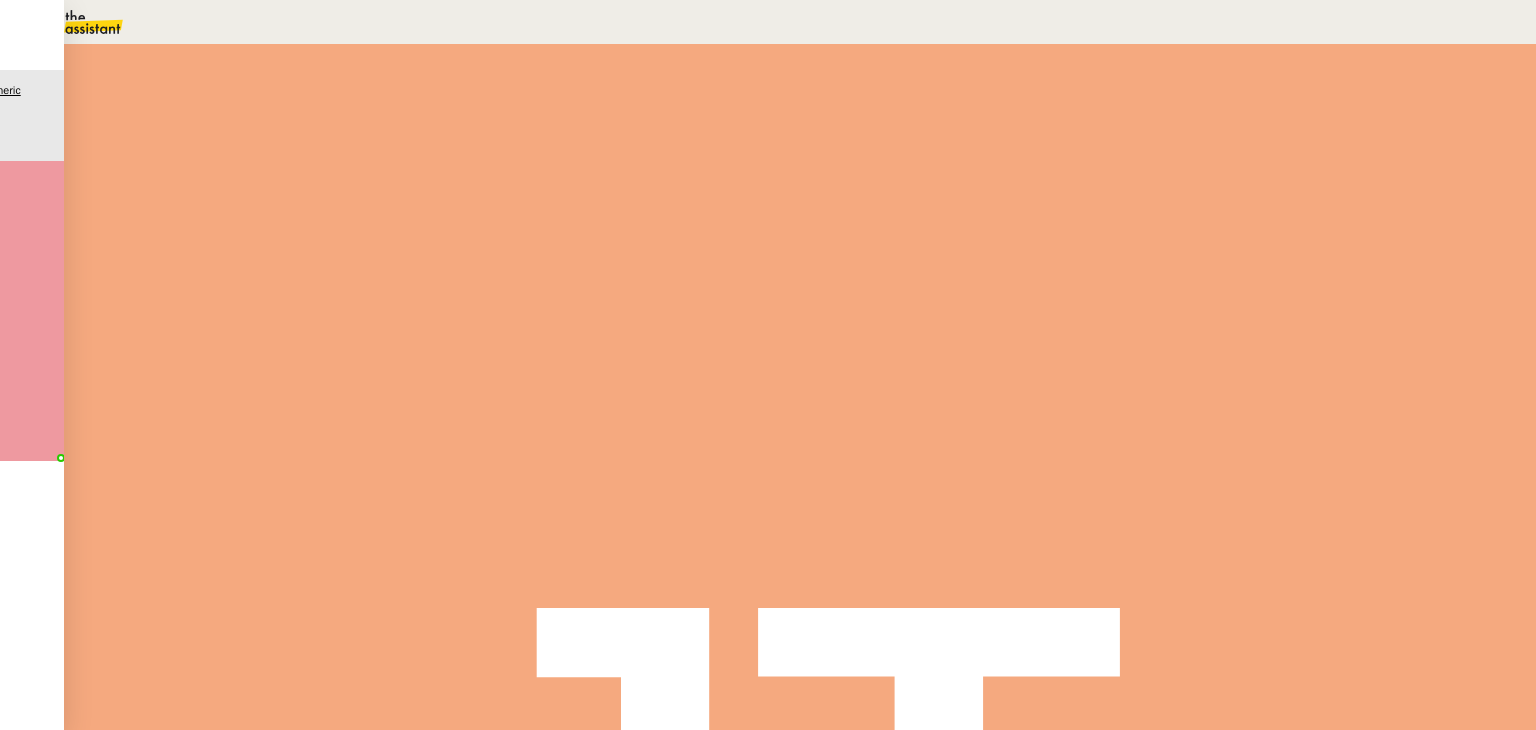 click on "Comptabilité" at bounding box center [110, 2496] 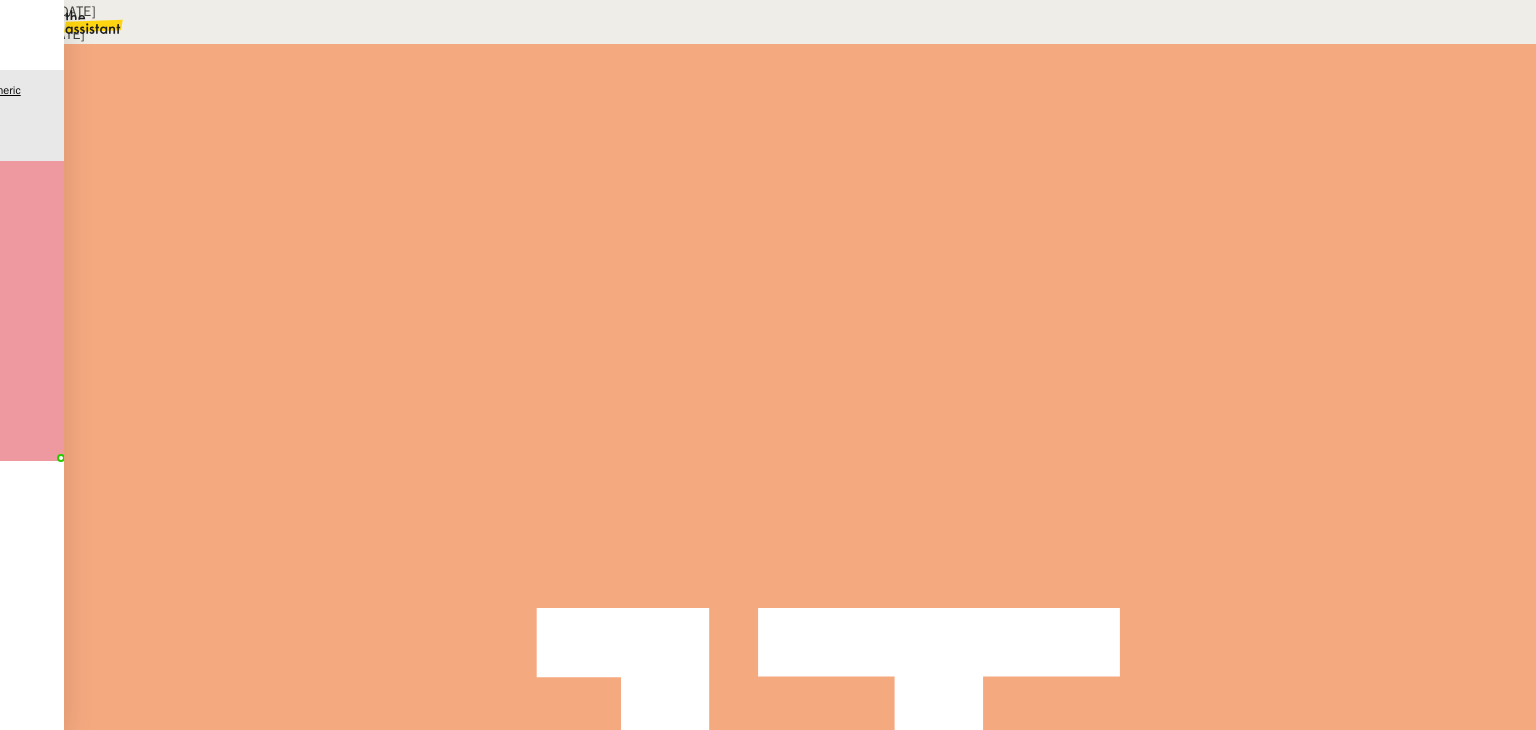 scroll, scrollTop: 1375, scrollLeft: 0, axis: vertical 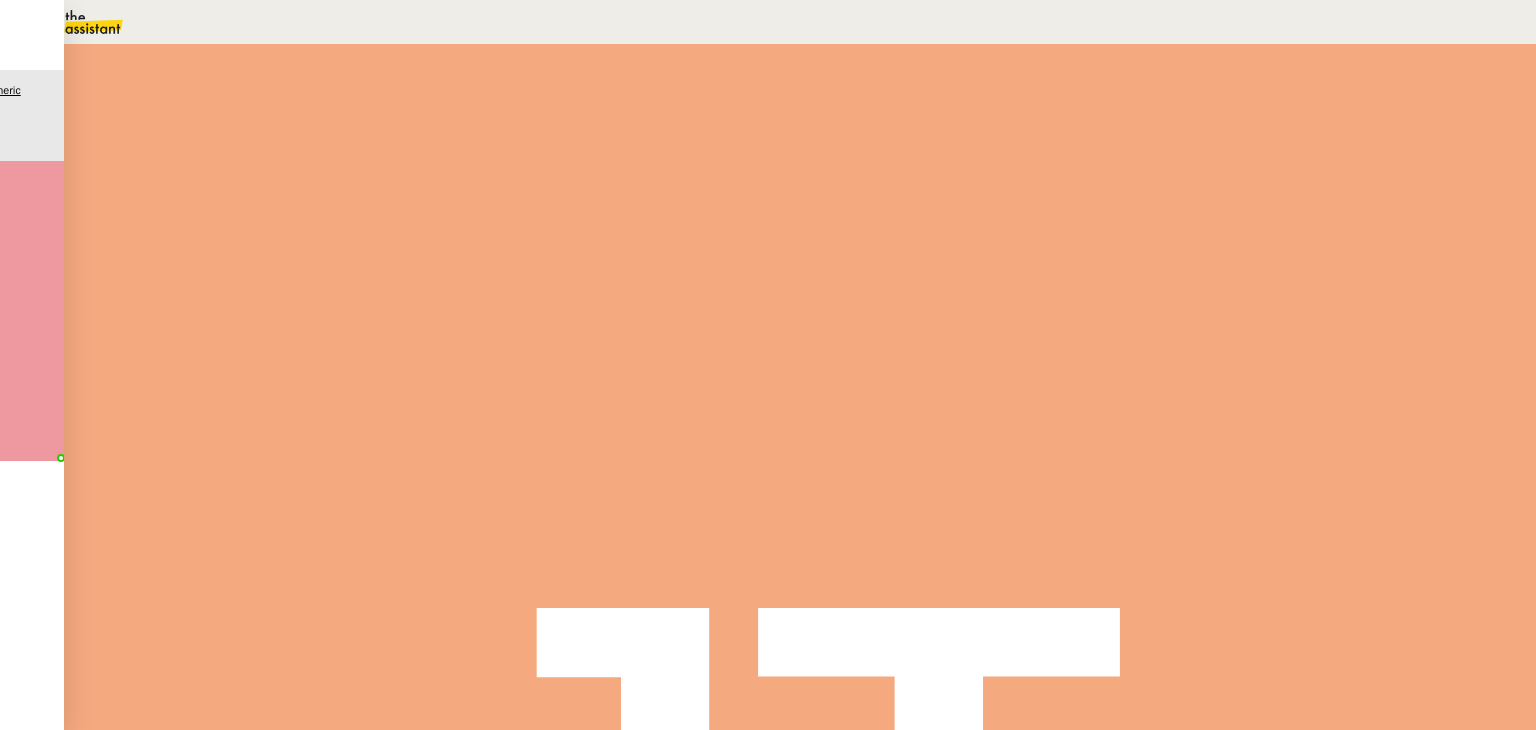 click on "Comptabilité" at bounding box center (120, 2495) 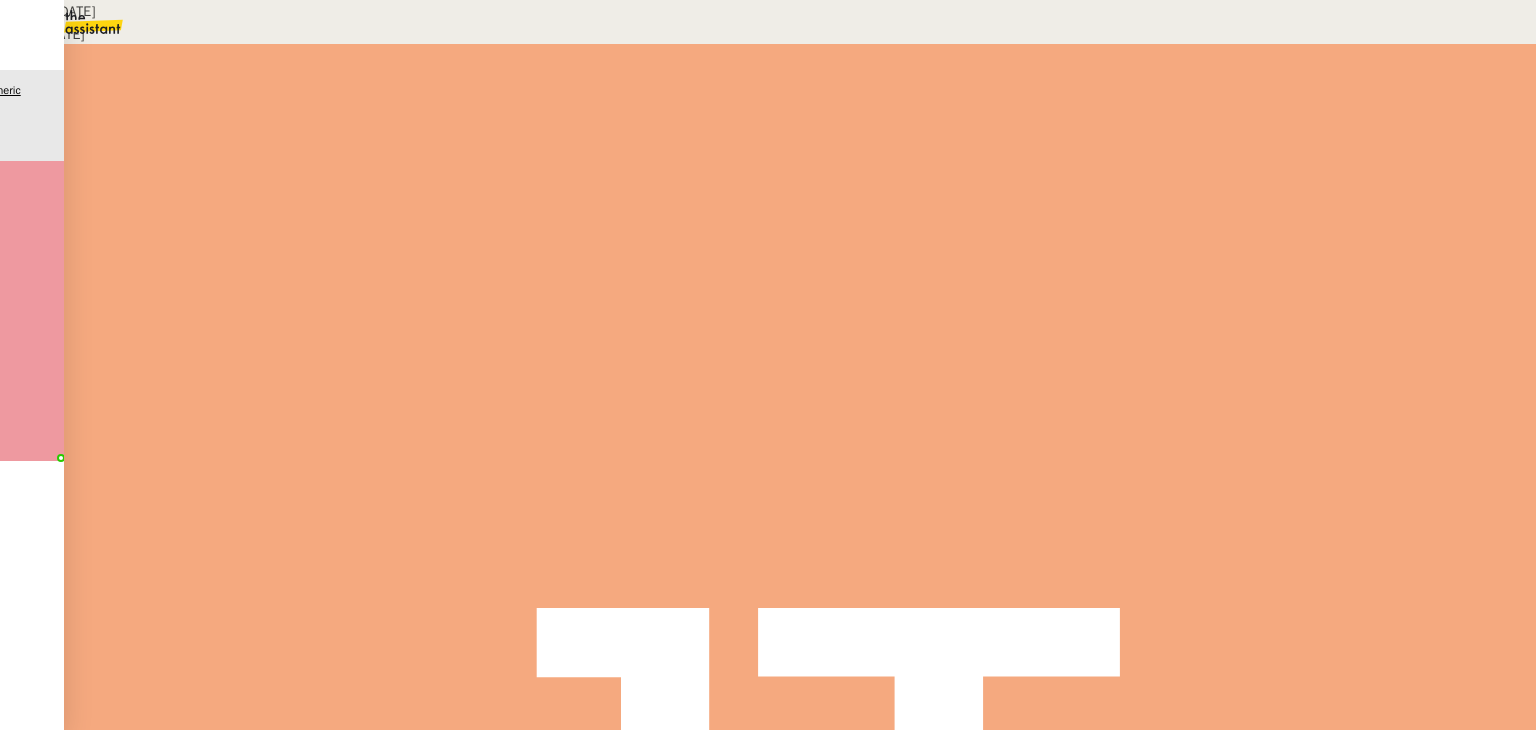 scroll, scrollTop: 1175, scrollLeft: 0, axis: vertical 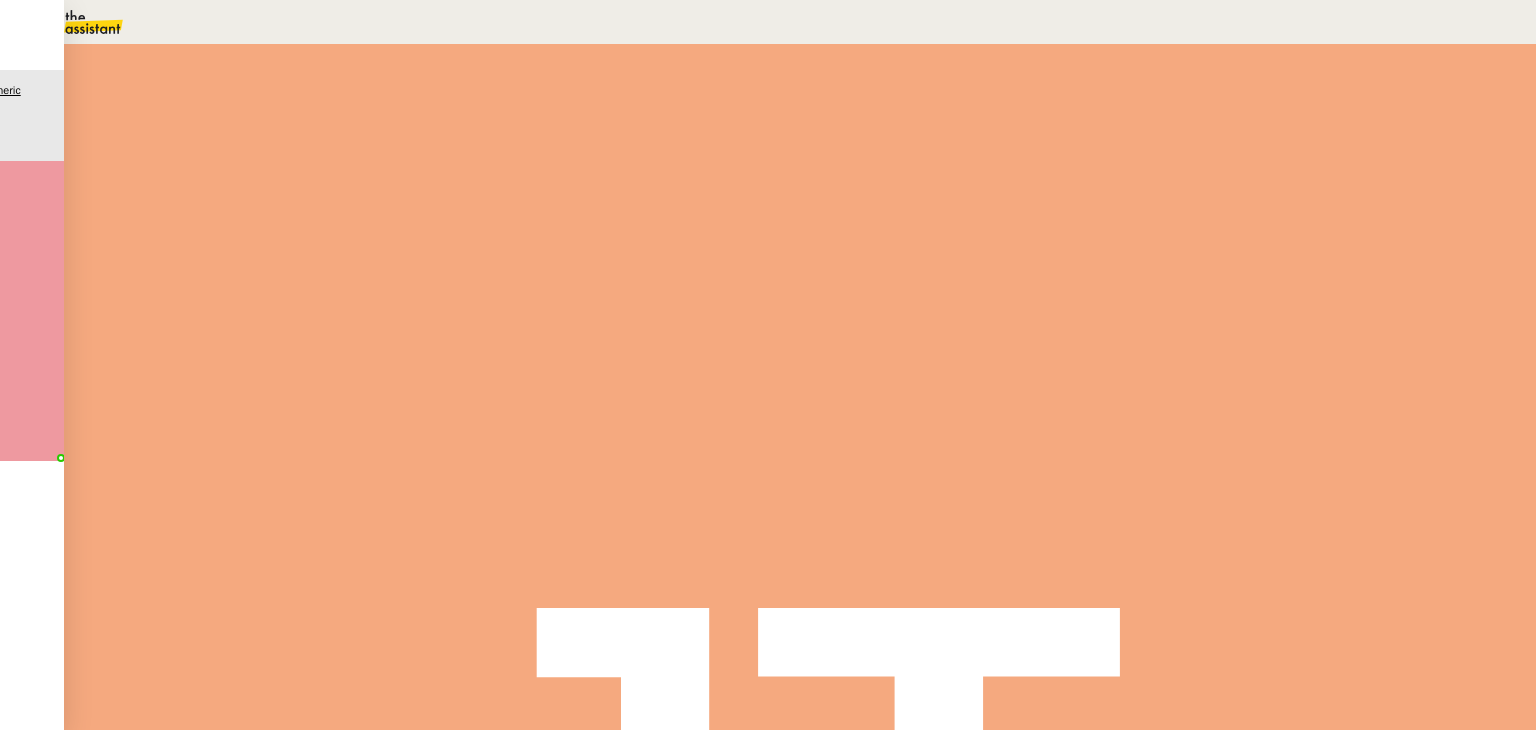 click on "Modifier" at bounding box center (209, 2541) 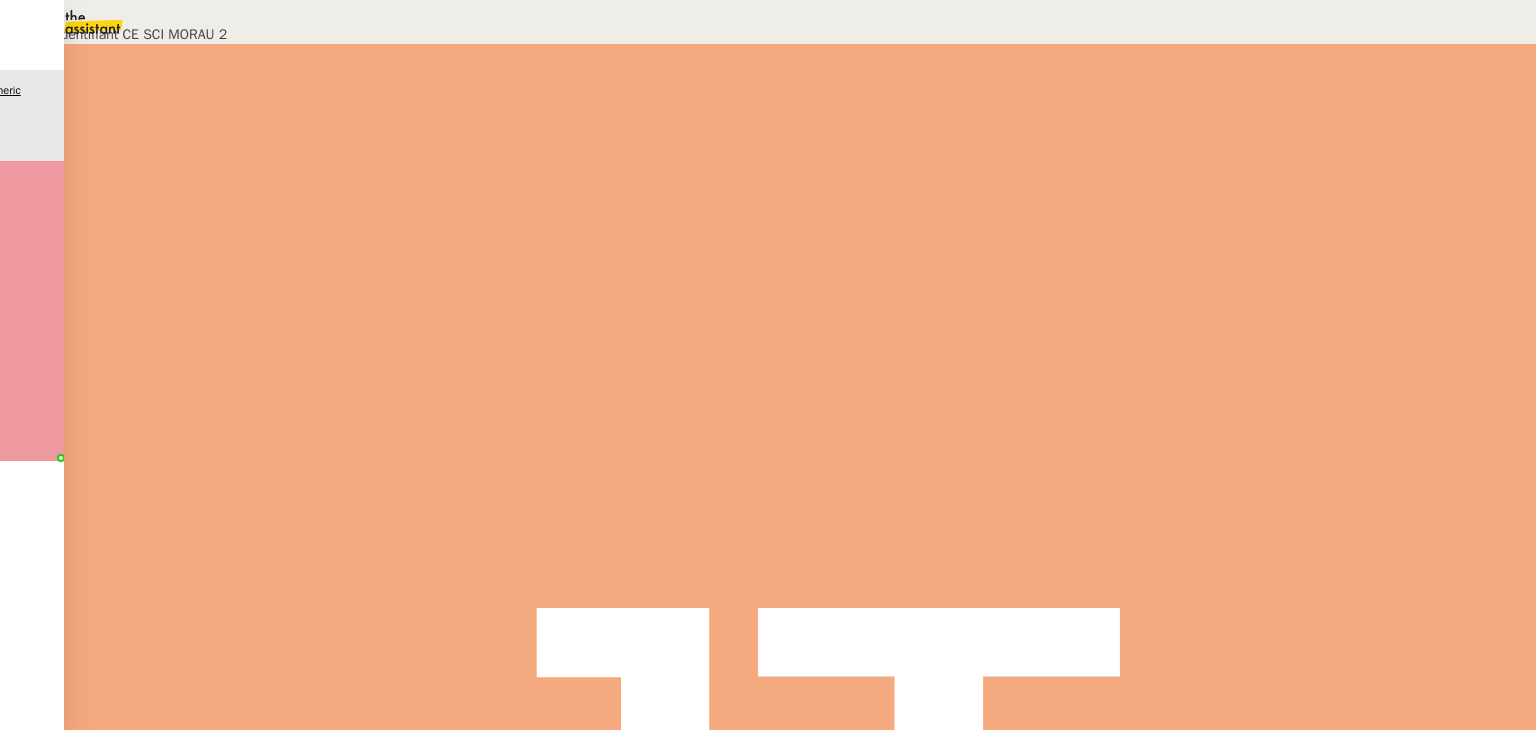 click on "Déverrouiller" at bounding box center [50, 97] 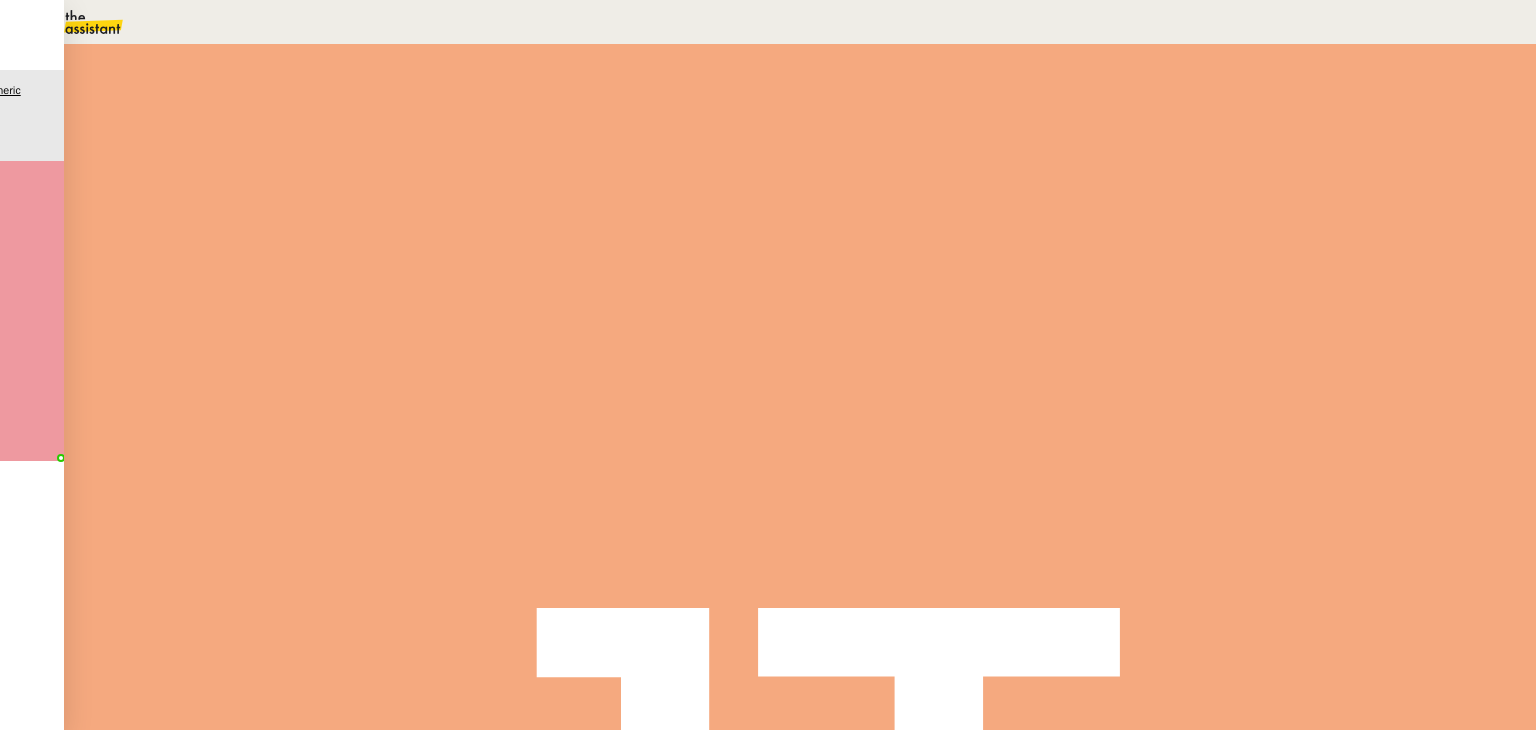 click on "Comptabilité" at bounding box center (110, 2496) 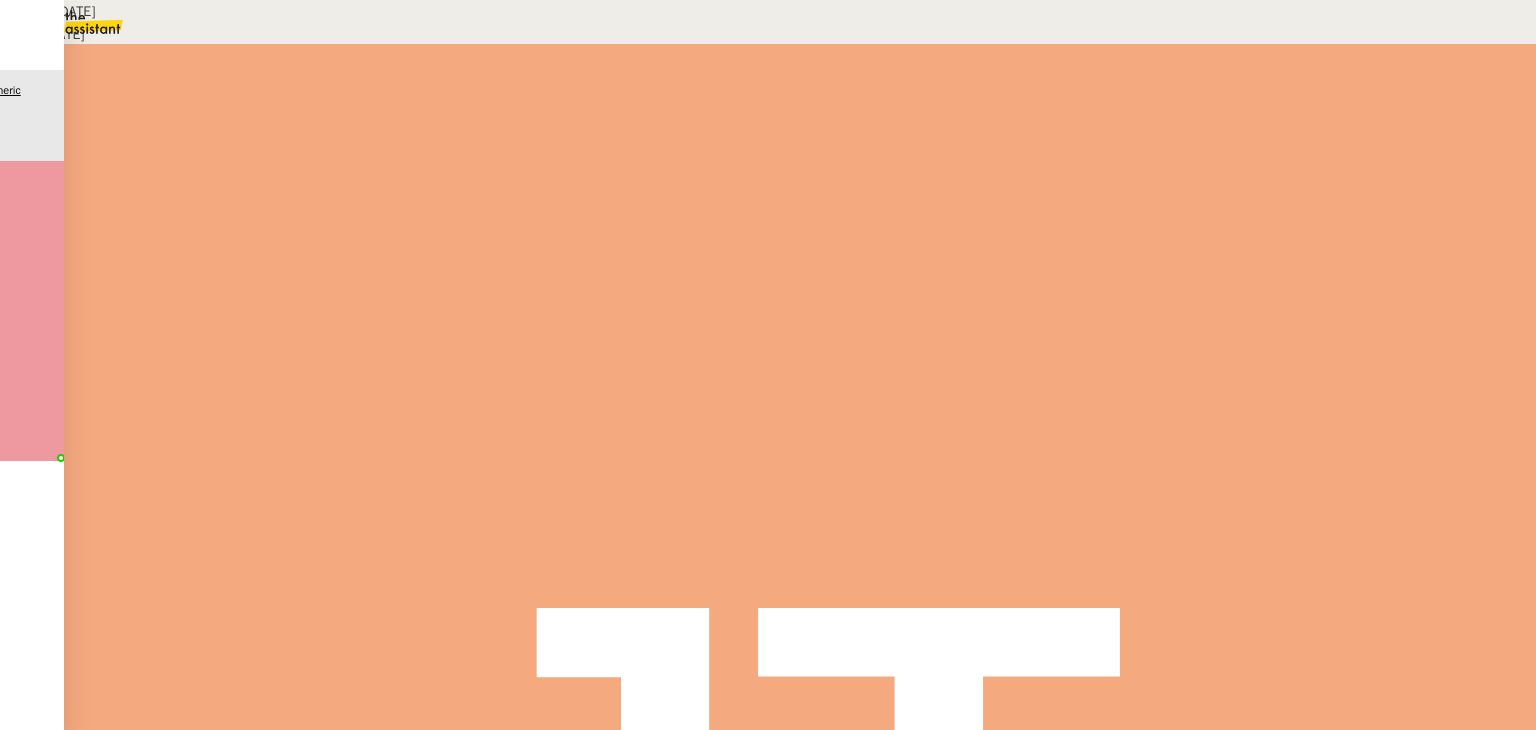 scroll, scrollTop: 1175, scrollLeft: 0, axis: vertical 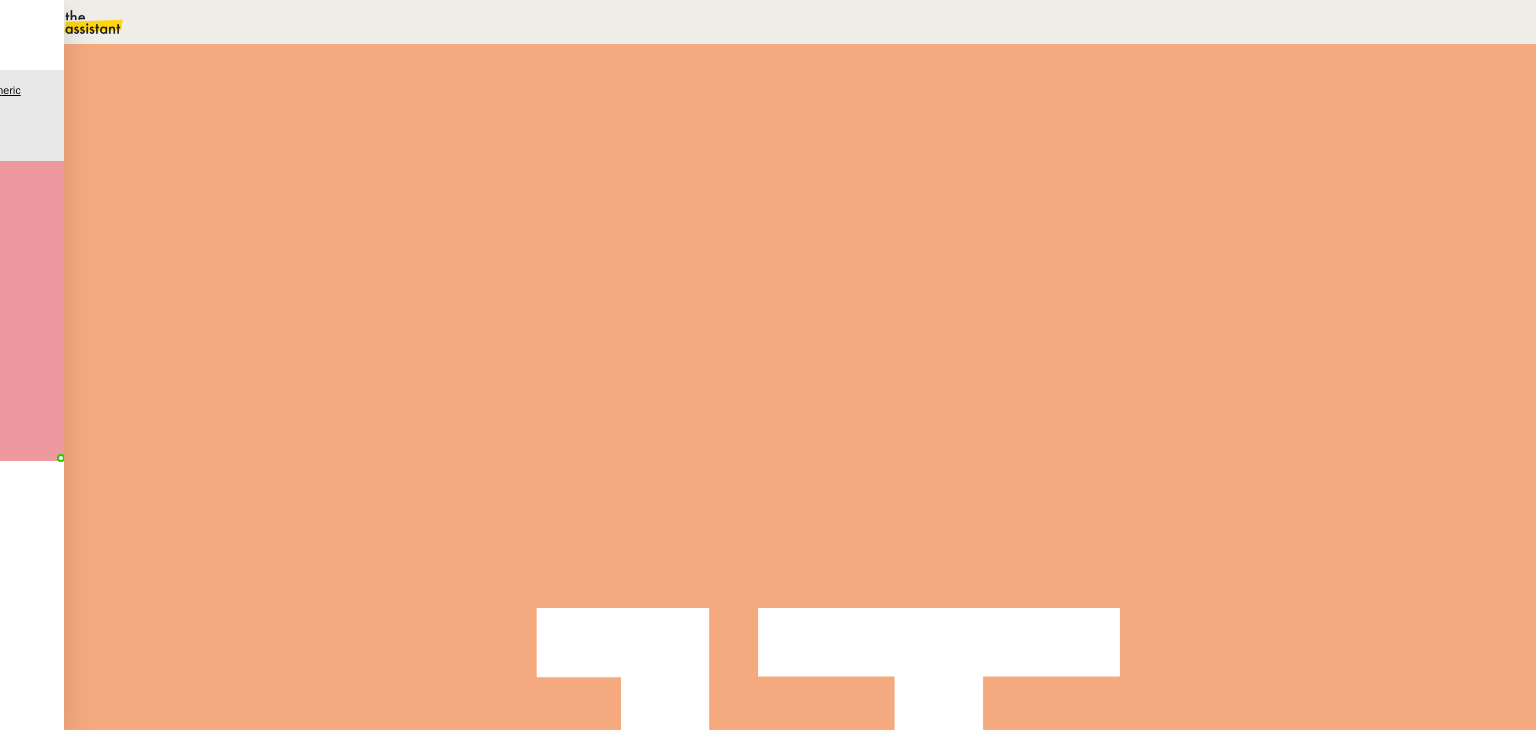 click on "Modifier" at bounding box center (209, 2541) 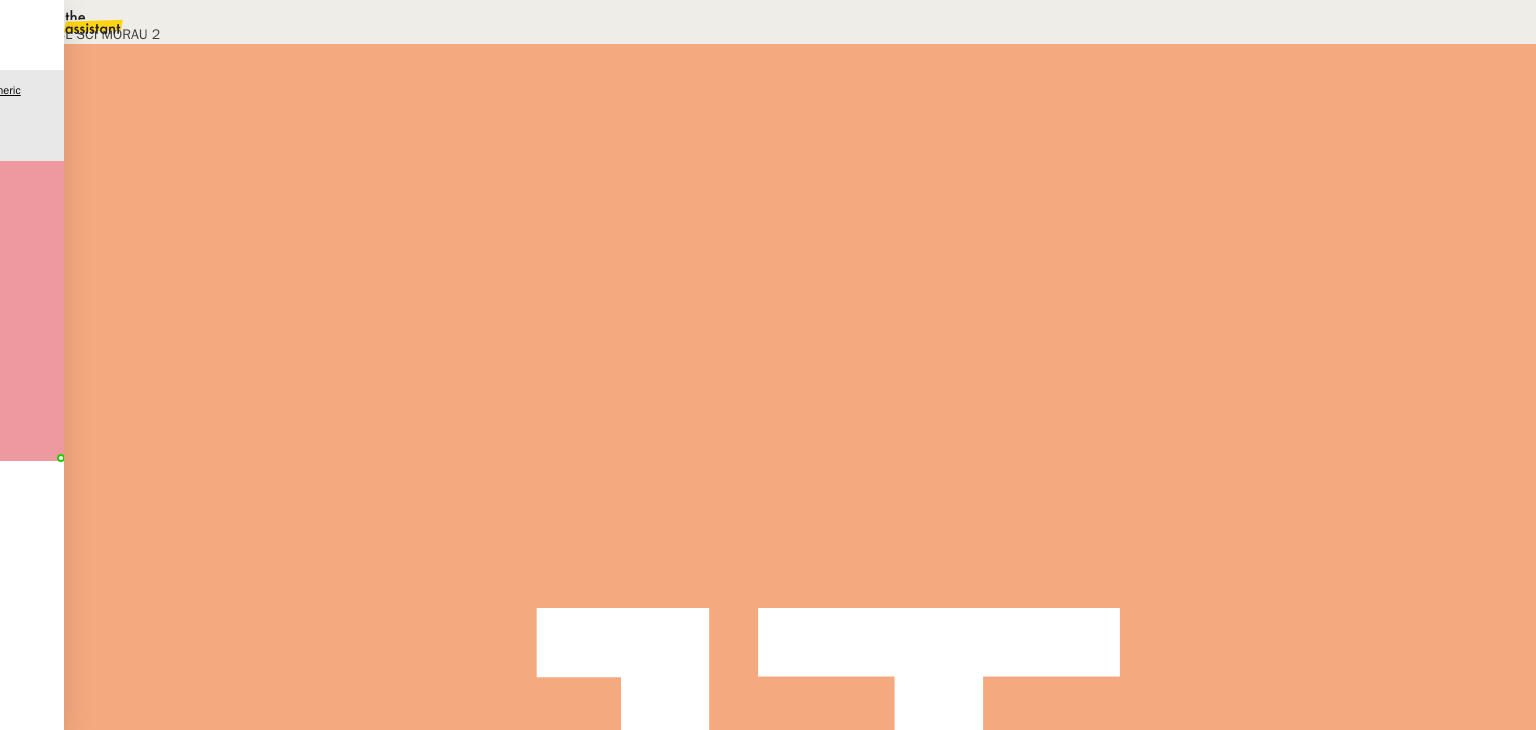 click on "Déverrouiller" at bounding box center (50, 97) 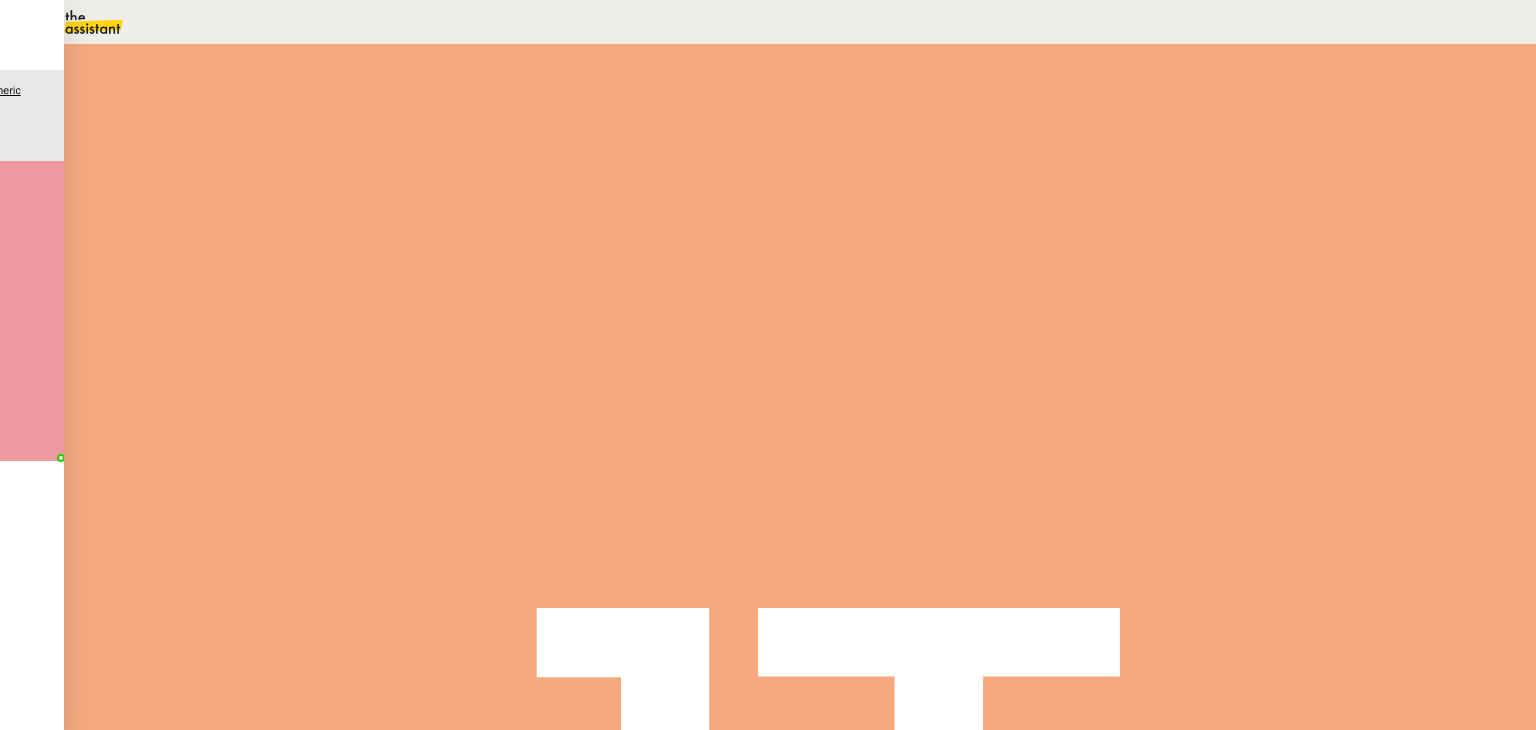 click on "Comptabilité" at bounding box center [110, 2496] 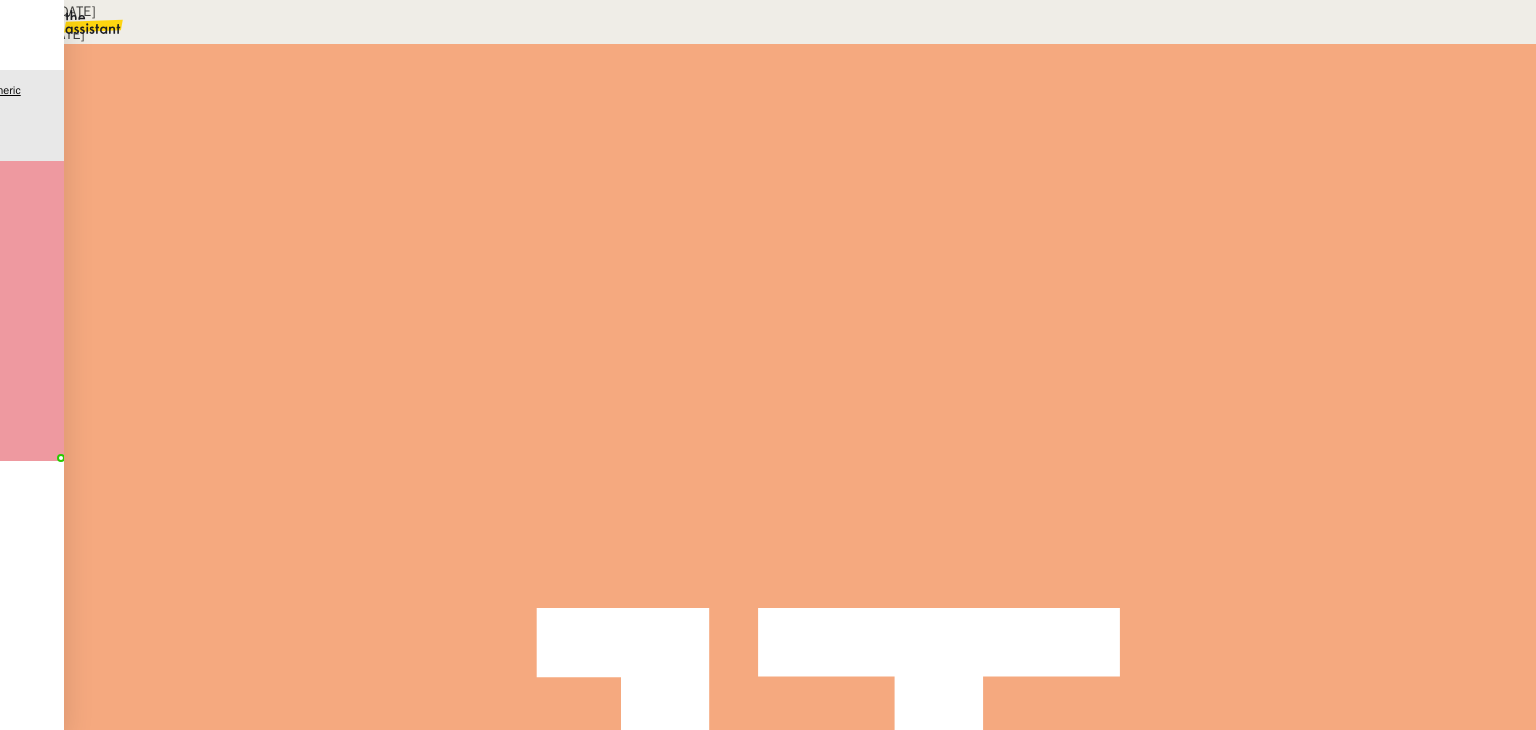 scroll, scrollTop: 1275, scrollLeft: 0, axis: vertical 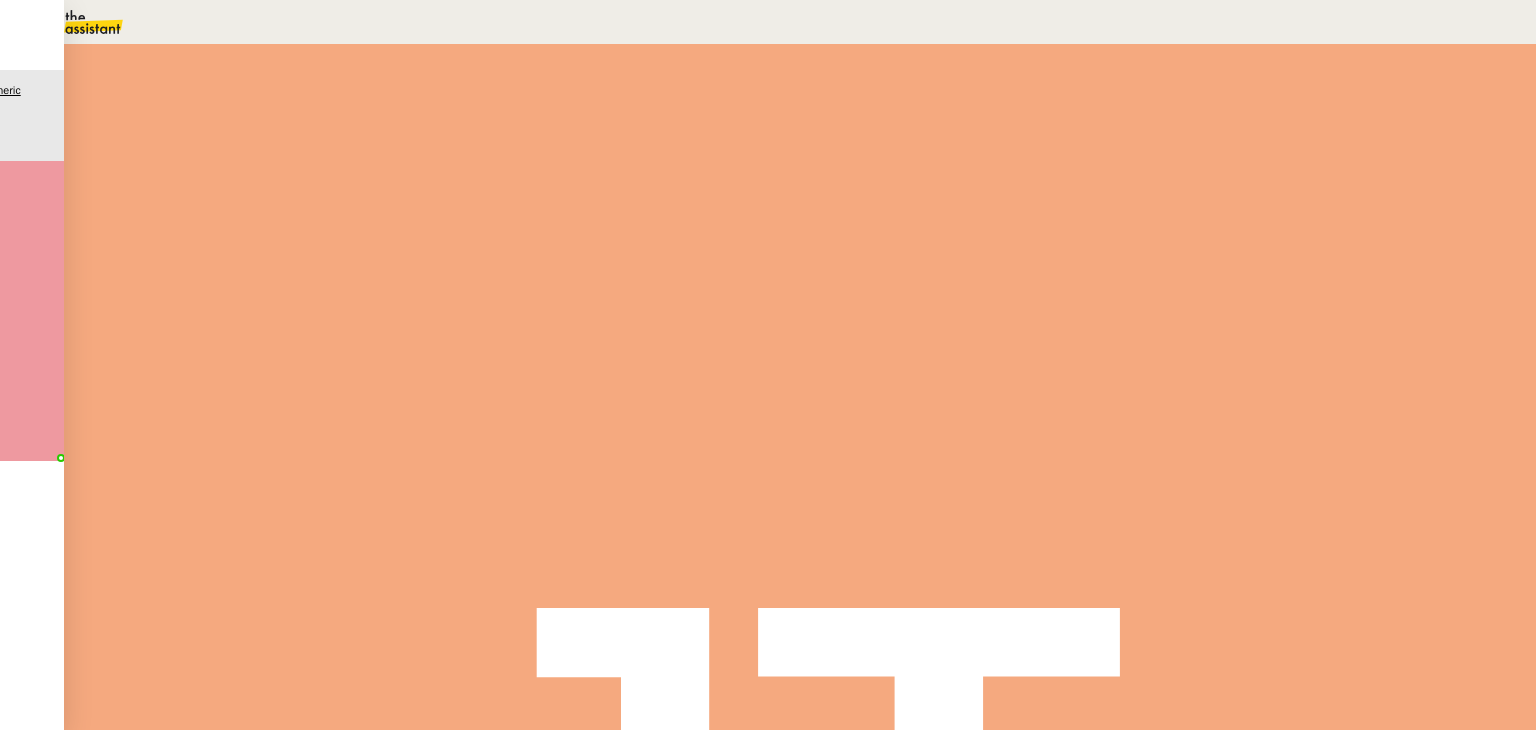 click on "Comptabilité" at bounding box center (116, 2496) 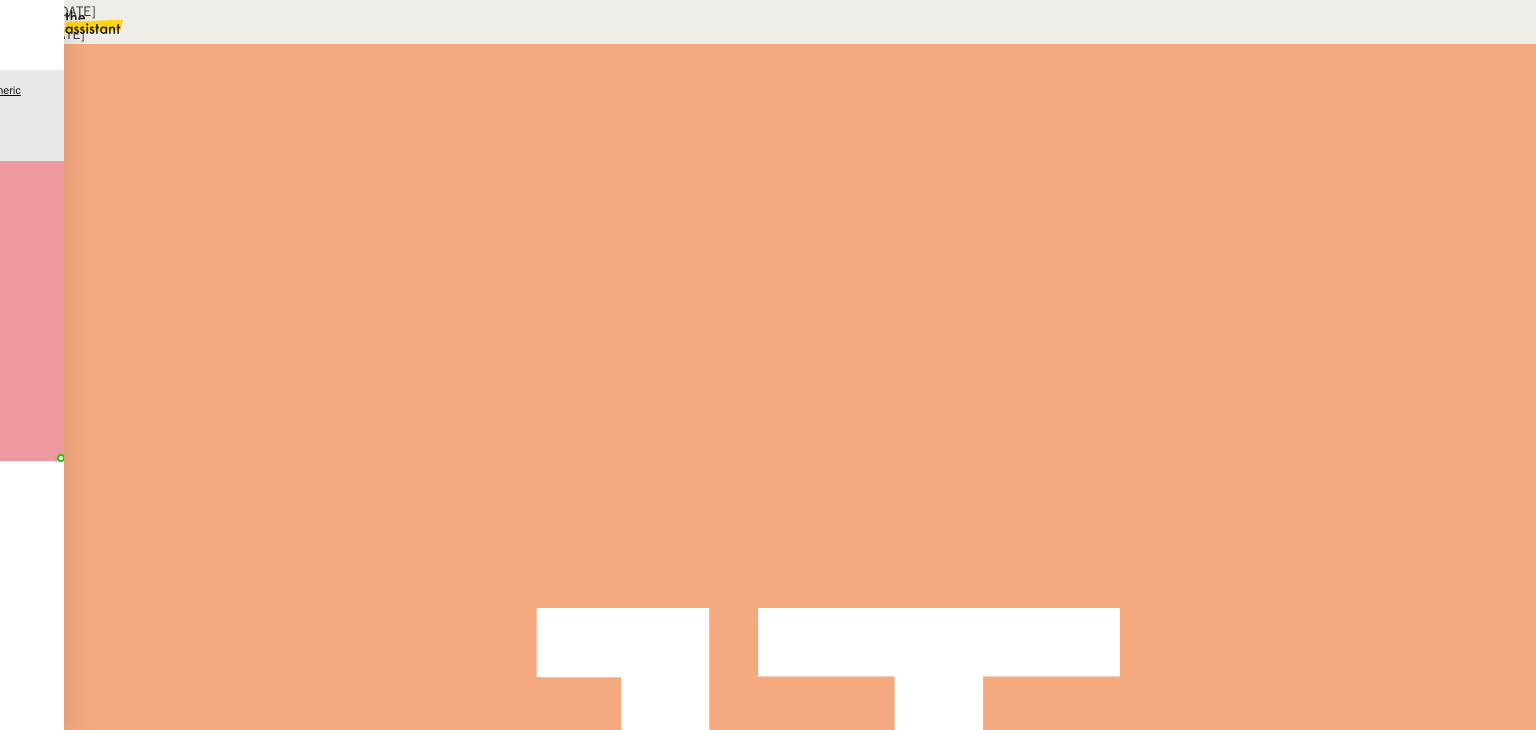 scroll, scrollTop: 1375, scrollLeft: 0, axis: vertical 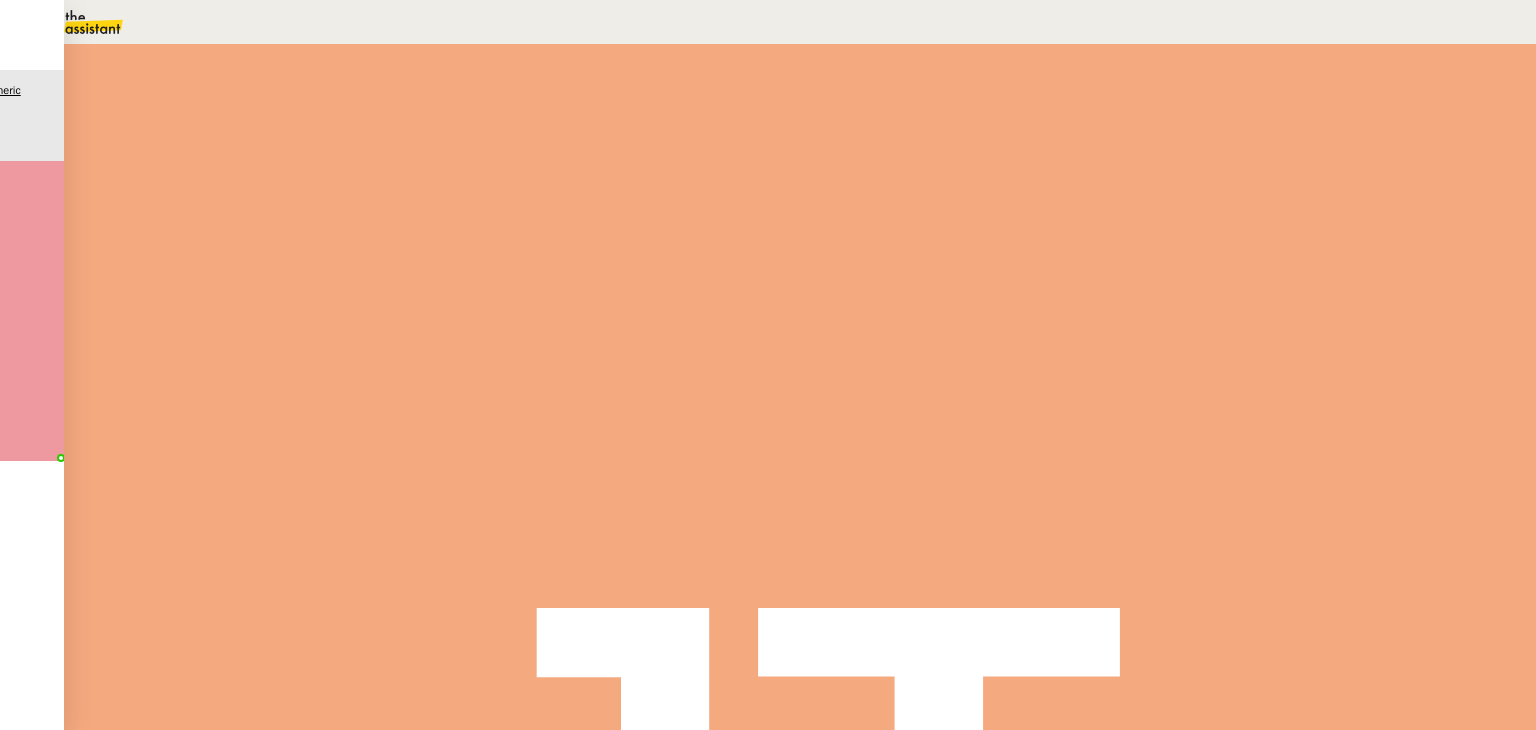 click on "Comptabilité" at bounding box center [110, 2496] 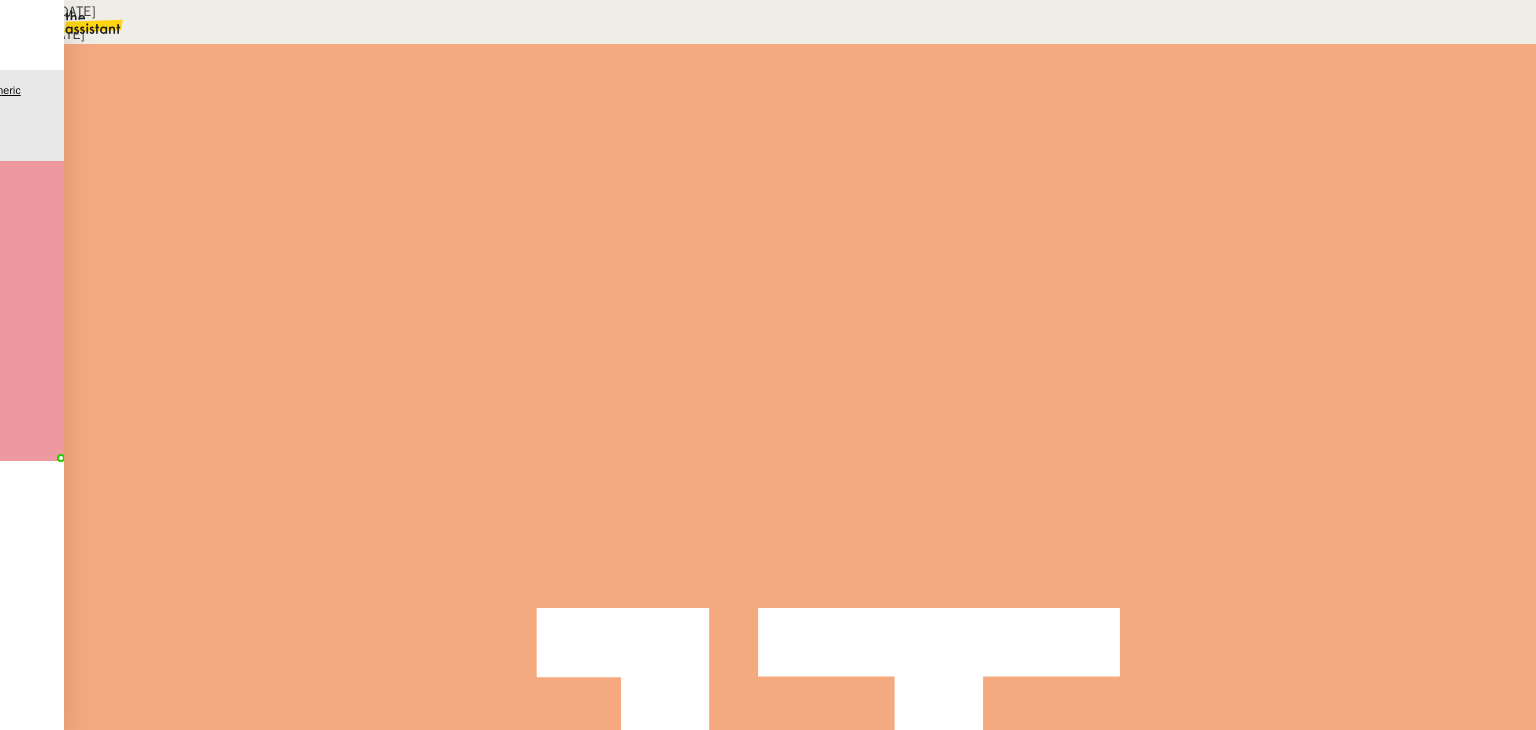 scroll, scrollTop: 1275, scrollLeft: 0, axis: vertical 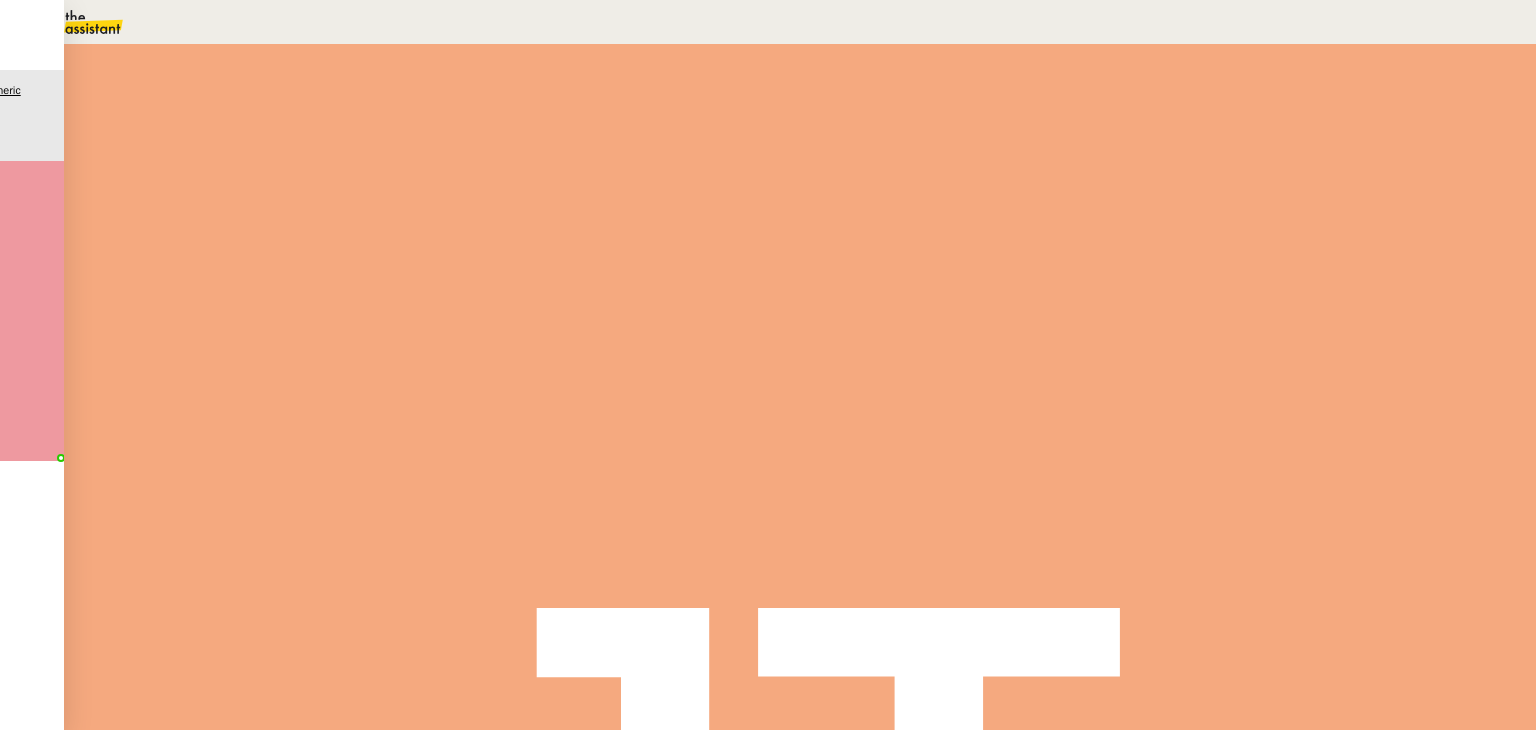 click on "Modifier" at bounding box center (209, 2541) 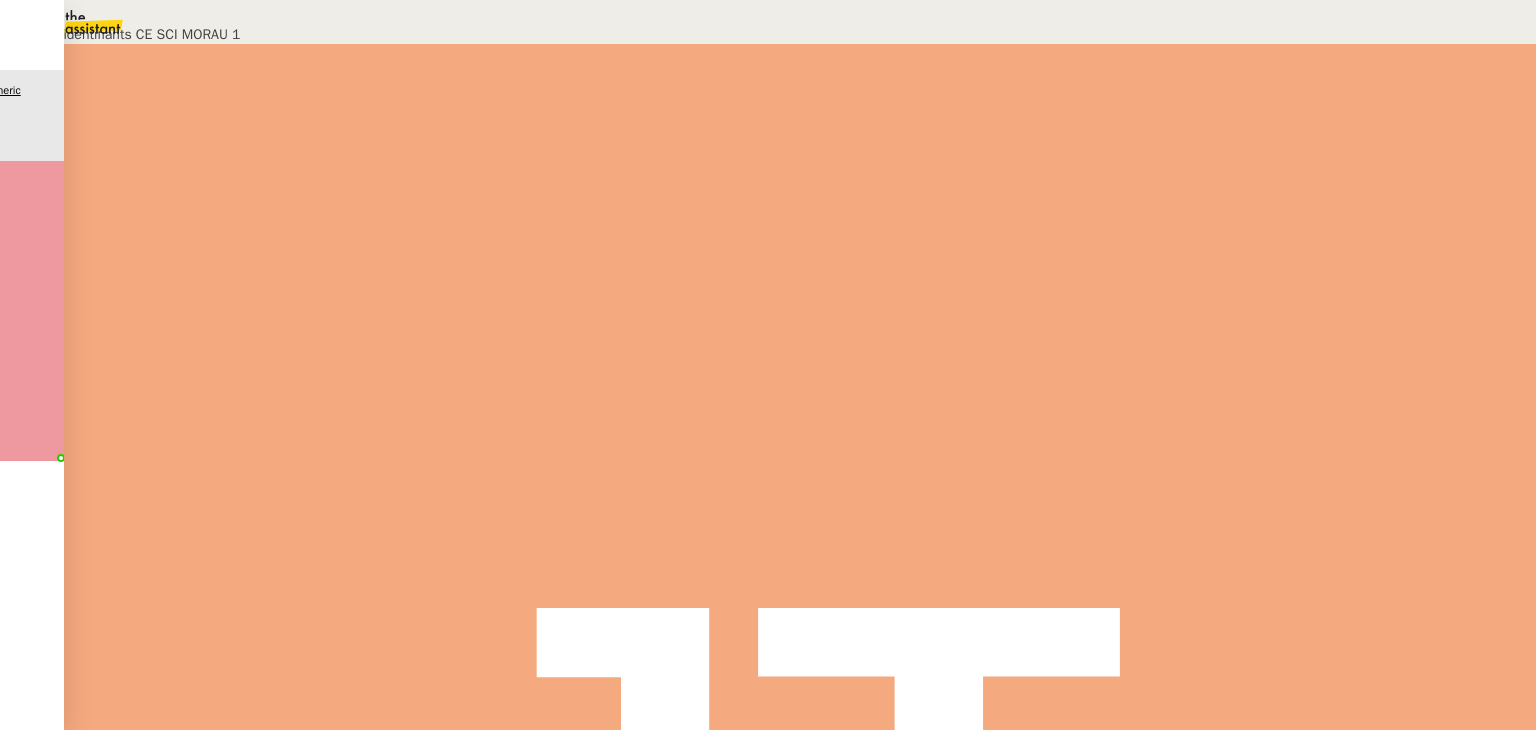 click on "Déverrouiller" at bounding box center (57, 98) 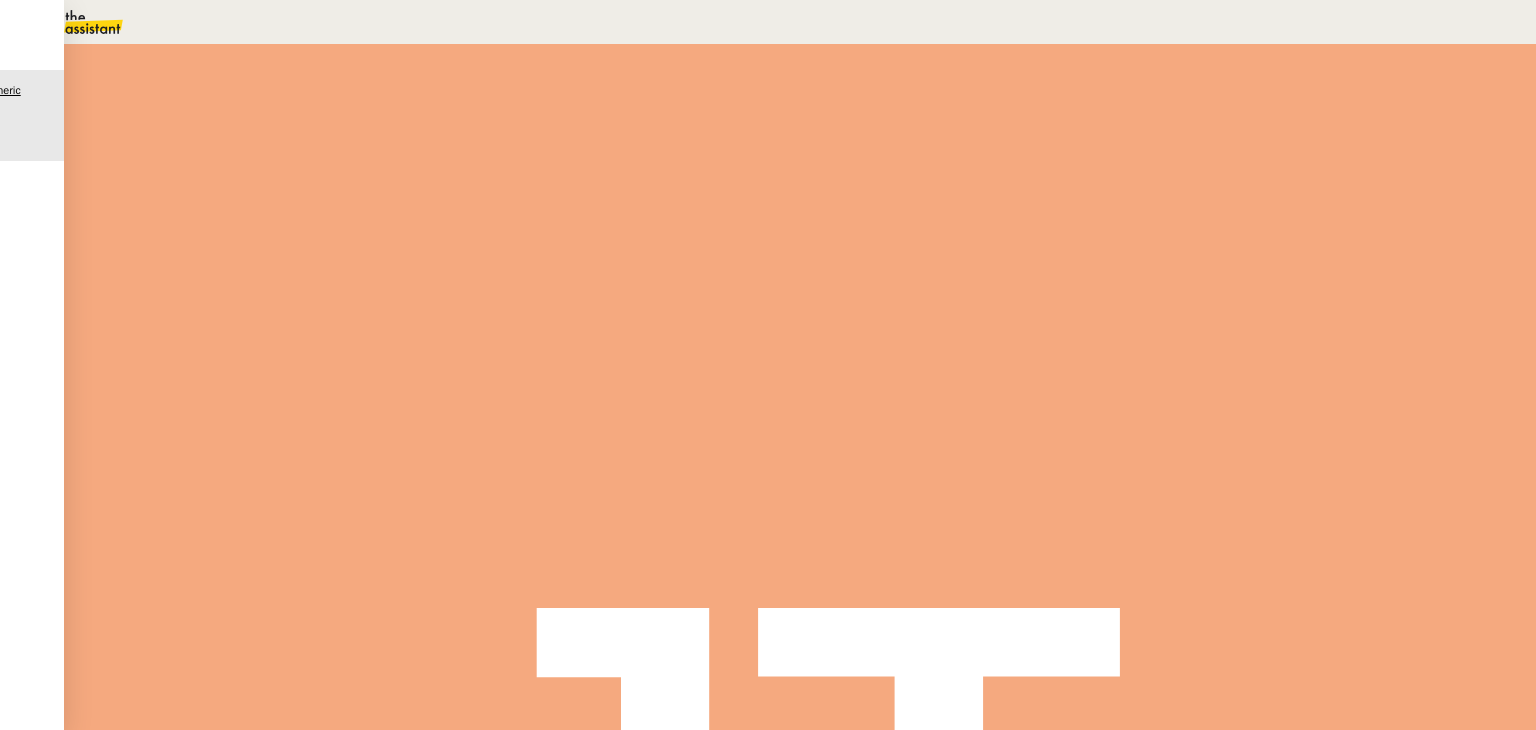 click on "Modifier" at bounding box center (209, 2541) 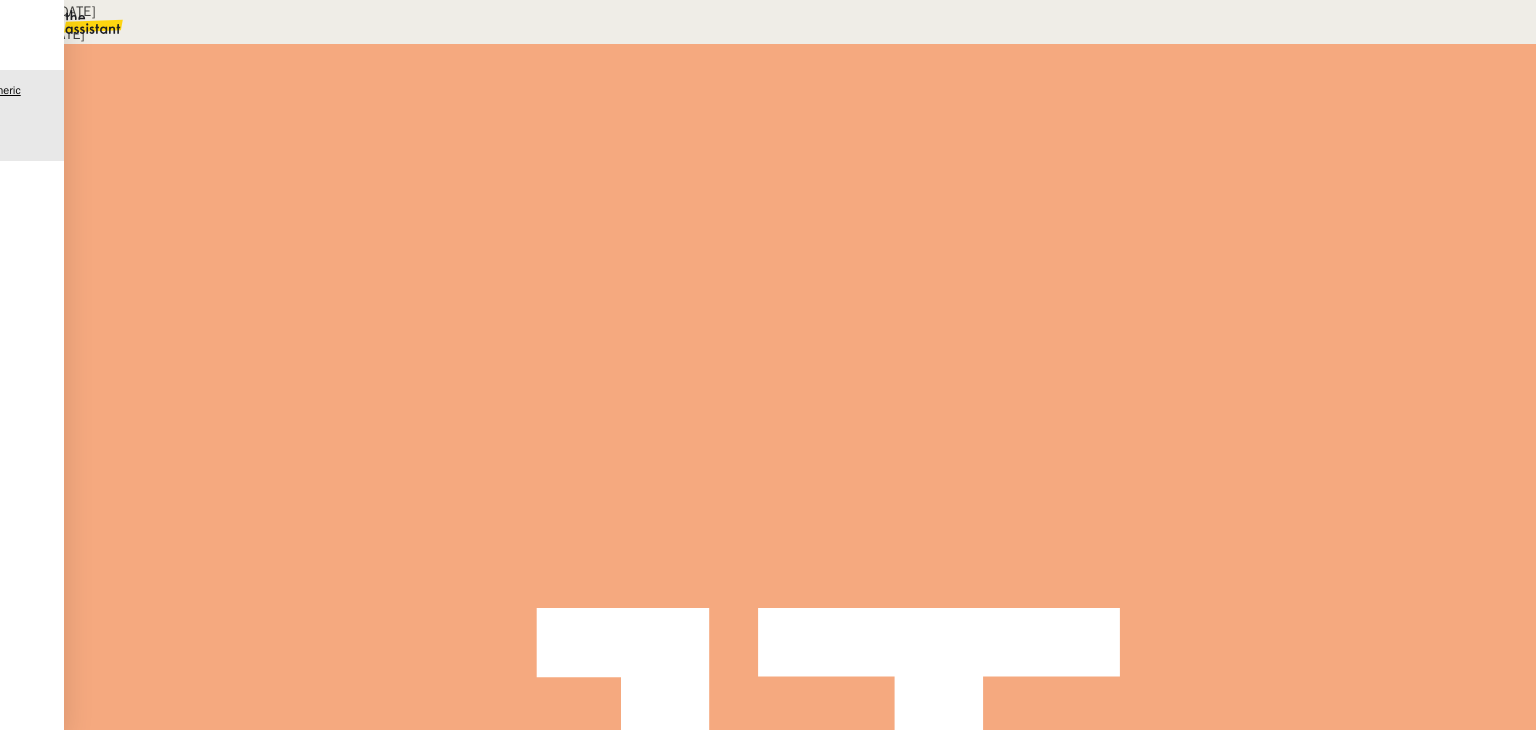 scroll, scrollTop: 475, scrollLeft: 0, axis: vertical 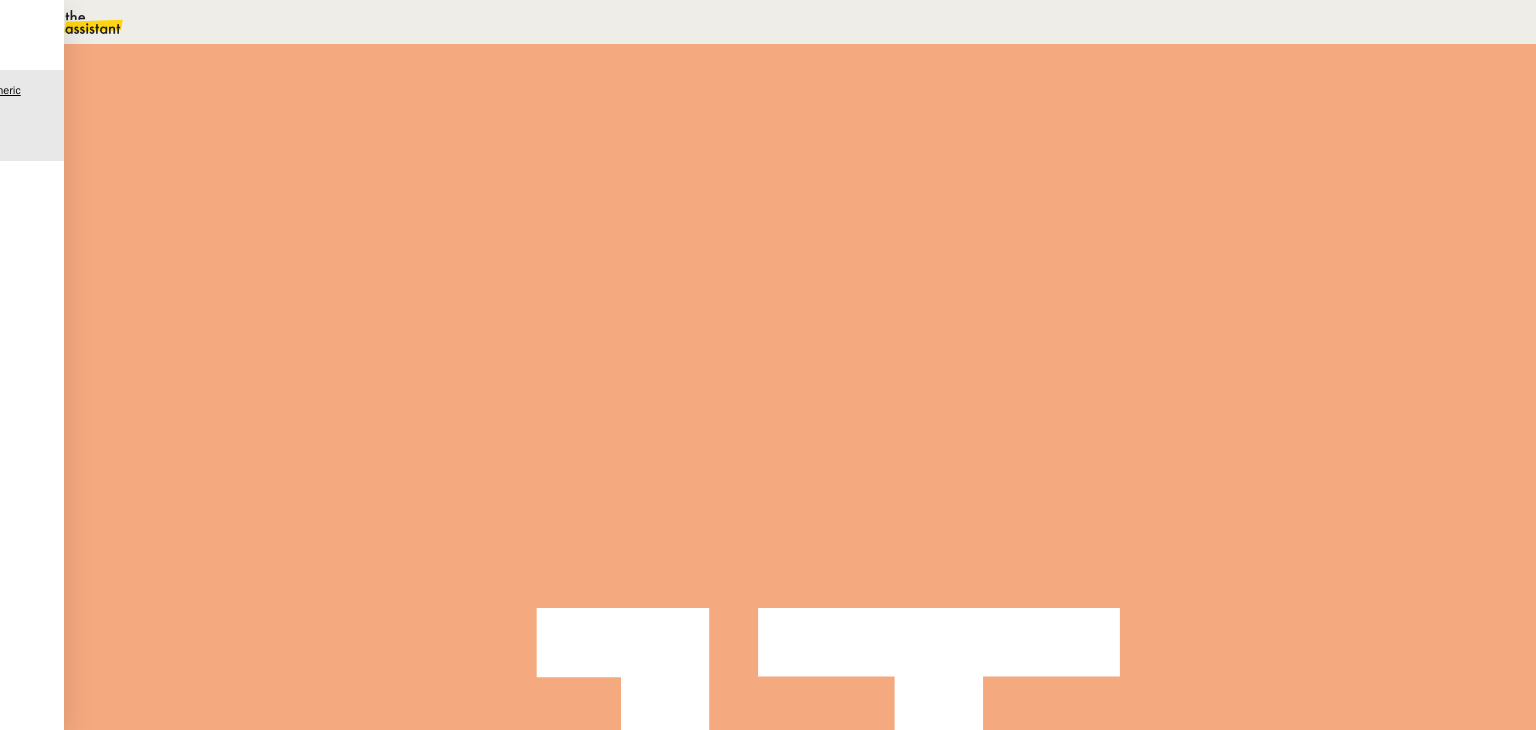click on "Modifier" at bounding box center [209, 2541] 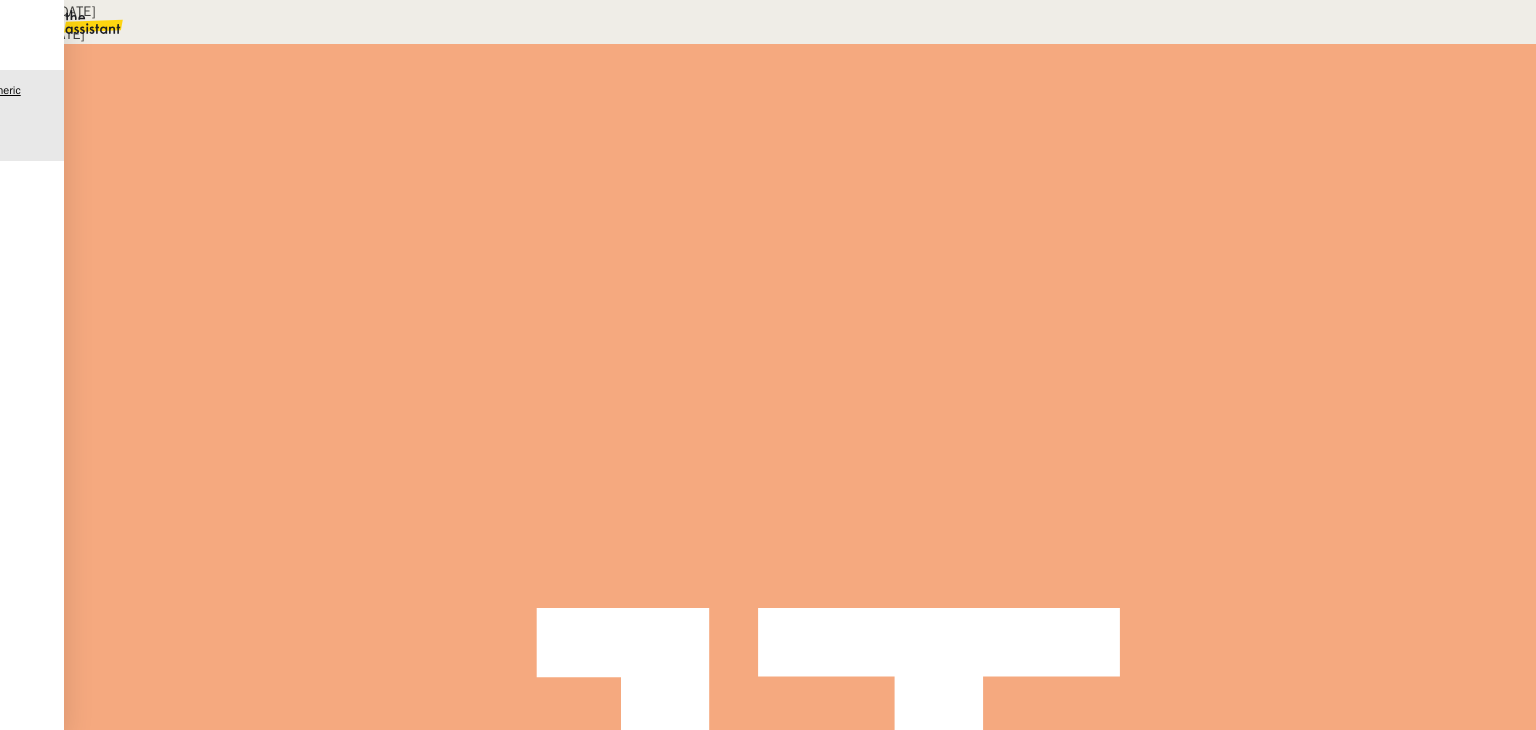 scroll, scrollTop: 1275, scrollLeft: 0, axis: vertical 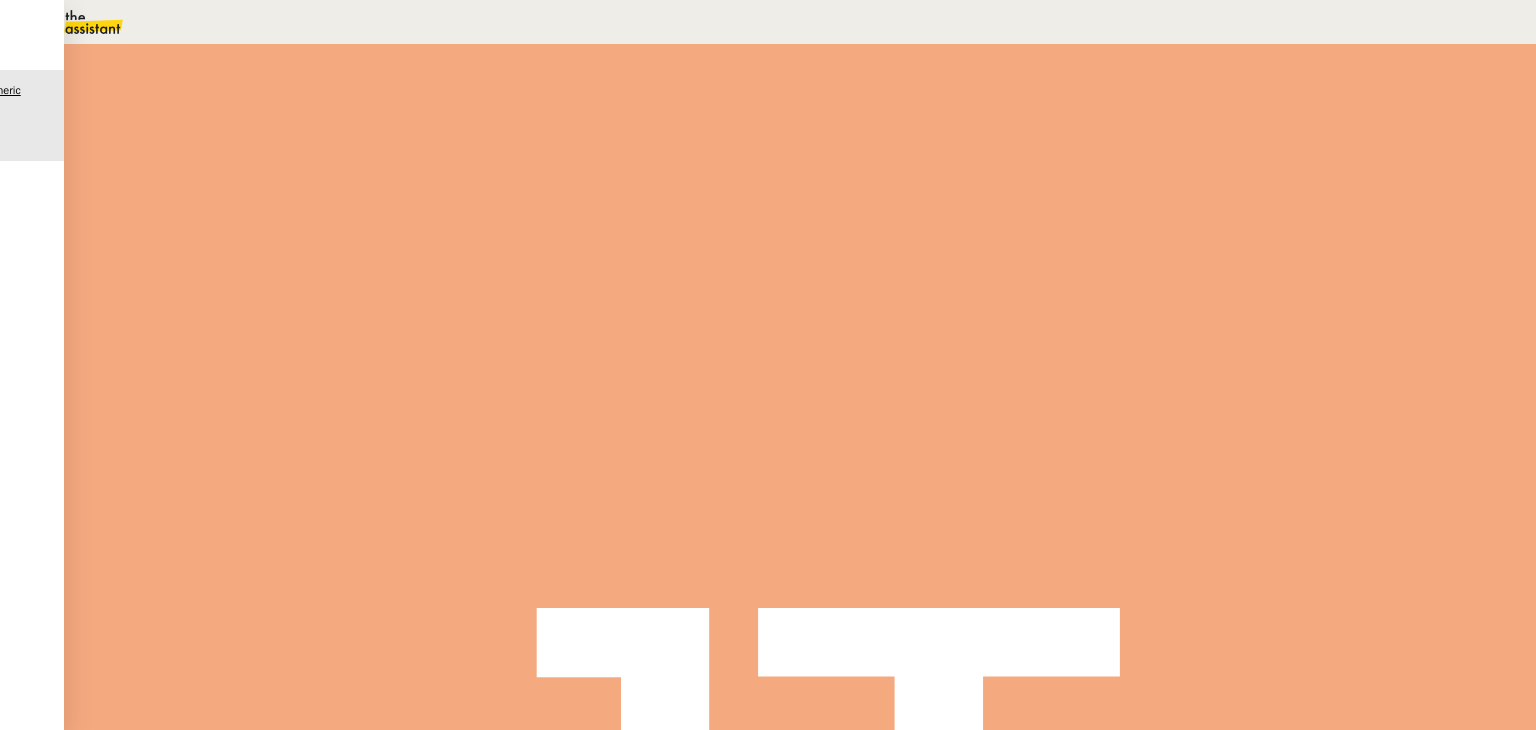 click on "Comptabilité" at bounding box center [110, 2496] 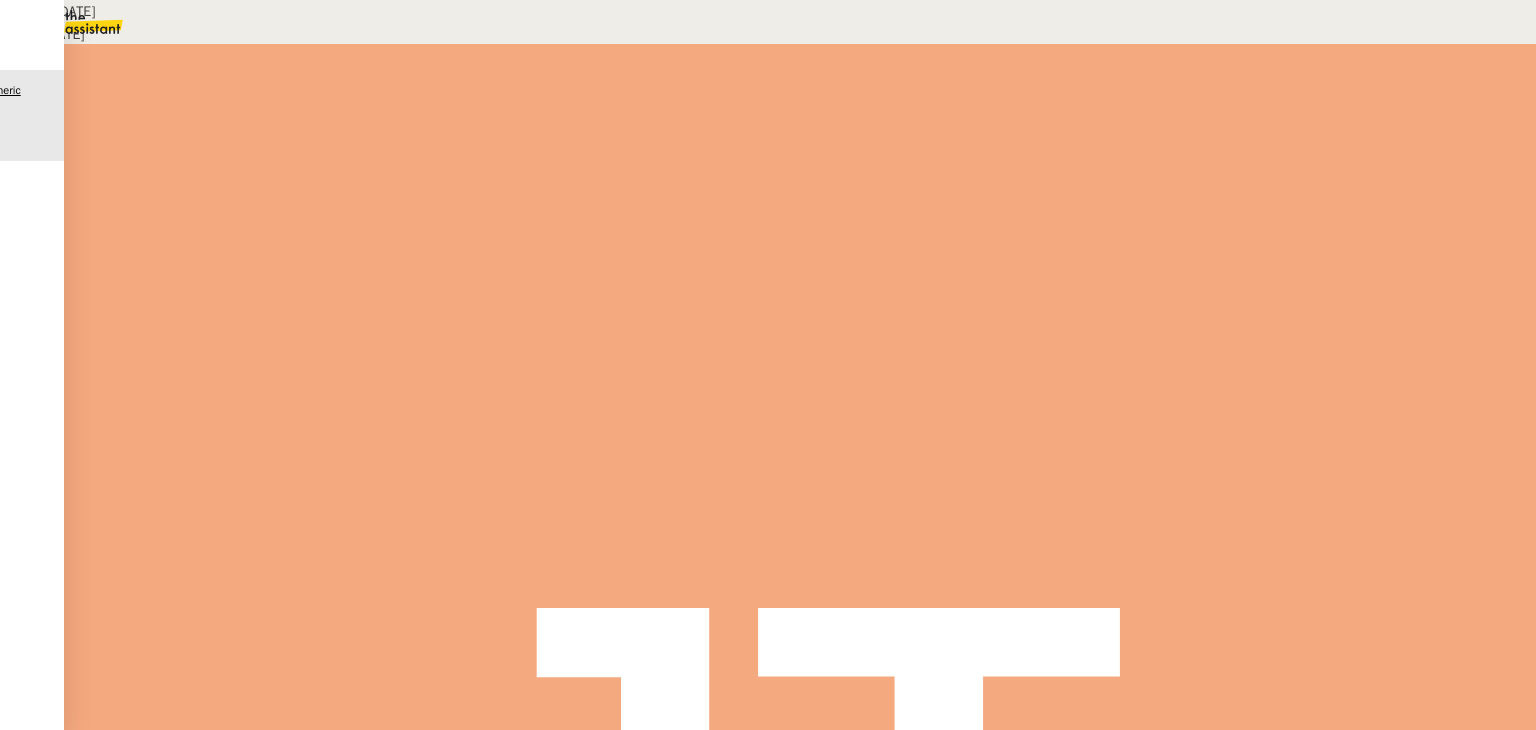 scroll, scrollTop: 1343, scrollLeft: 0, axis: vertical 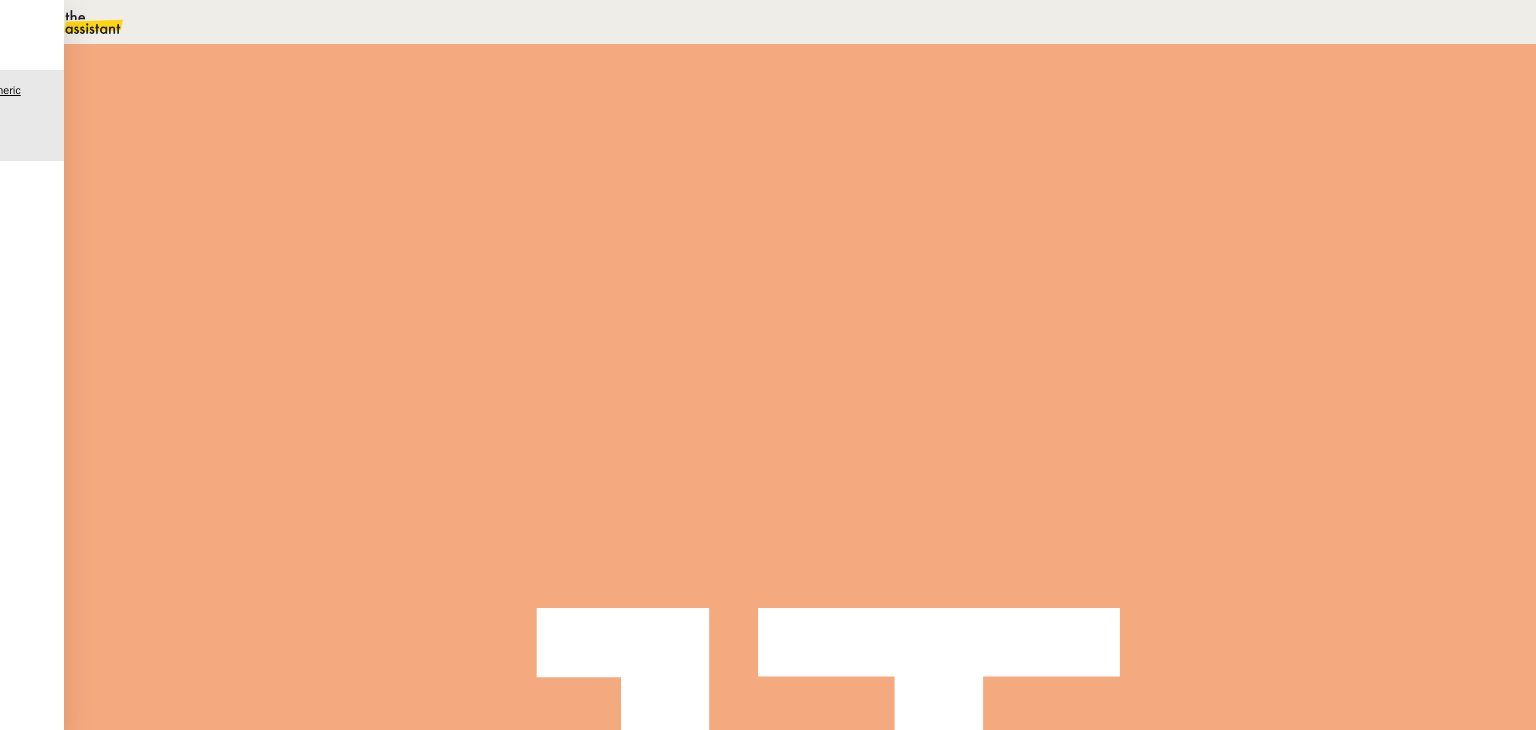click on "Comptabilité" at bounding box center [110, 2496] 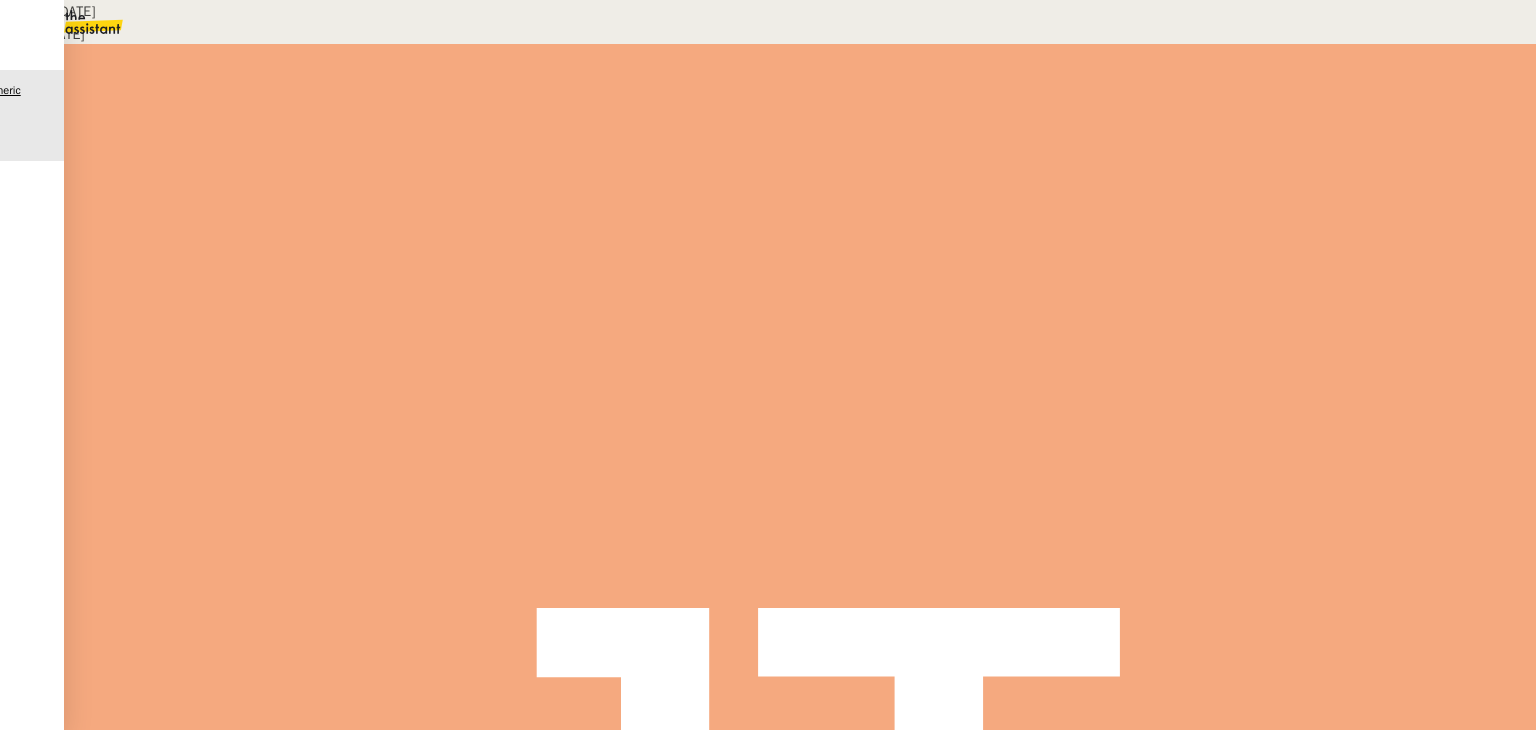 scroll, scrollTop: 1475, scrollLeft: 0, axis: vertical 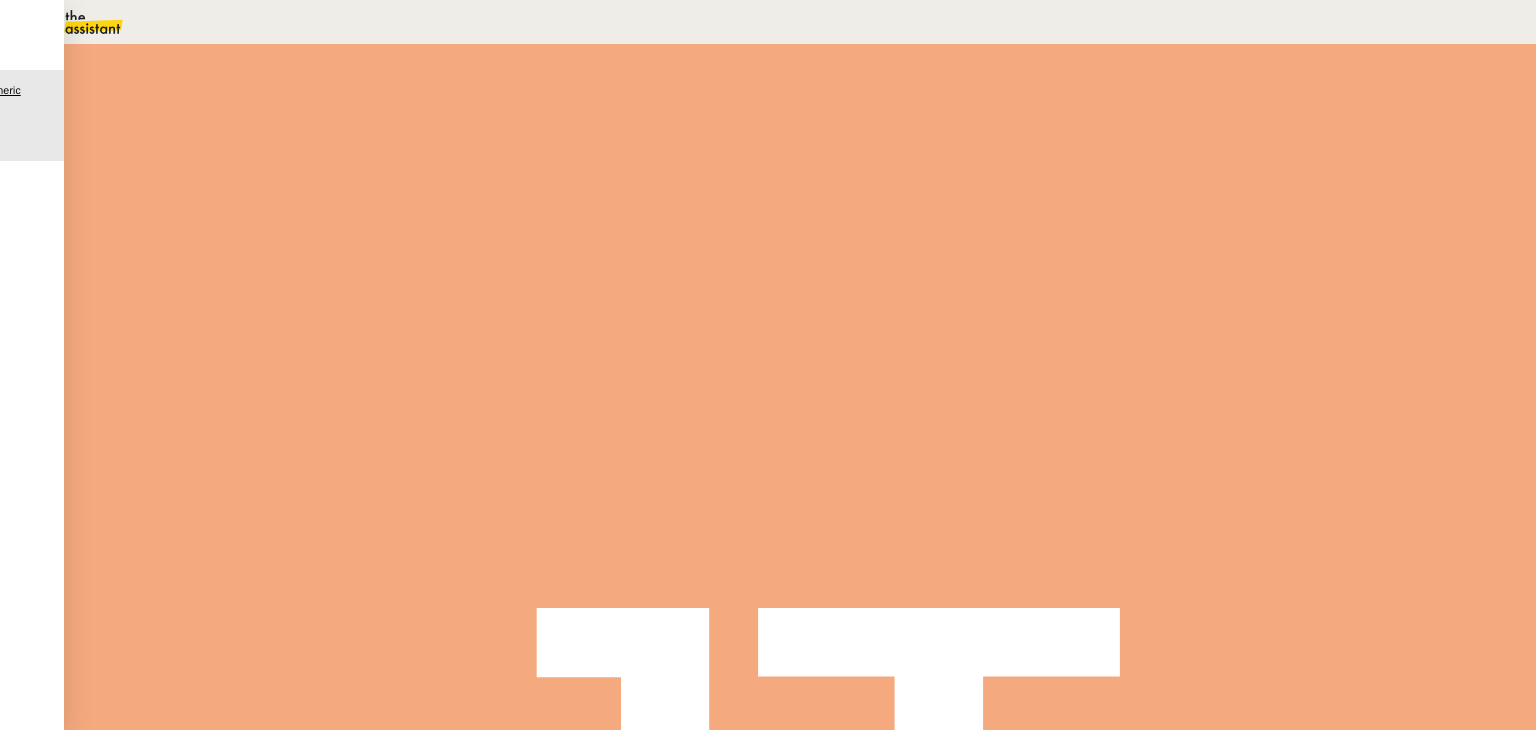 click at bounding box center [287, 340] 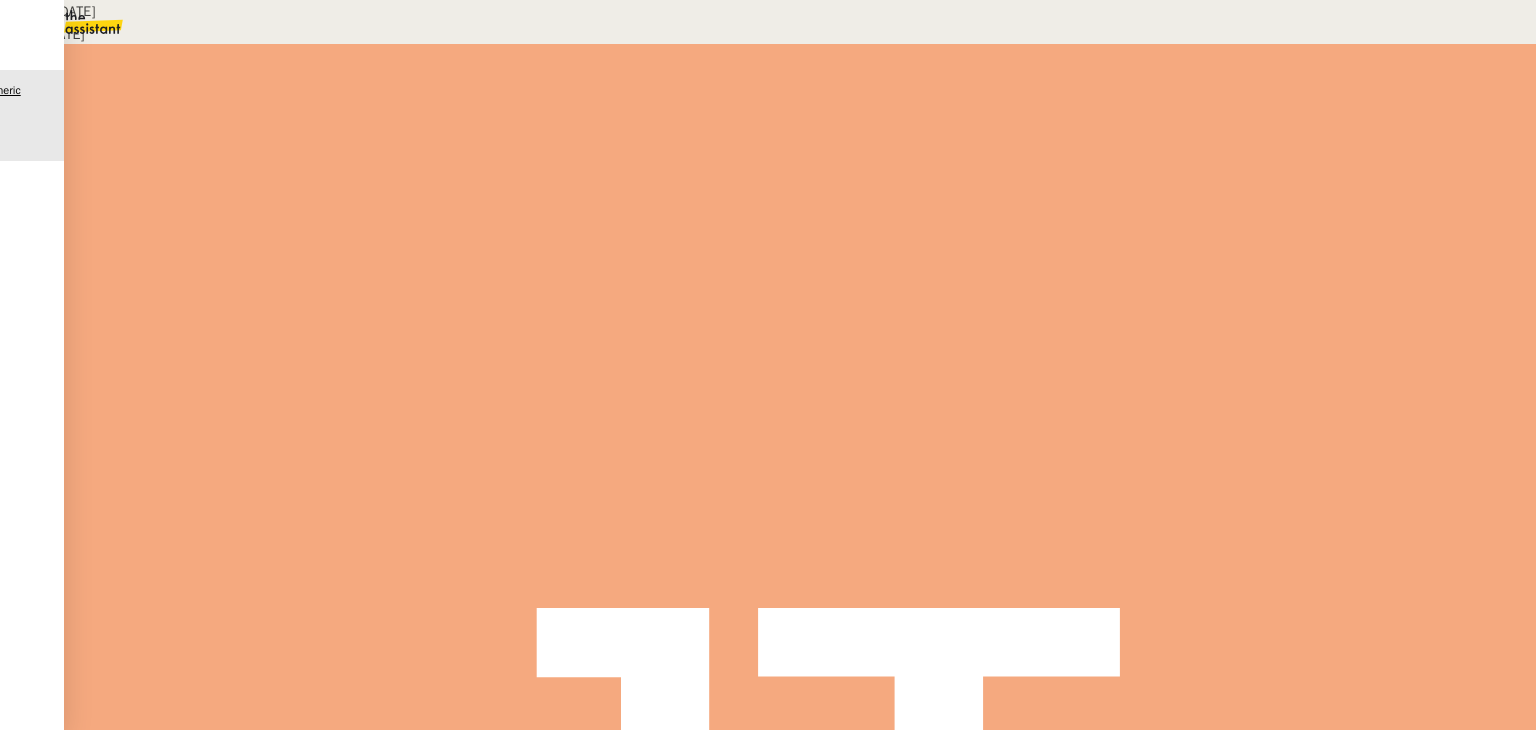 scroll, scrollTop: 1375, scrollLeft: 0, axis: vertical 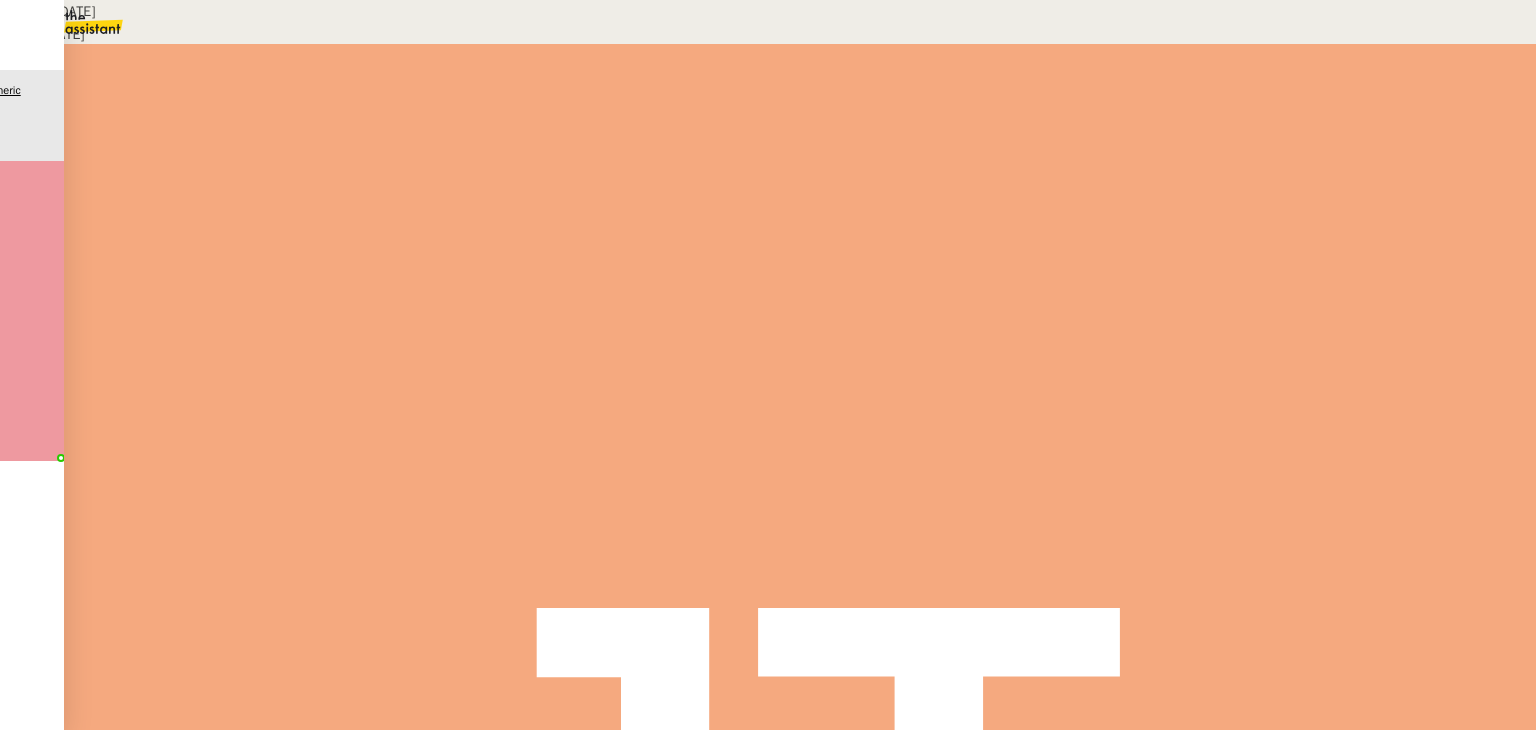 drag, startPoint x: 882, startPoint y: 177, endPoint x: 986, endPoint y: 177, distance: 104 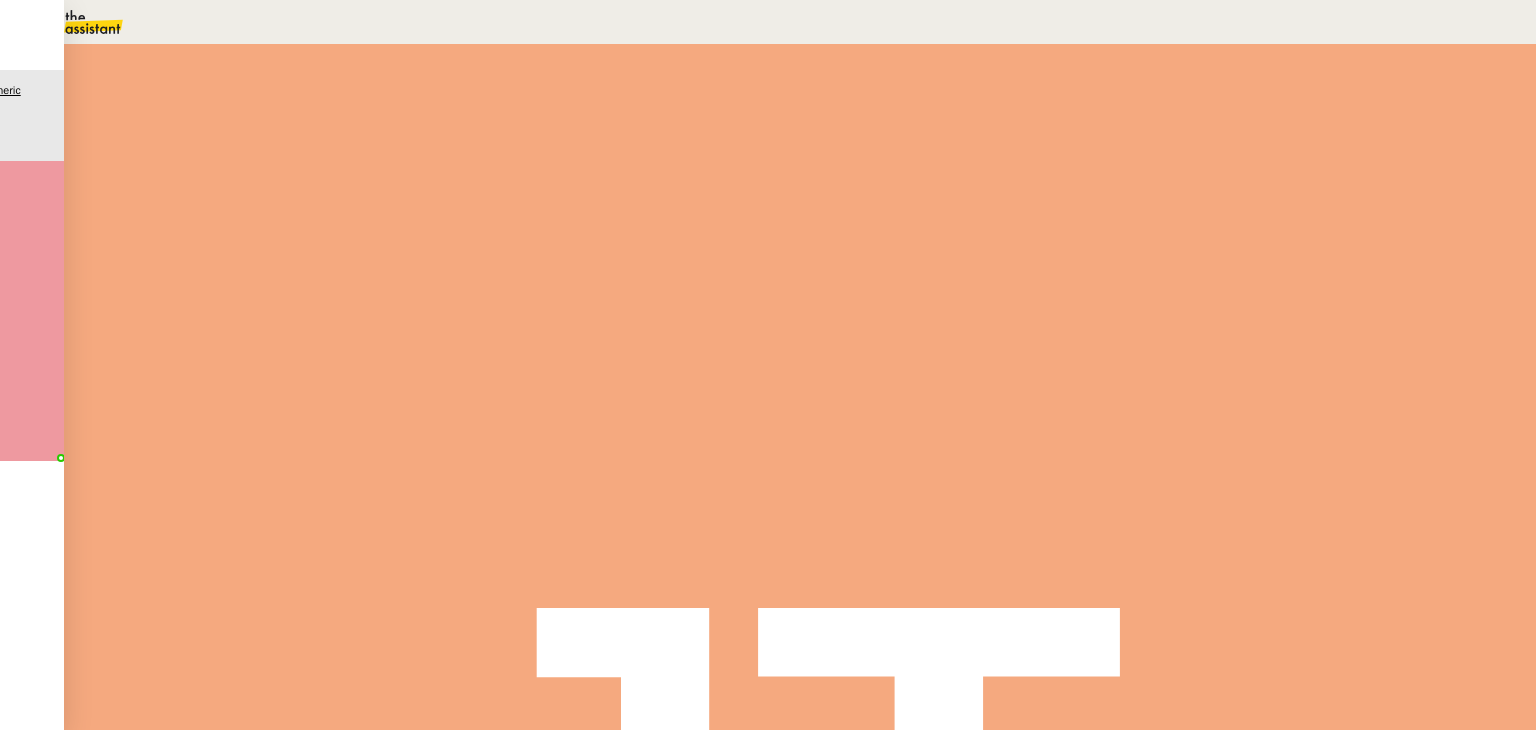 scroll, scrollTop: 0, scrollLeft: 0, axis: both 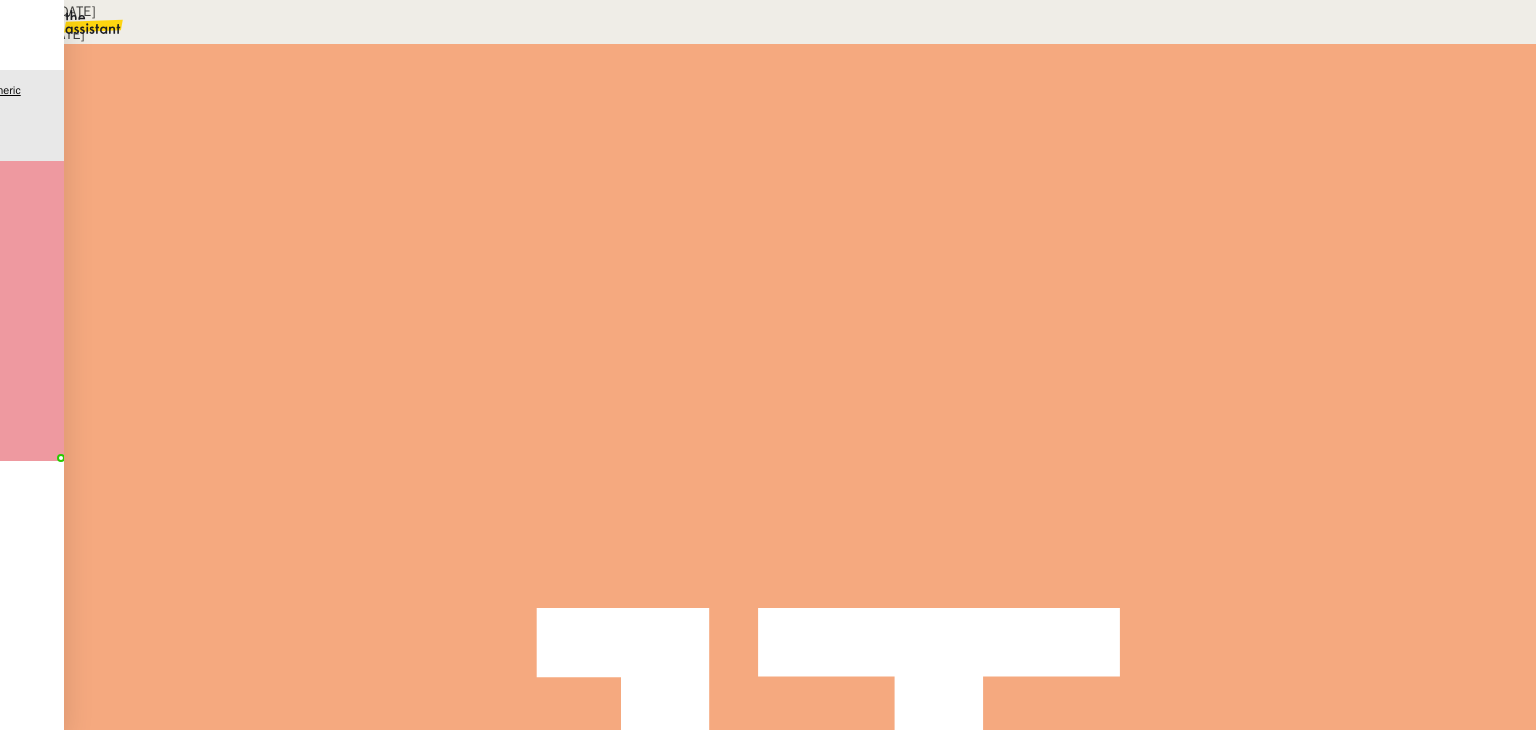 drag, startPoint x: 559, startPoint y: 299, endPoint x: 600, endPoint y: 294, distance: 41.303753 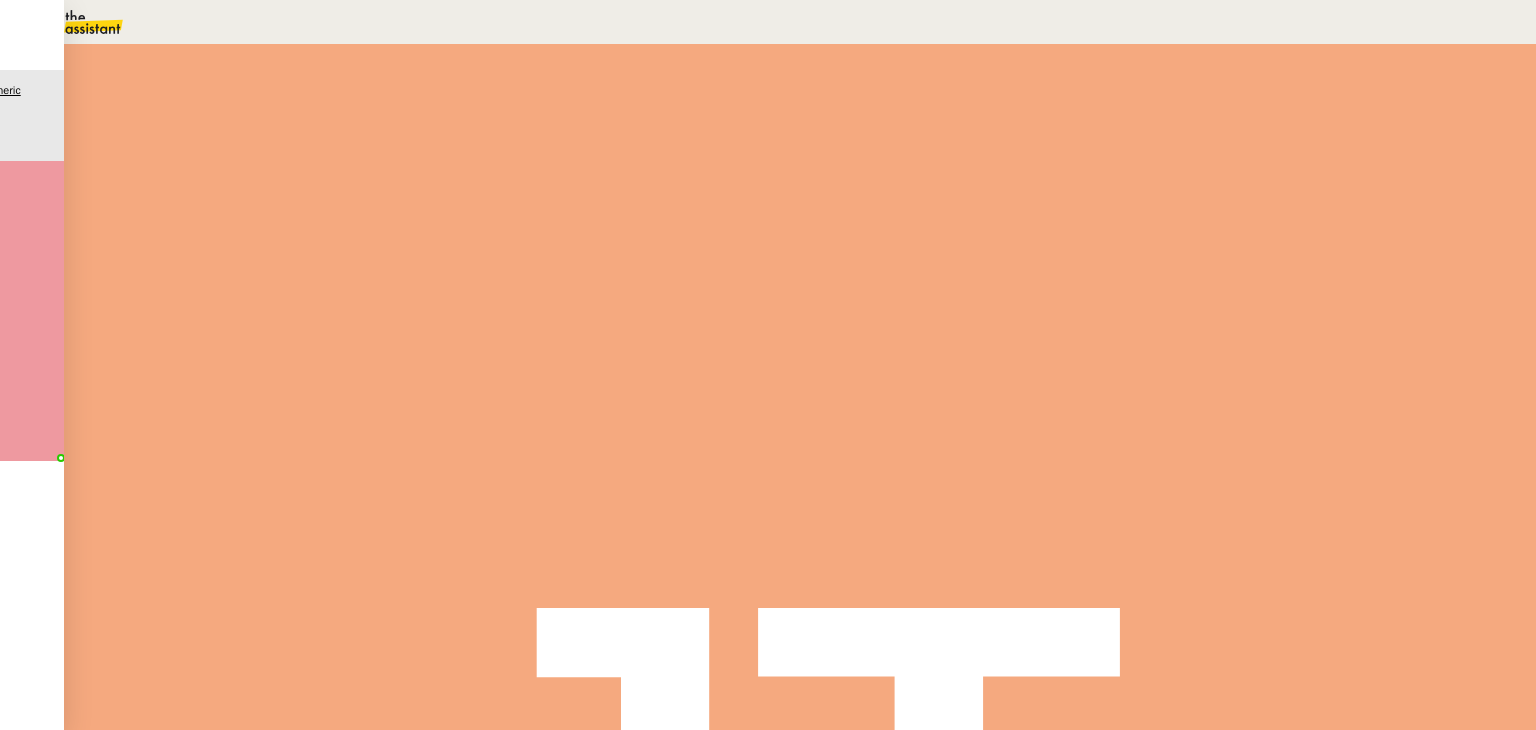 click on "Modifier" at bounding box center [209, 2541] 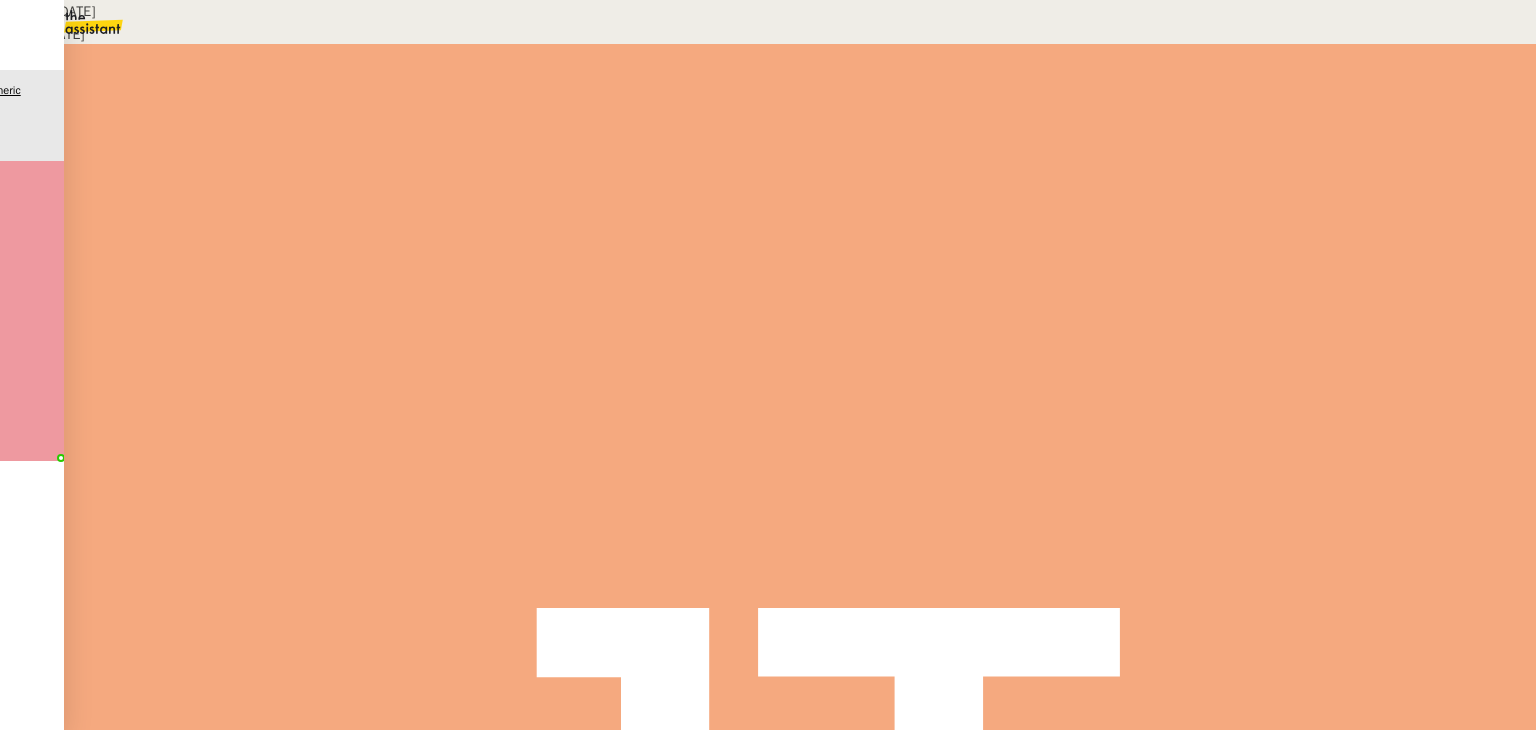 scroll, scrollTop: 1575, scrollLeft: 0, axis: vertical 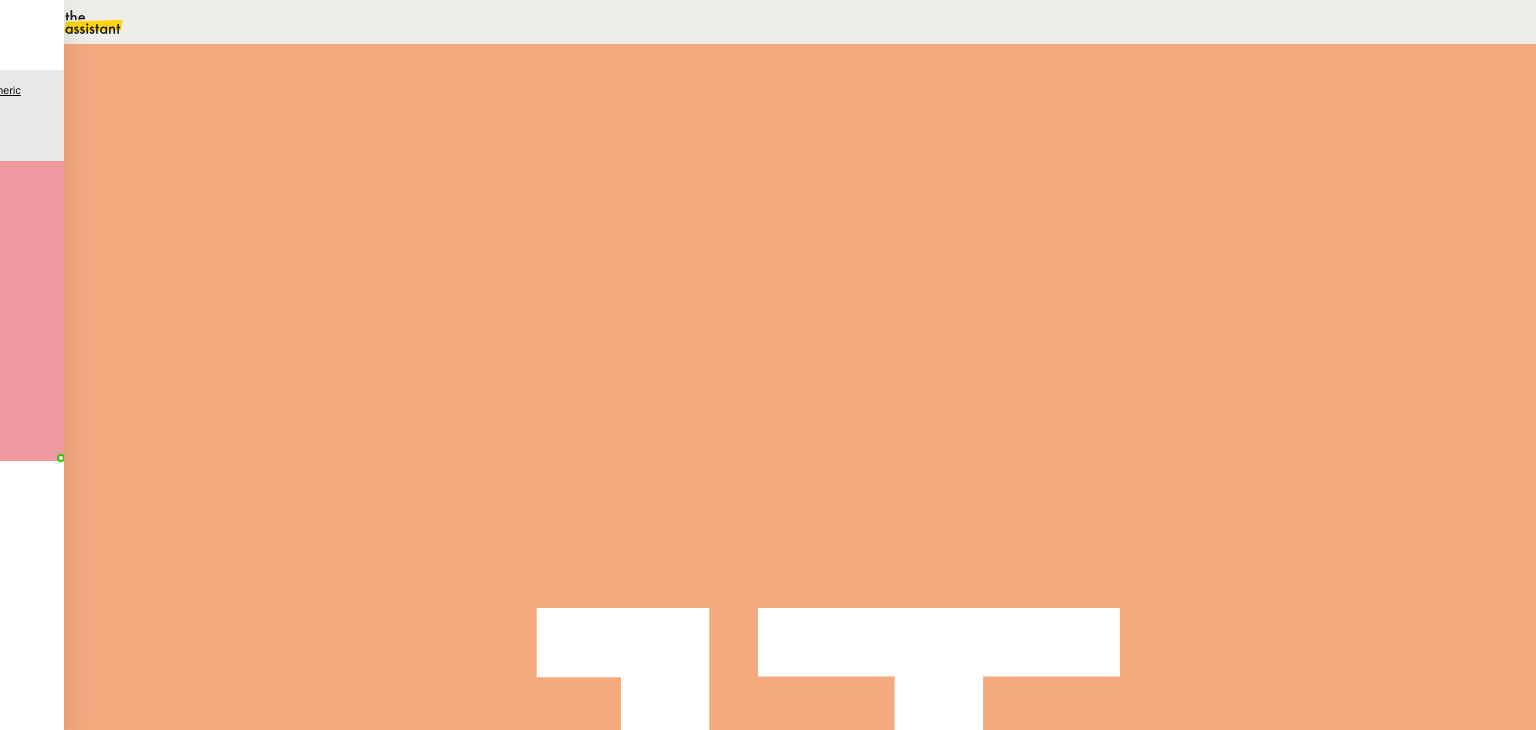 click on "Compte client [BRAND] SCI [LAST] 2" at bounding box center [148, 2566] 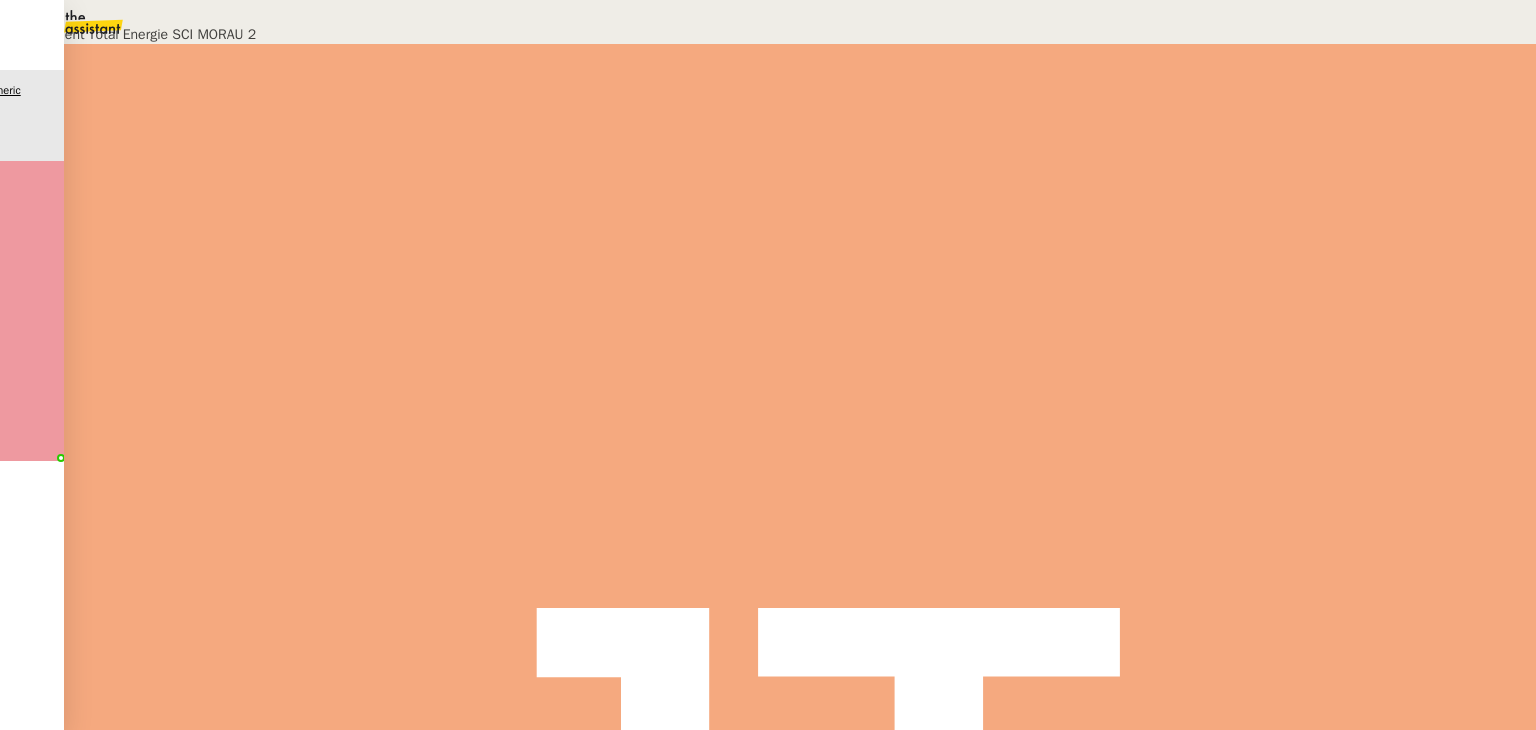 click on "Déverrouiller" at bounding box center [57, 98] 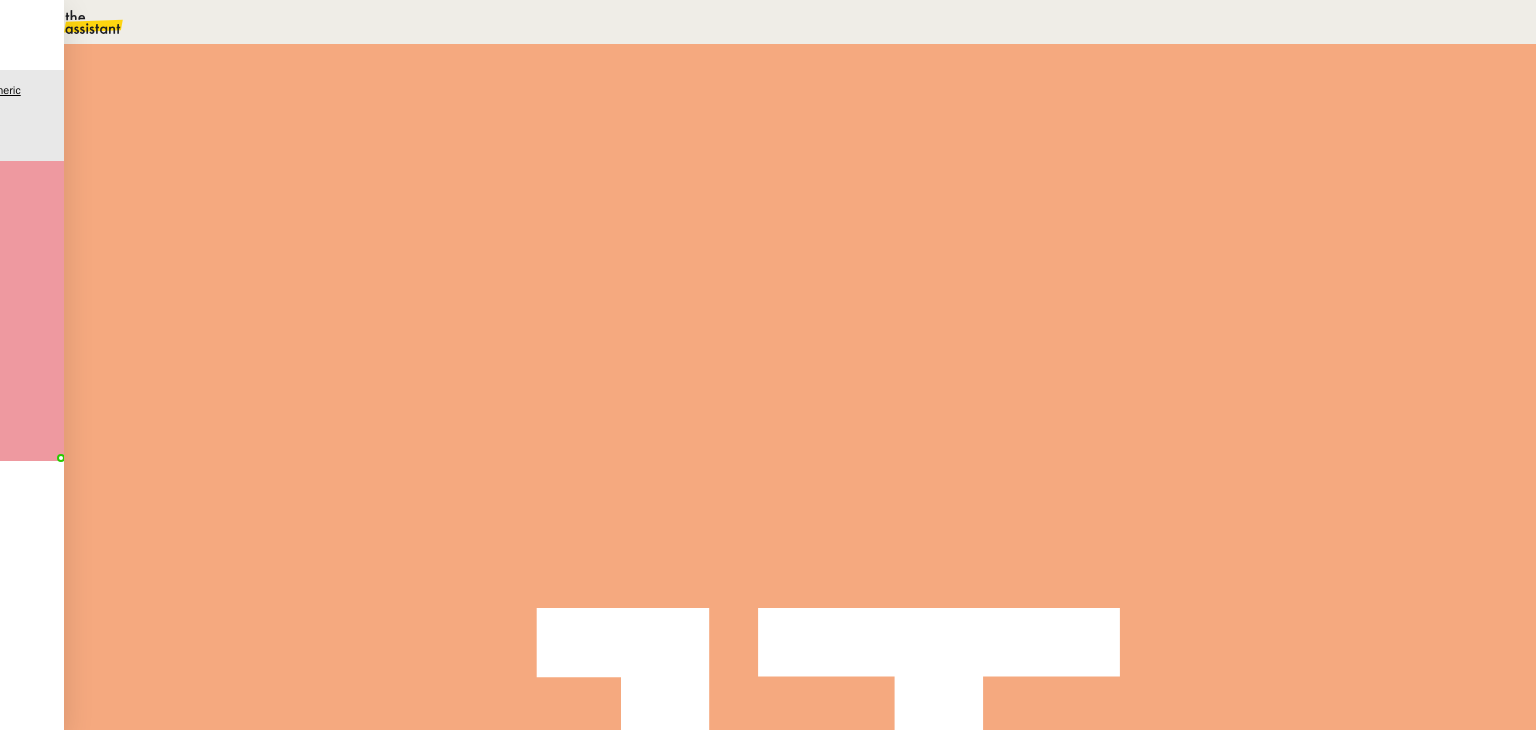 click on "Comptabilité" at bounding box center (110, 2496) 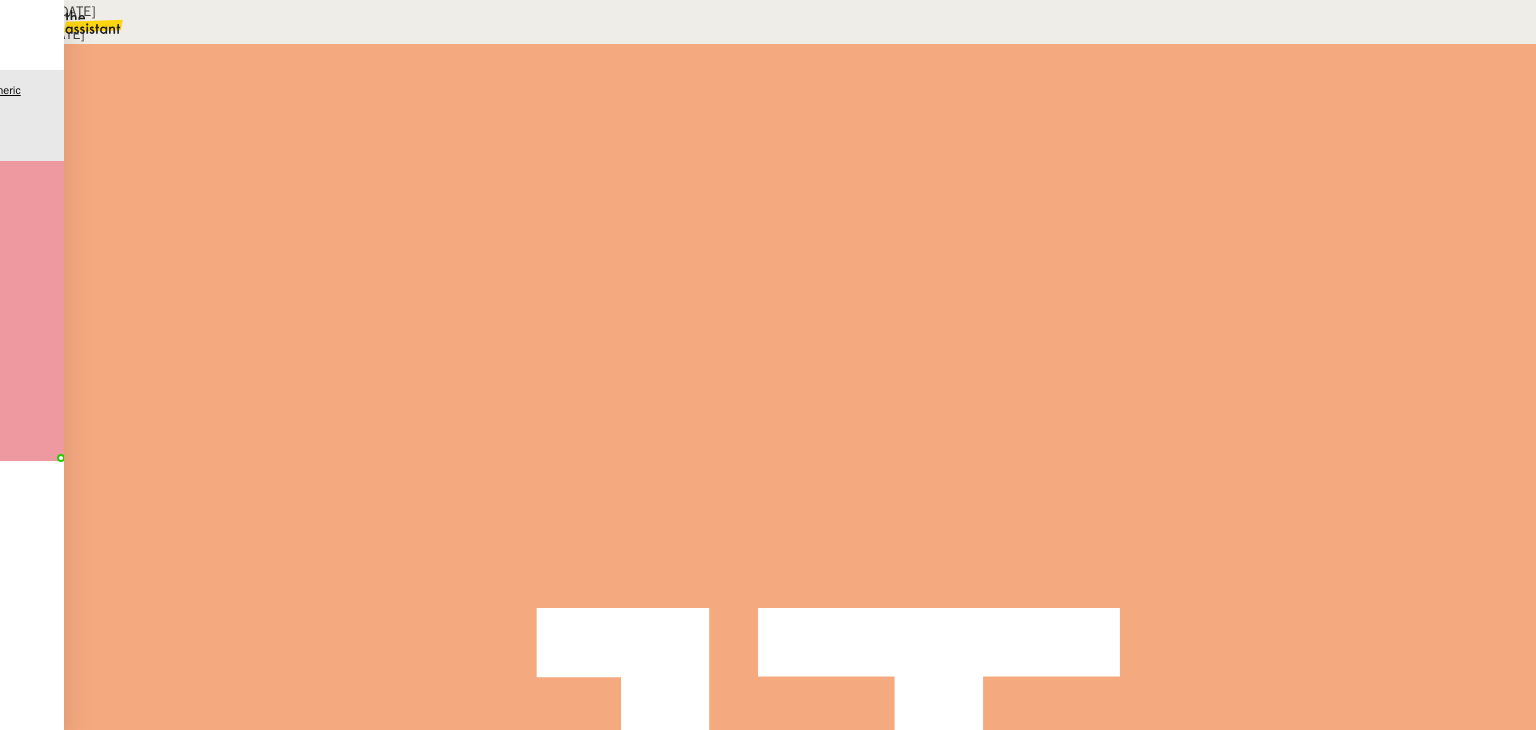 scroll, scrollTop: 1575, scrollLeft: 0, axis: vertical 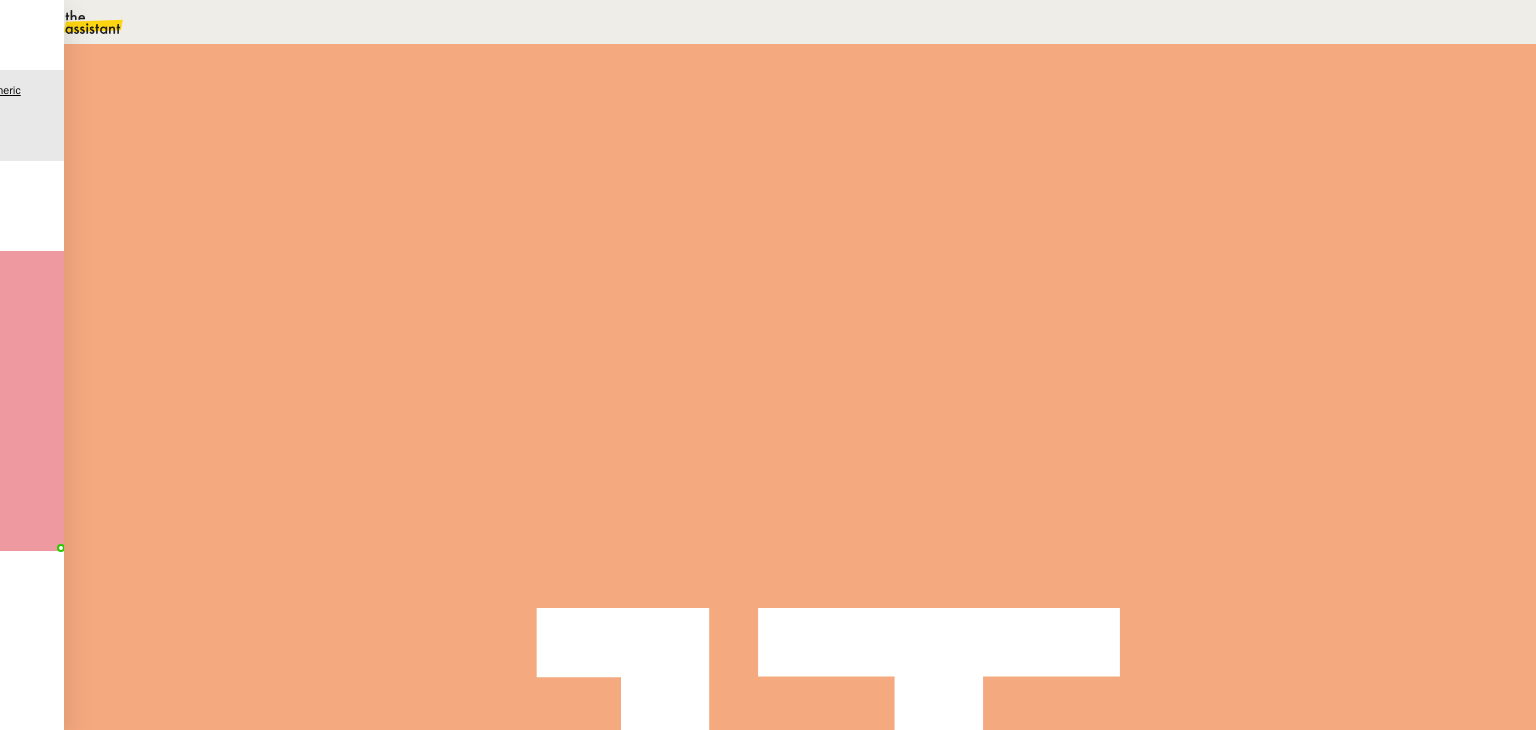 click on "Comptabilité" at bounding box center [110, 2496] 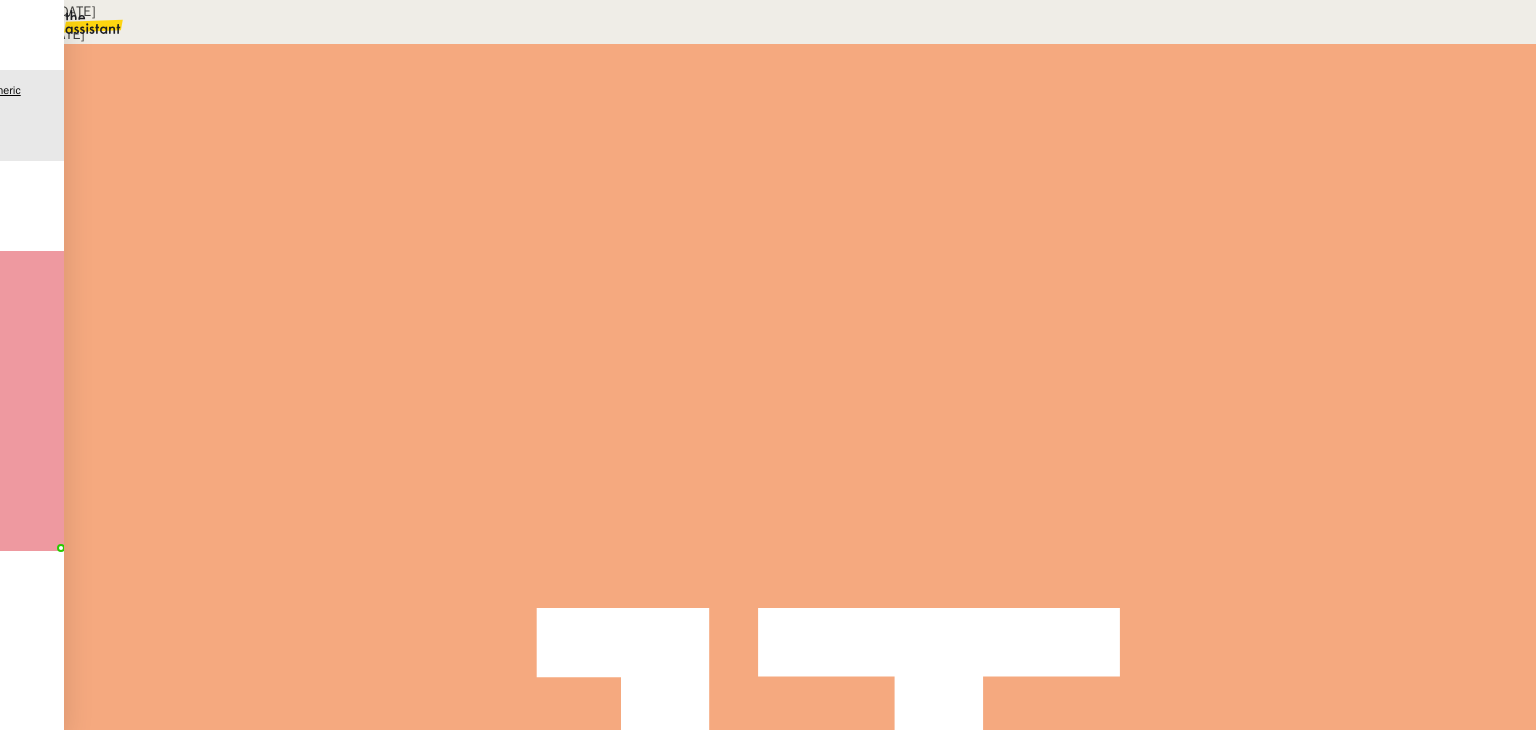 scroll, scrollTop: 1475, scrollLeft: 0, axis: vertical 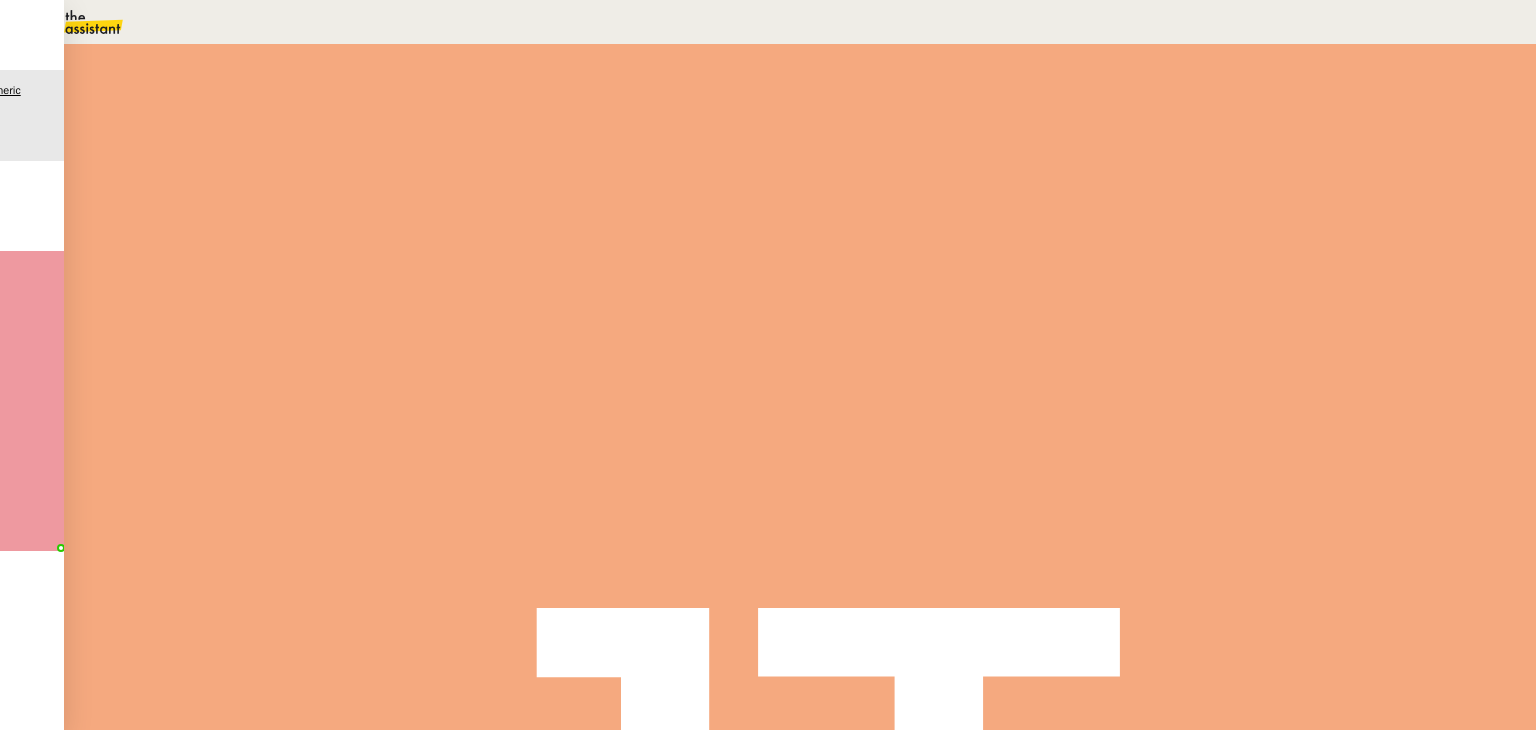 click at bounding box center (287, 336) 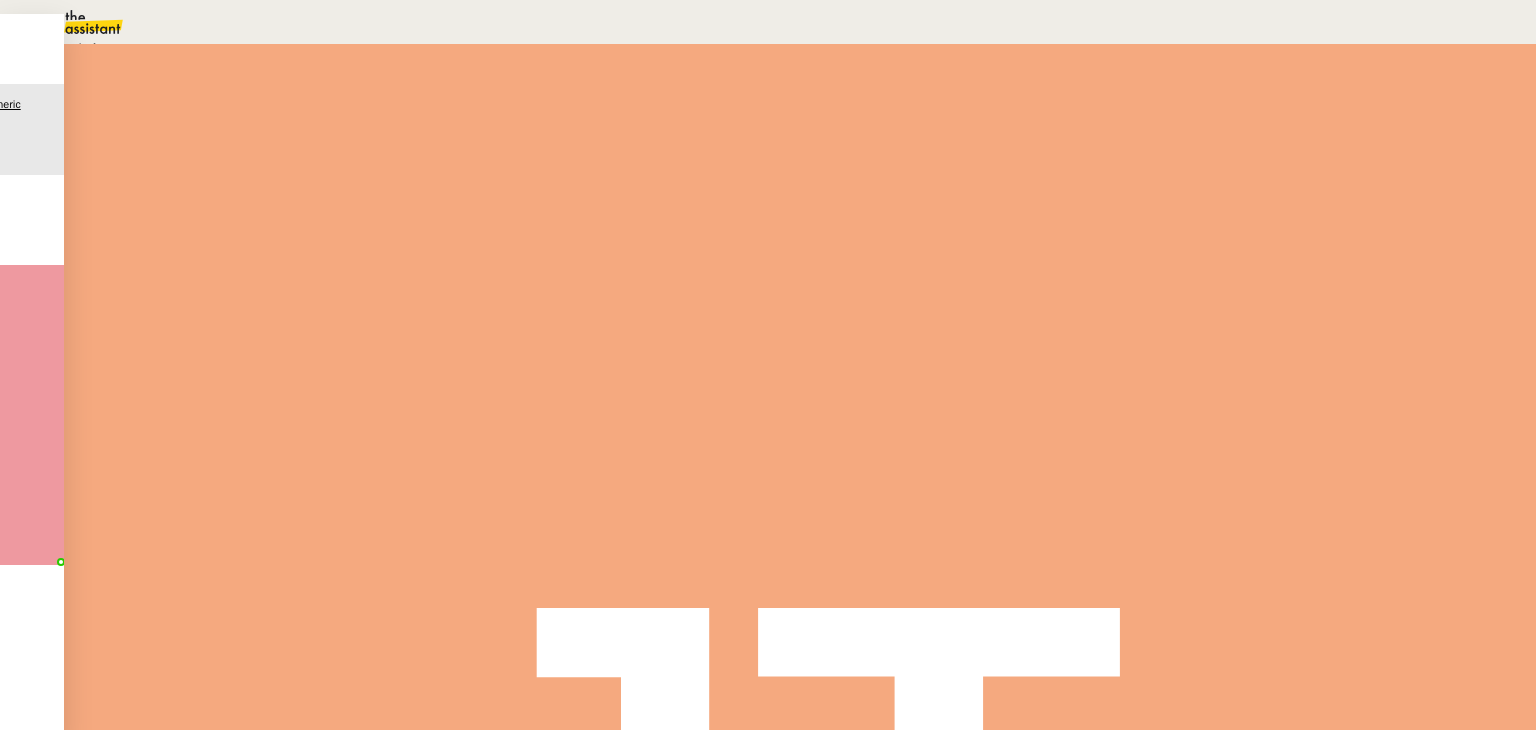 click on "Statut" at bounding box center [290, 112] 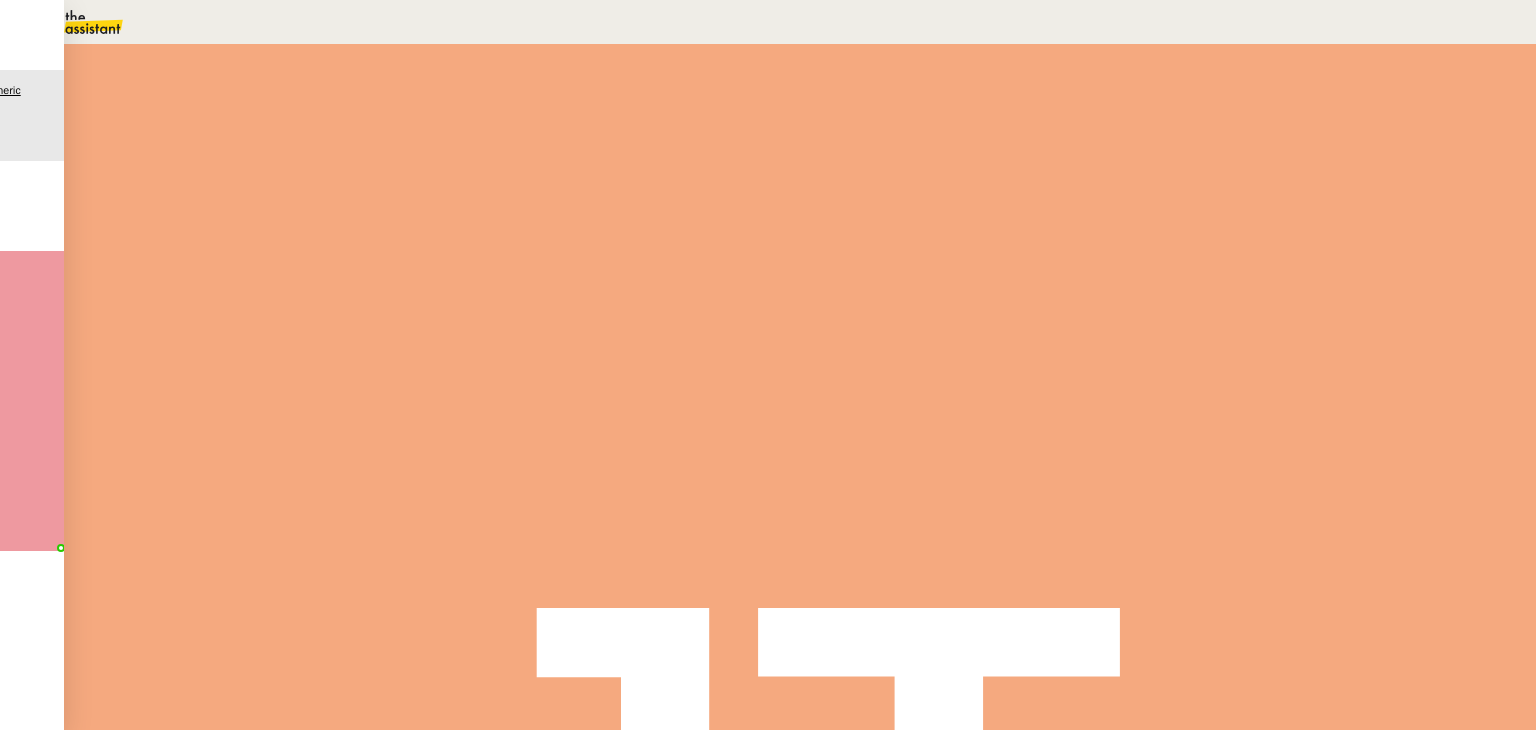 click at bounding box center [1184, 133] 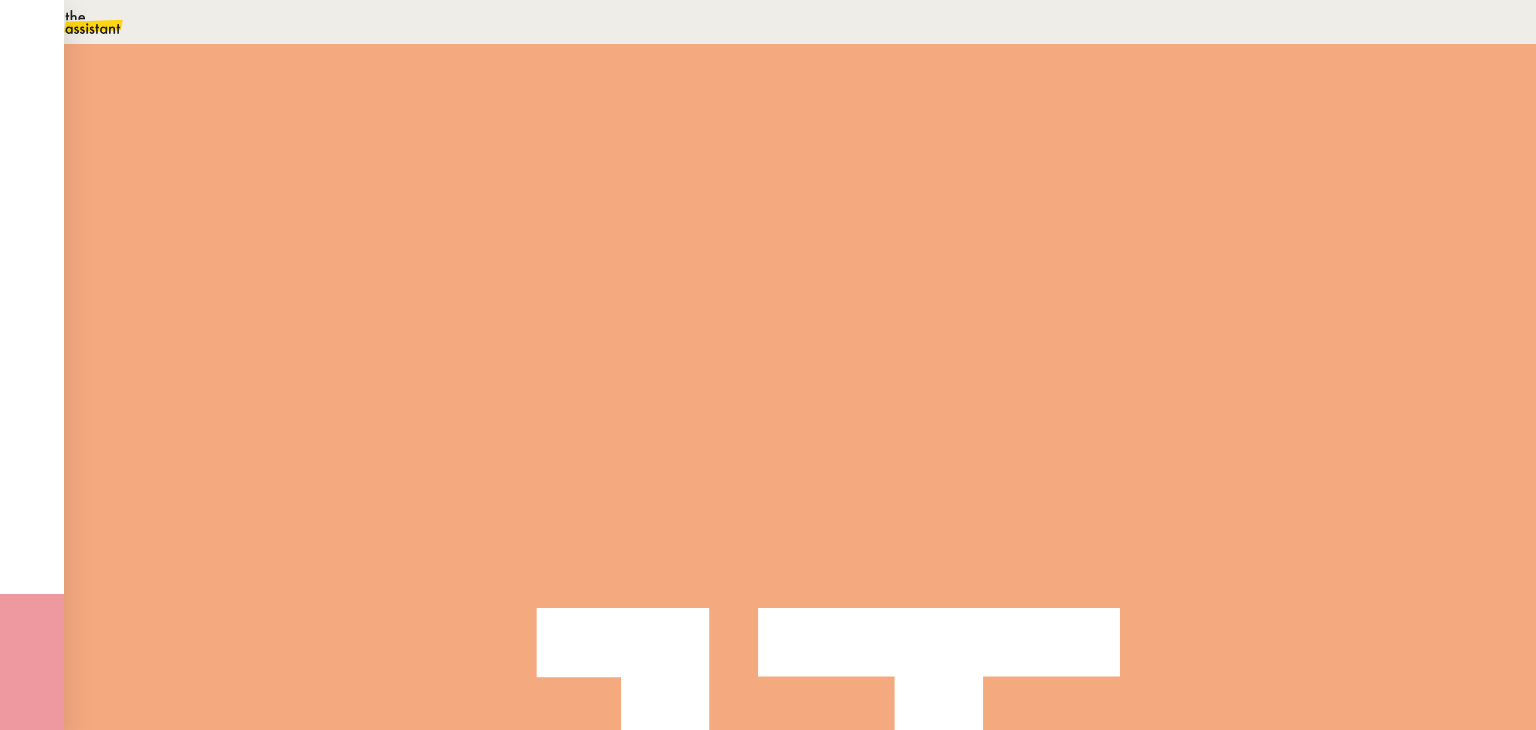 click at bounding box center [287, 490] 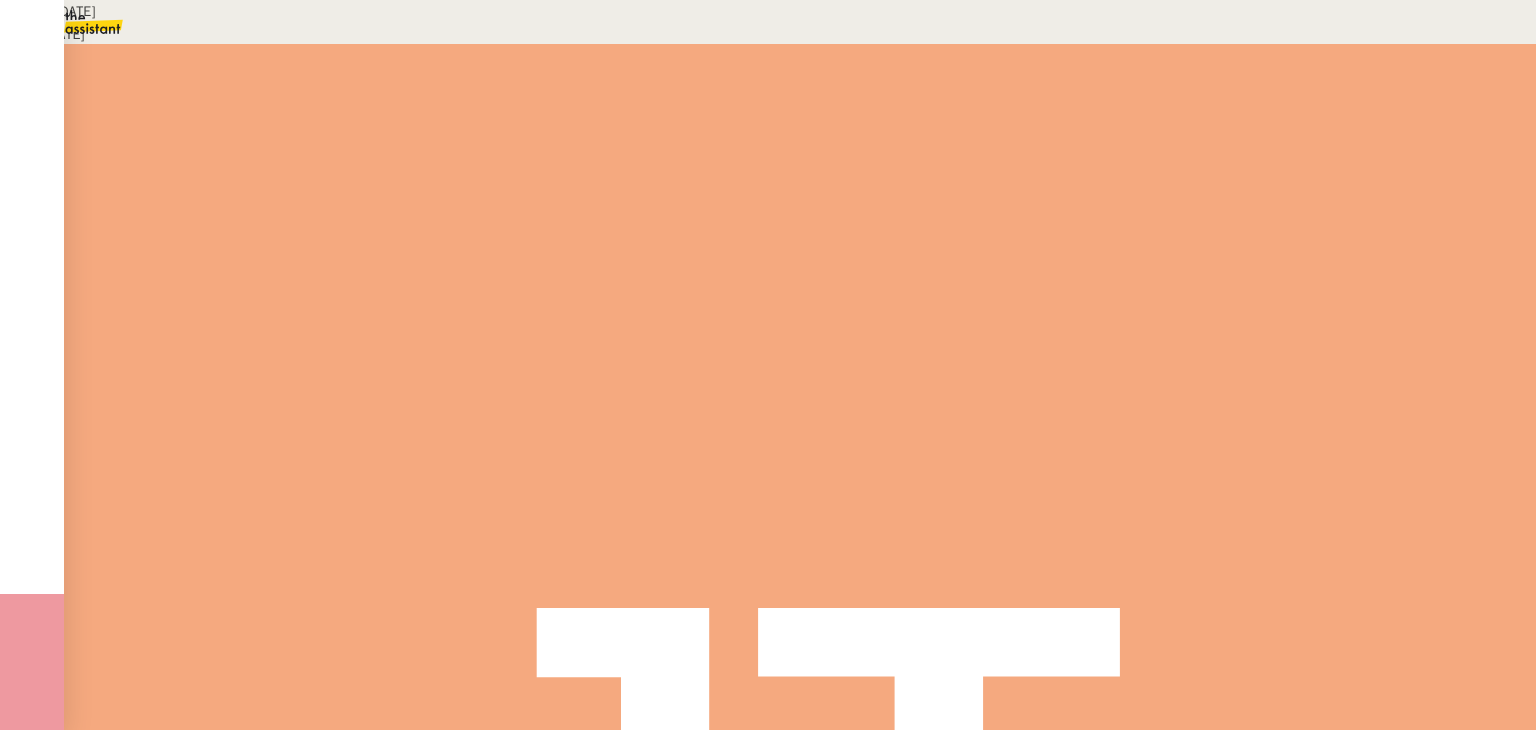 scroll, scrollTop: 1575, scrollLeft: 0, axis: vertical 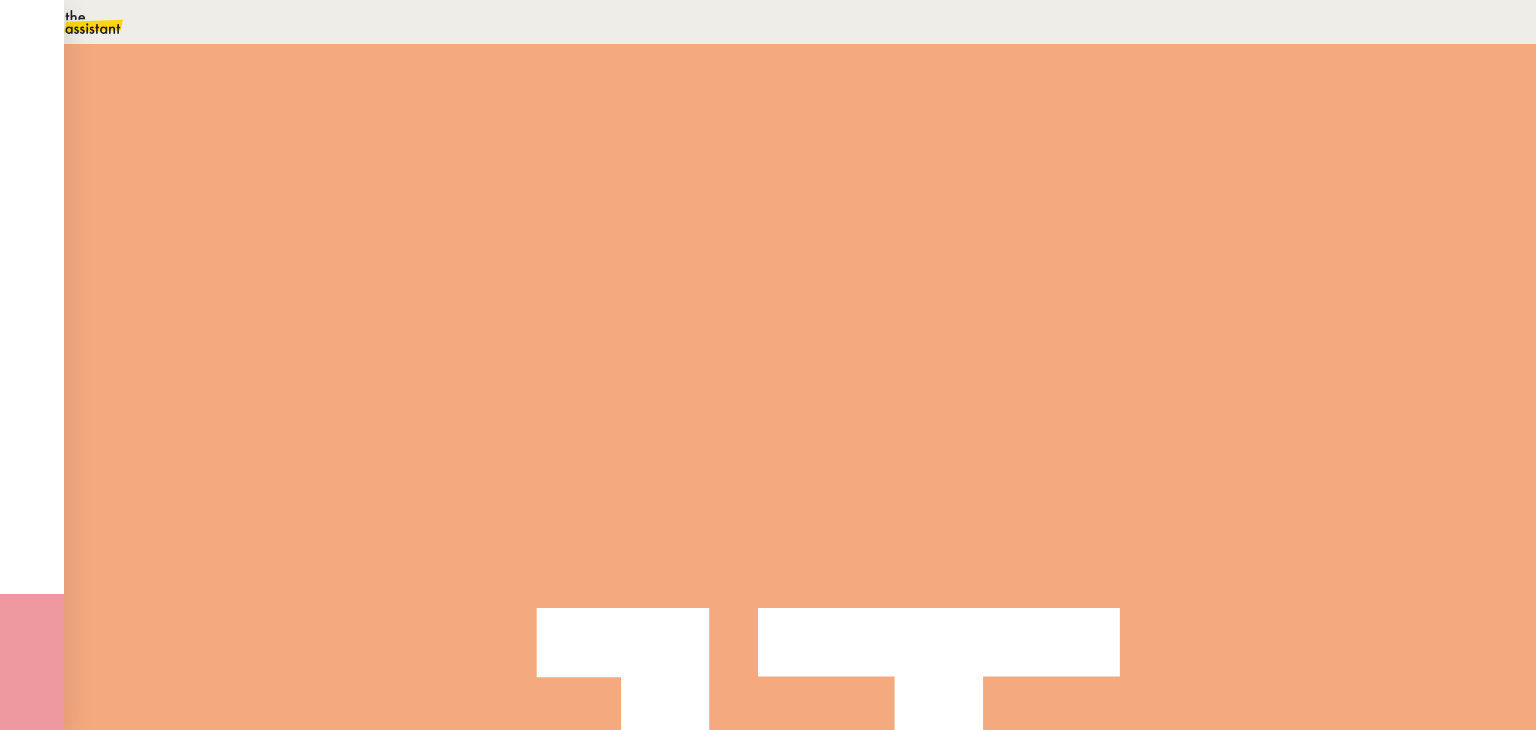 click at bounding box center (287, 489) 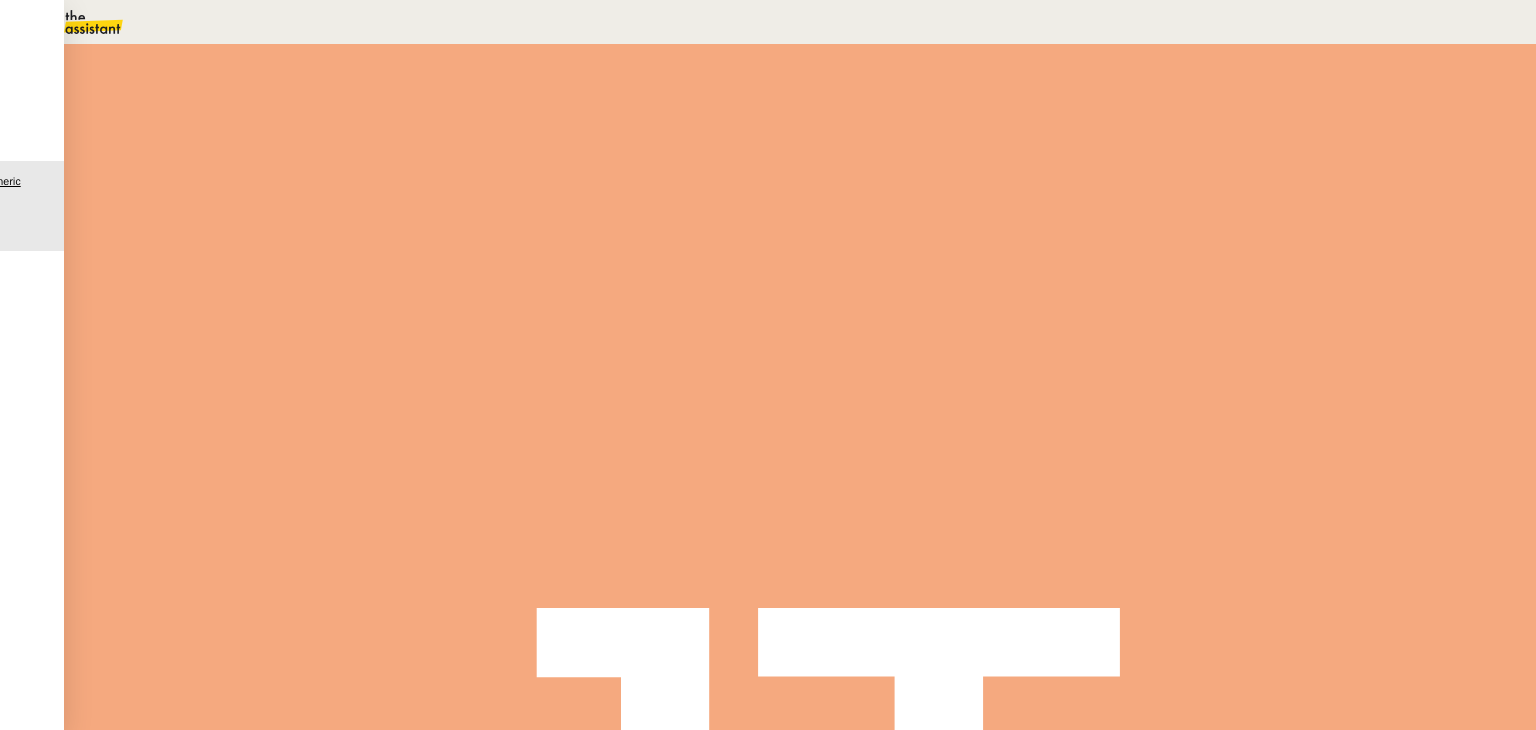scroll, scrollTop: 0, scrollLeft: 0, axis: both 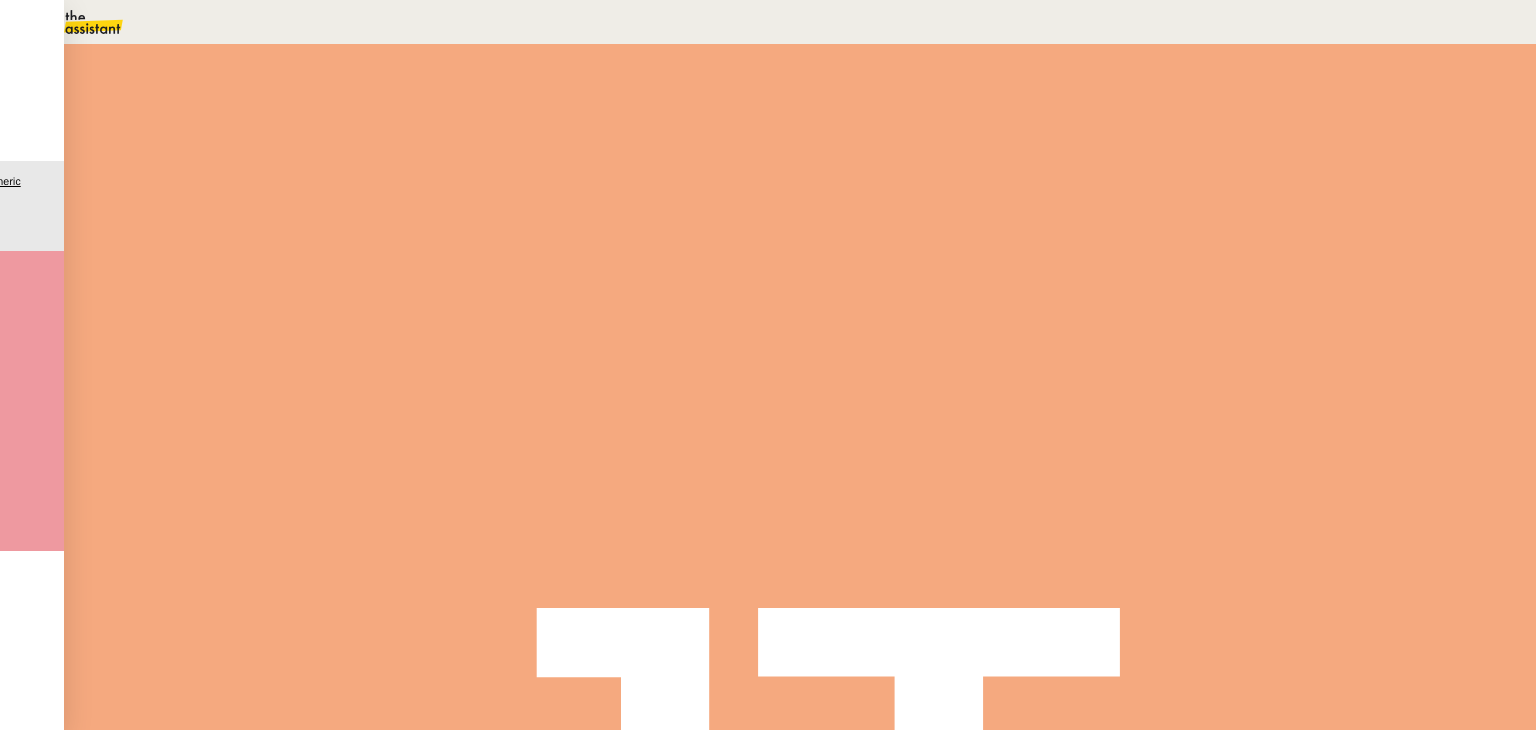 click at bounding box center [287, 789] 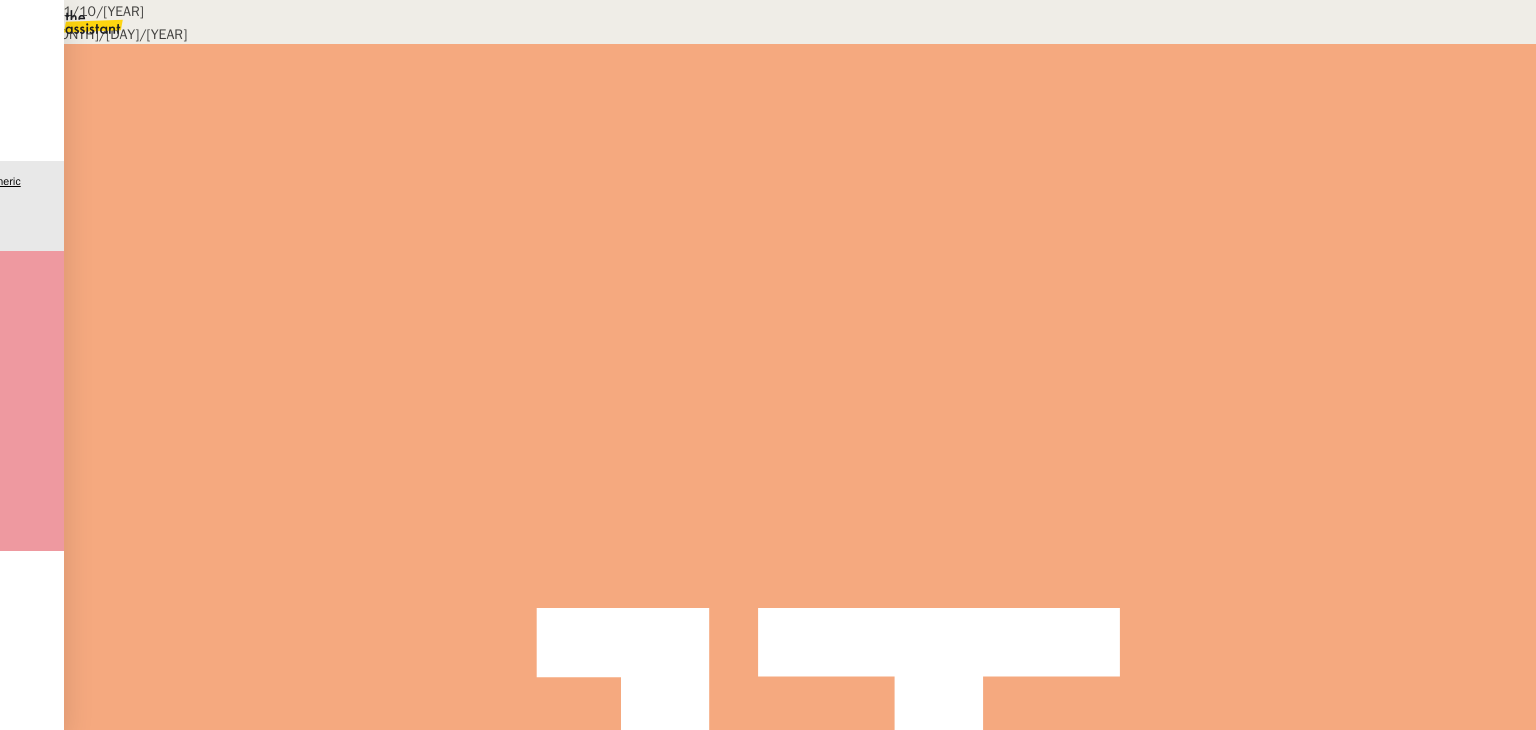 scroll, scrollTop: 1475, scrollLeft: 0, axis: vertical 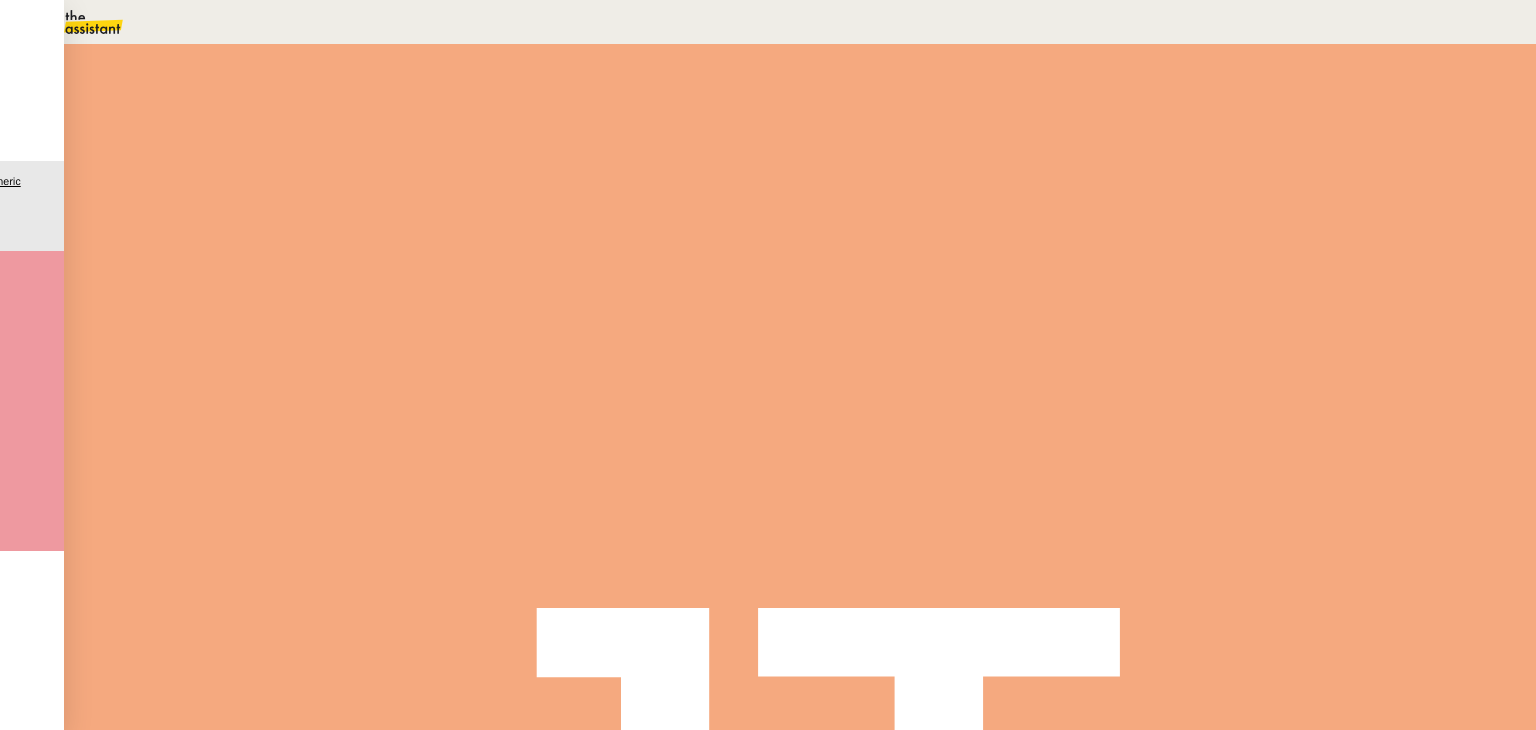click on "Facture TA du mois de juin svp" at bounding box center (352, 444) 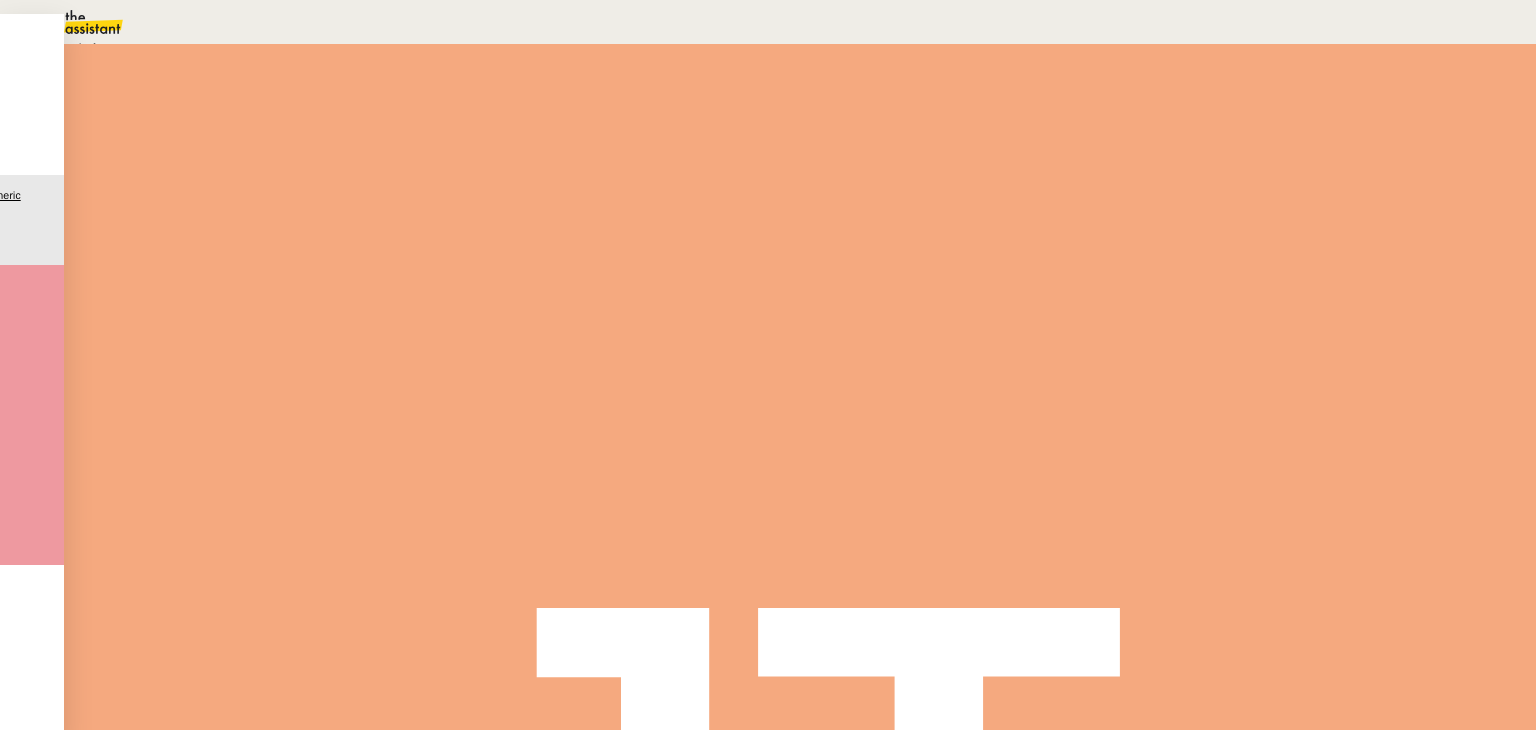 click on "Aucune procédure ne permet de répondre à la demande." at bounding box center (213, 49) 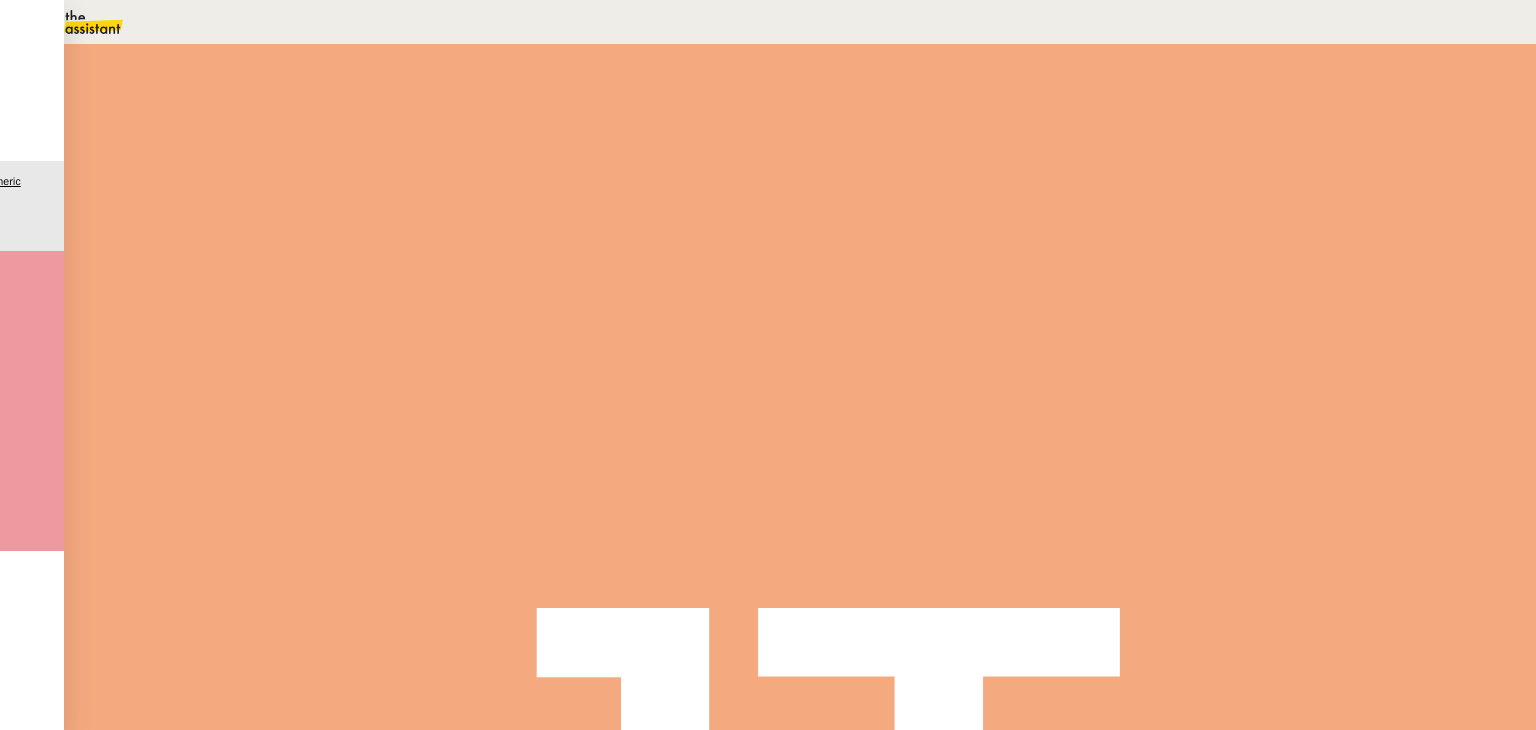 click at bounding box center [1184, 133] 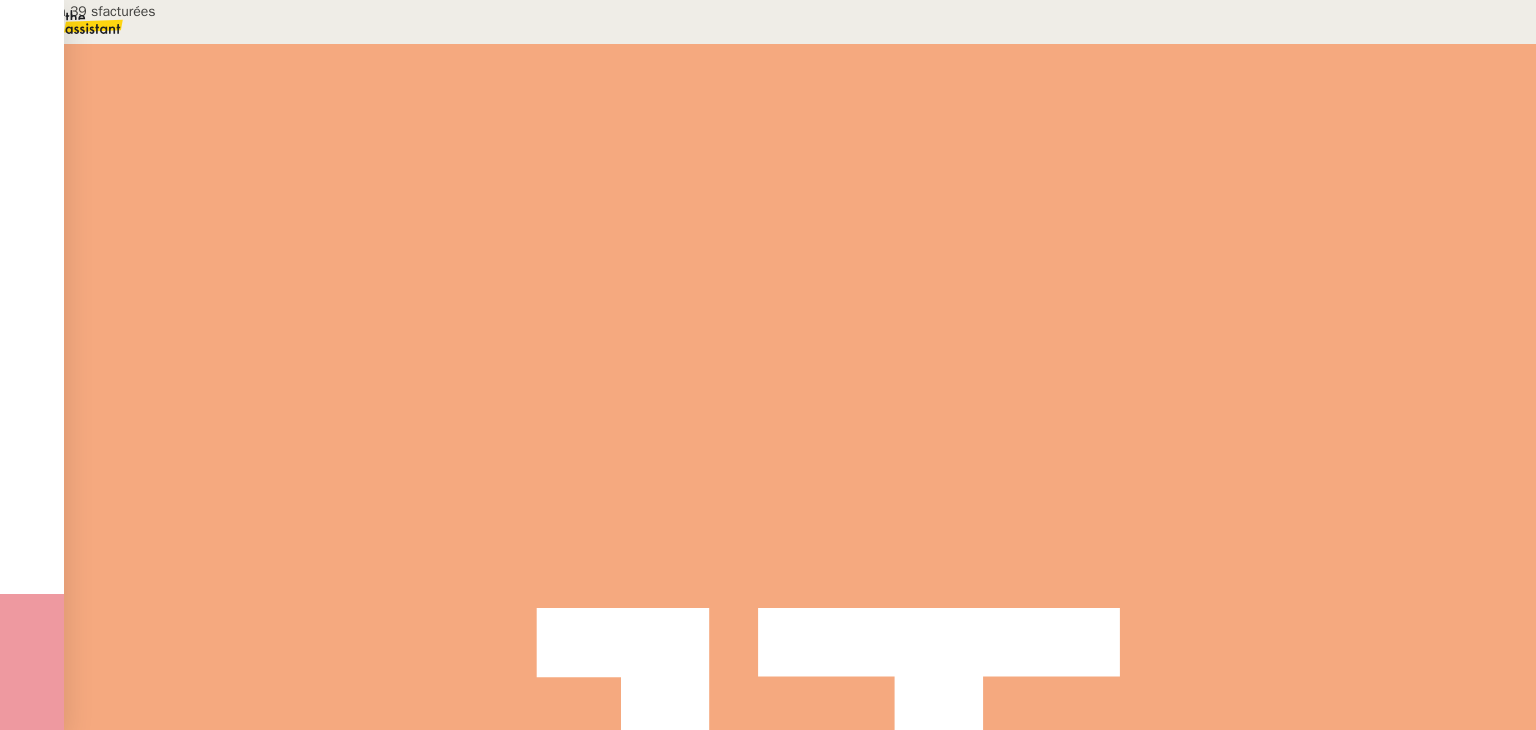 scroll, scrollTop: 100, scrollLeft: 0, axis: vertical 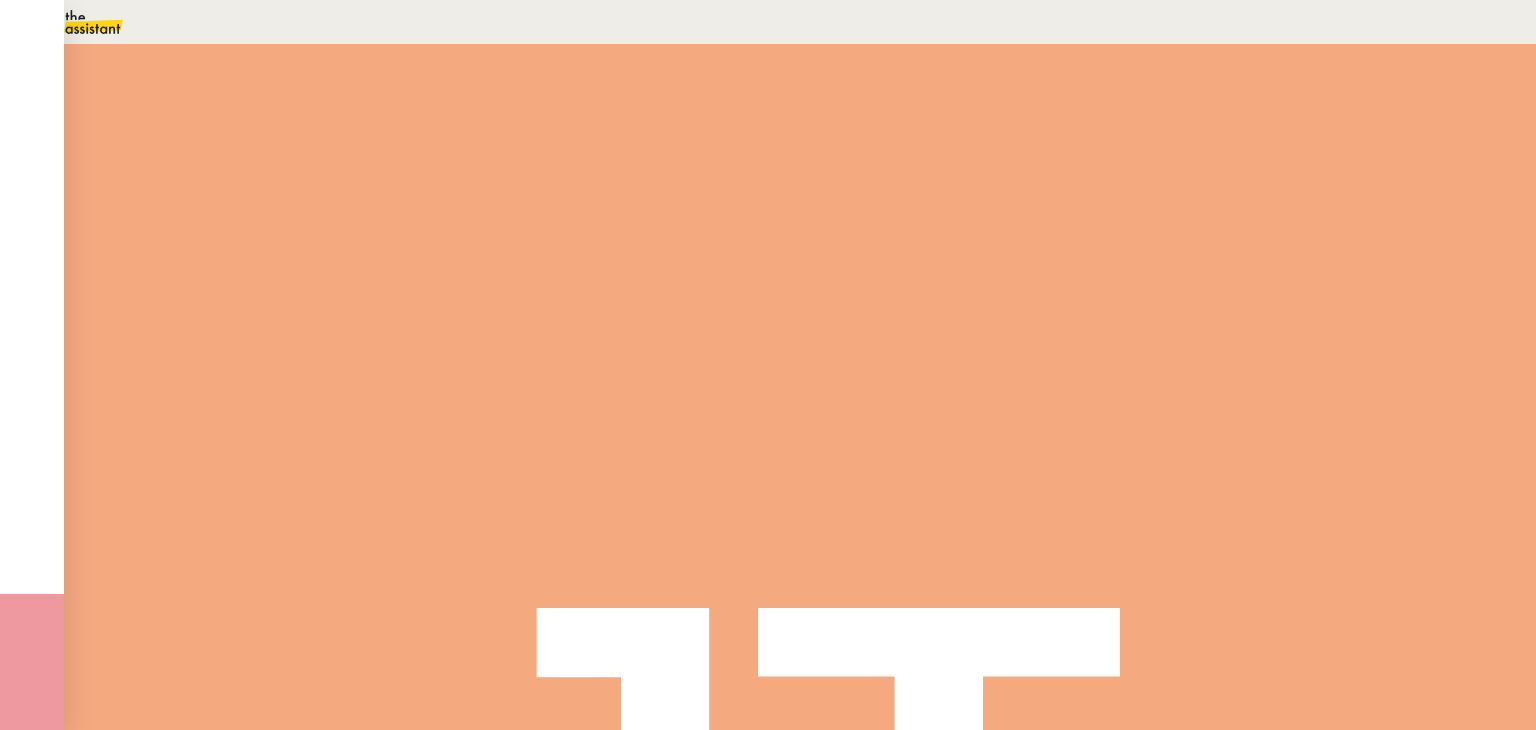 click at bounding box center [287, 715] 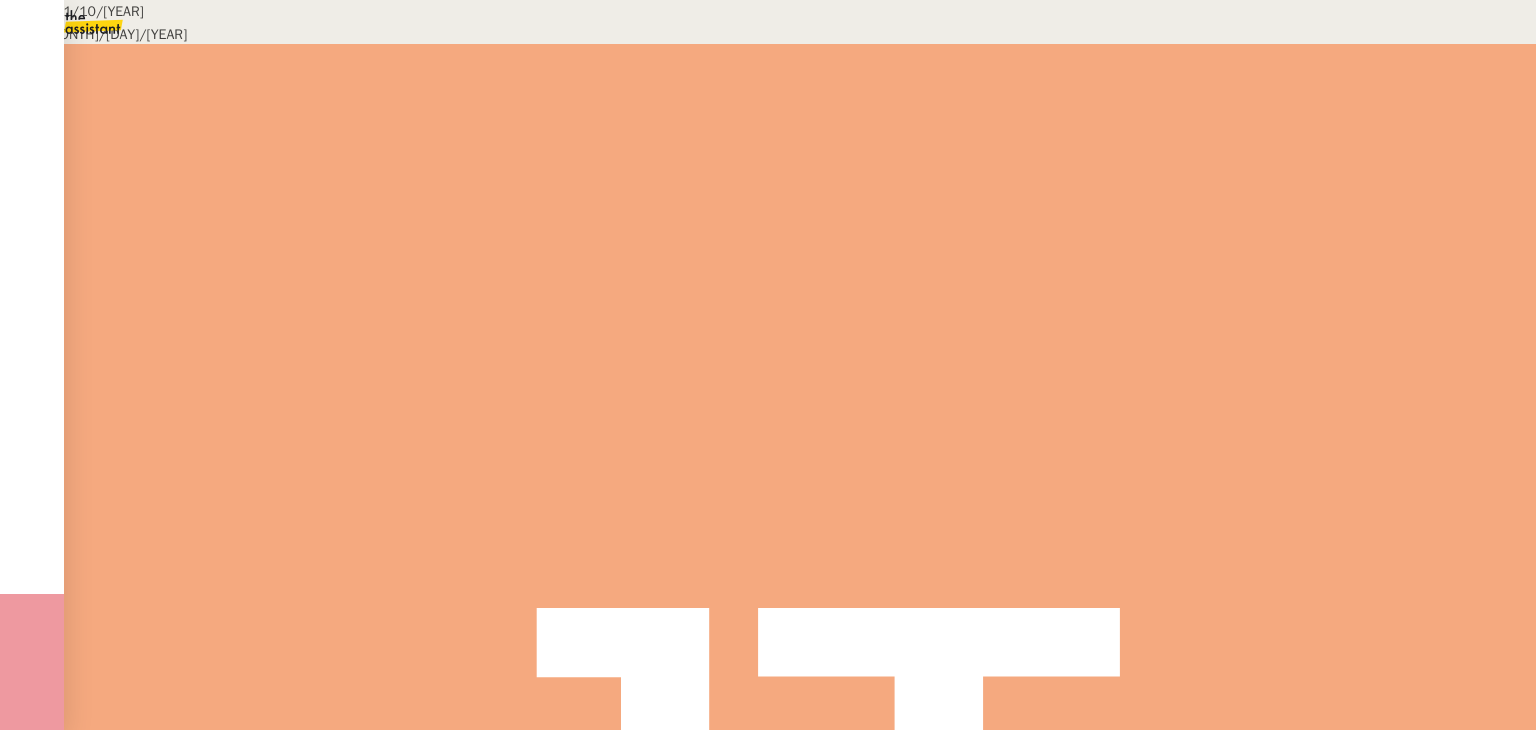 scroll, scrollTop: 1475, scrollLeft: 0, axis: vertical 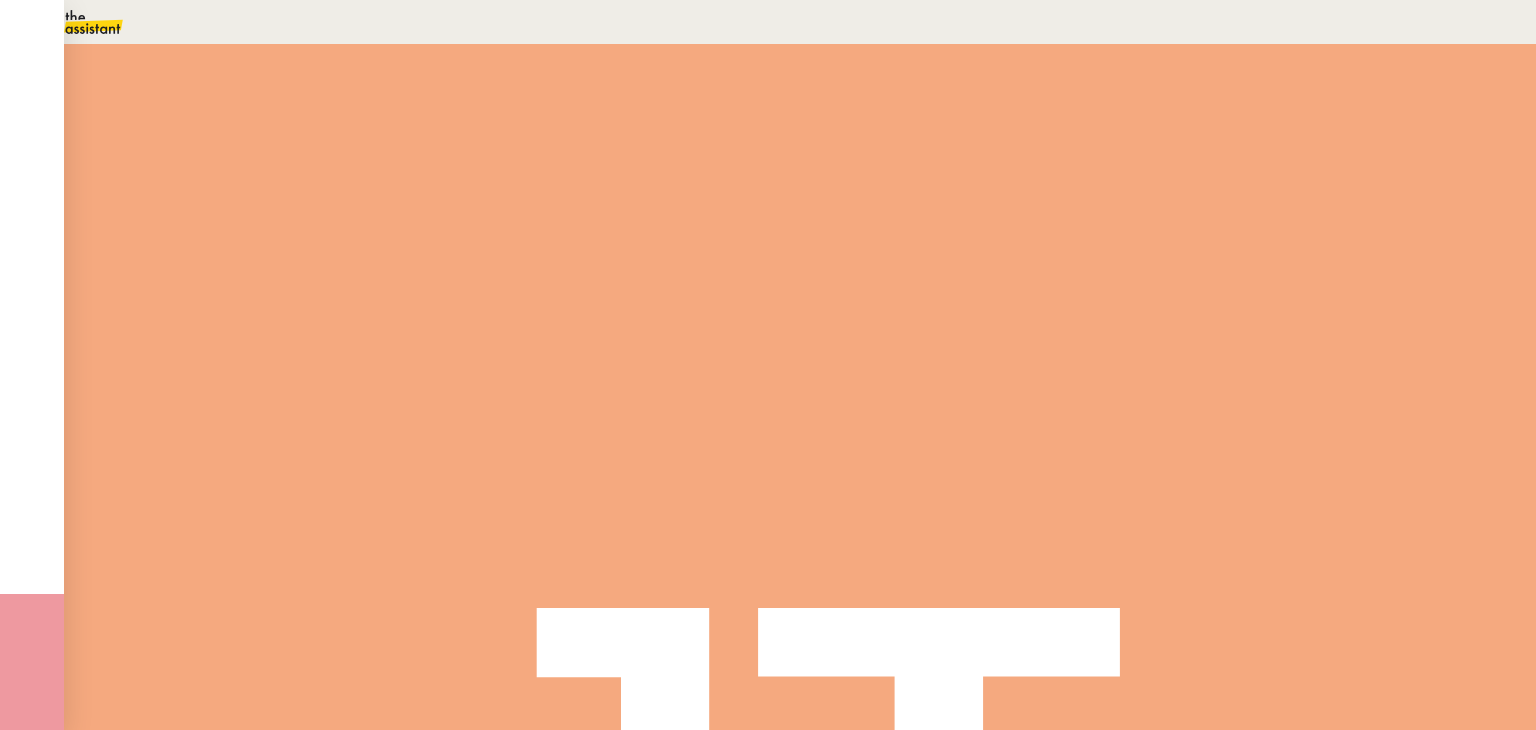click at bounding box center (287, 725) 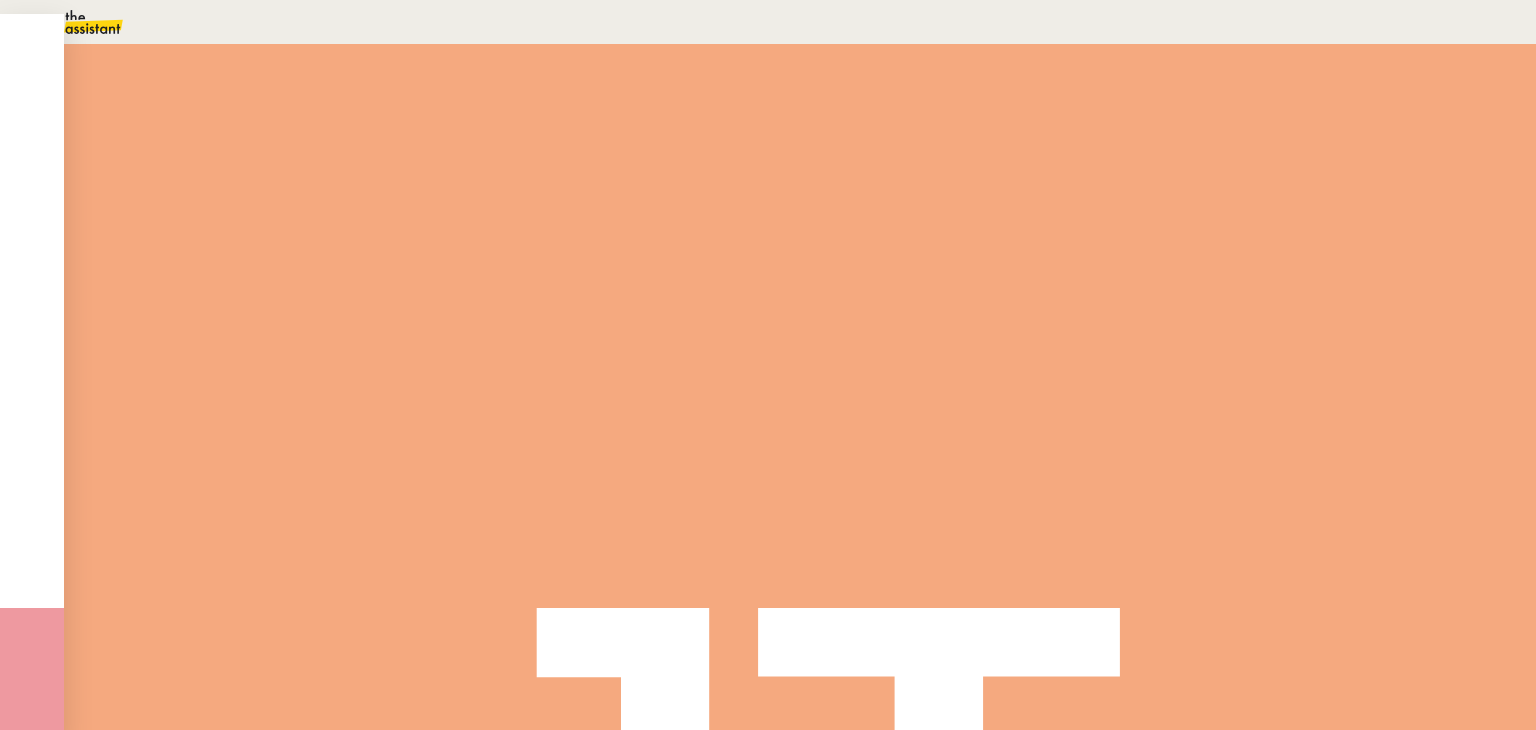 click on "La demande nécessite une action" at bounding box center [168, 49] 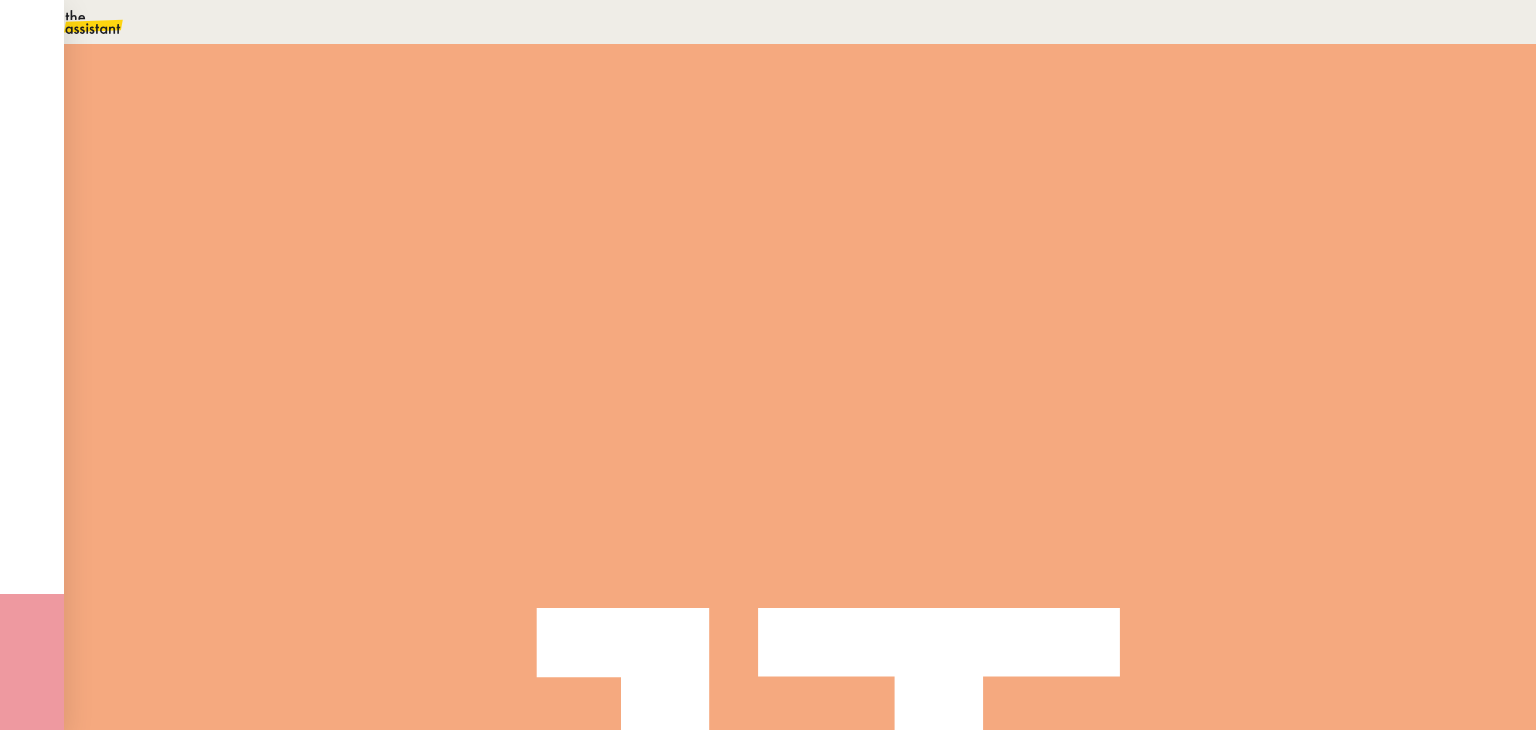 click on "Sauver" at bounding box center [1139, 188] 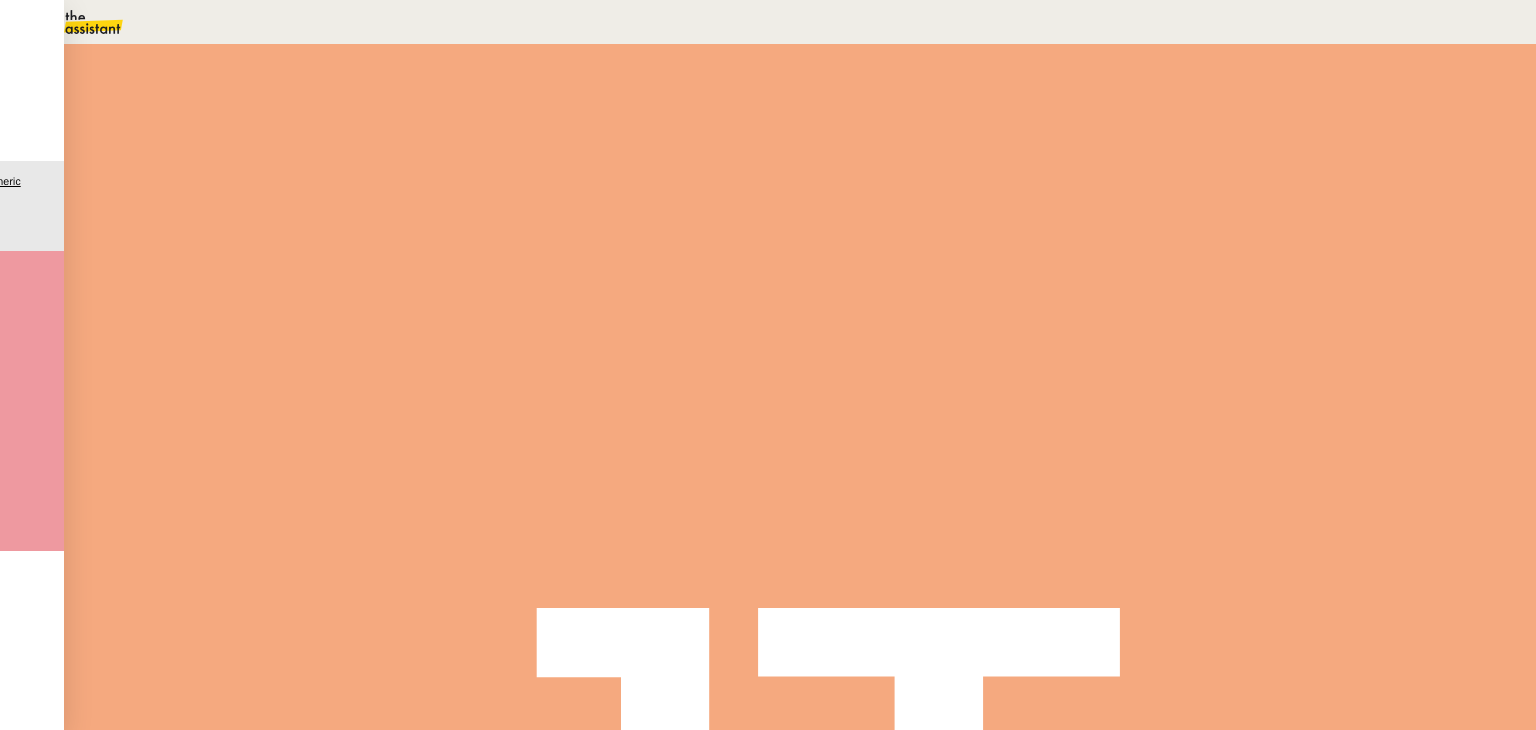 scroll, scrollTop: 348, scrollLeft: 0, axis: vertical 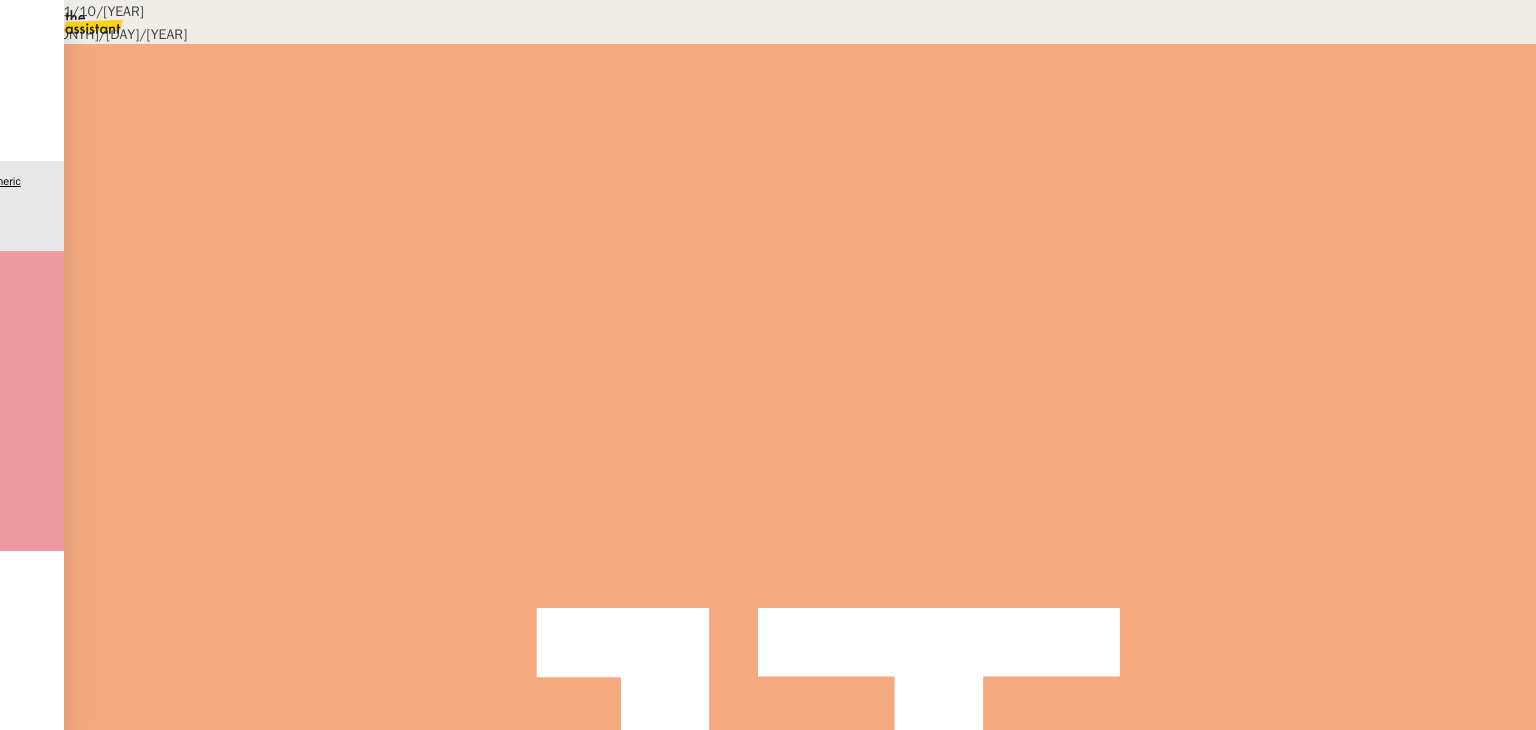 click on "Créée le [DATE] MAJ le [DATE] Contexte  : Le client souhaite que nous prenions en charge sa comptabilité. Récurrence  : Le [DAY] de chaque mois Déclenchement  : Automatique PROCÉDURE  : A - PRÉAMBULE [LAST] possède  3 sociétés  et  2 appartements  loués en LMNP : SAS Holding [LAST] compte bancaire [BANK] compte bancaire [BANK] comptable : [COMPANY] SCI [LAST] 1 composée de : a - Local commercial [CITY] ([NUMBER] [STREET]) compte bancaire [BANK] Professionnel  pas d’agence de gestion  comptable : [COMPANY] b - Immeuble [CITY] ([NUMBER] [STREET]) compte bancaire [BANK] Professionnel  comptable : [COMPANY] SCI [LAST] 2, composée de :   a - Immeuble [CITY] compte bancaire [BANK] Professionnel  géré par [COMPANY] comptable : [COMPANY] fournisseurs / prestataires : X b - Immeuble [CITY] compte bancaire [BANK] Professionnel  géré par [COMPANY] et [COMPANY] comptable : [COMPANY] Appartement [CITY] loué meublé géré par [COMPANY]  :  ." at bounding box center [768, 1574] 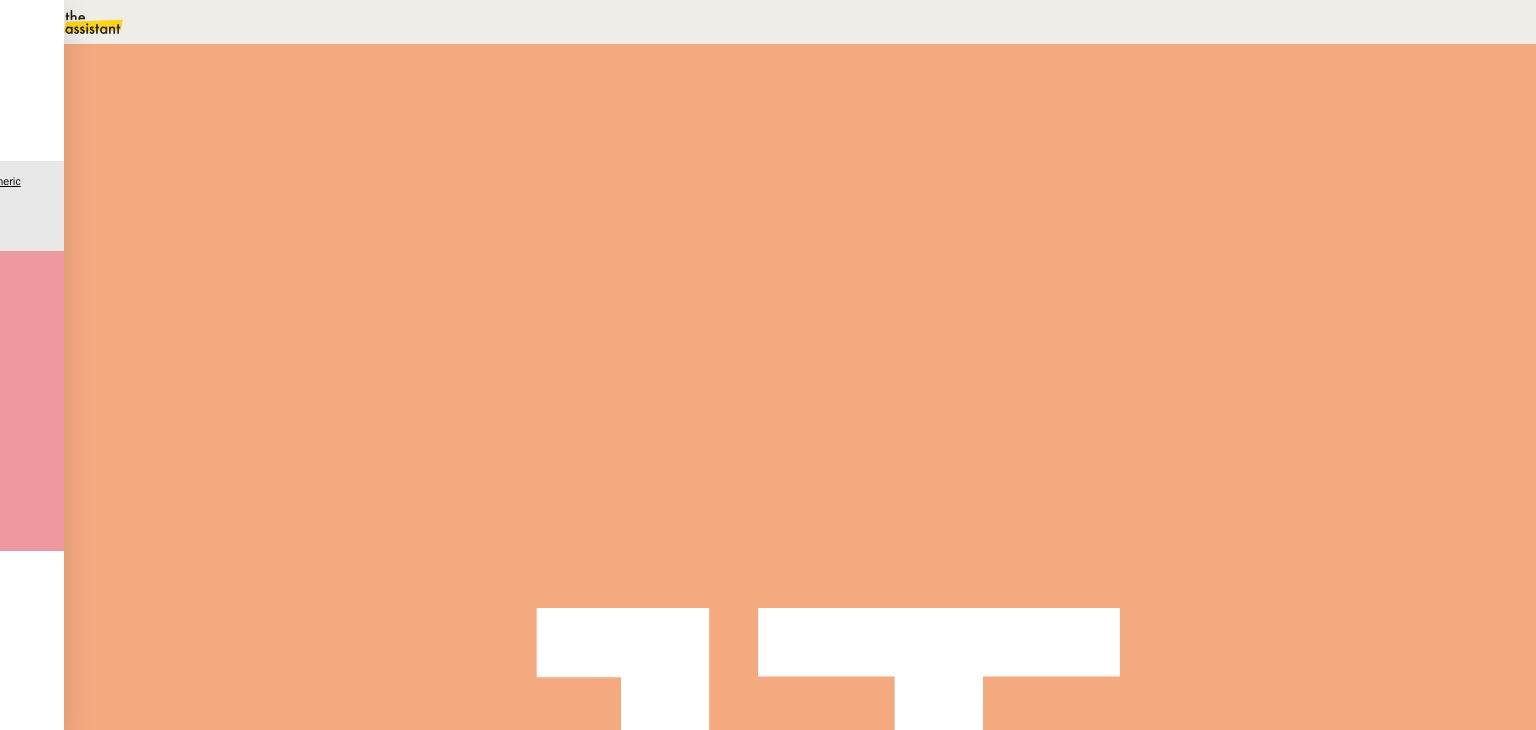 scroll, scrollTop: 348, scrollLeft: 0, axis: vertical 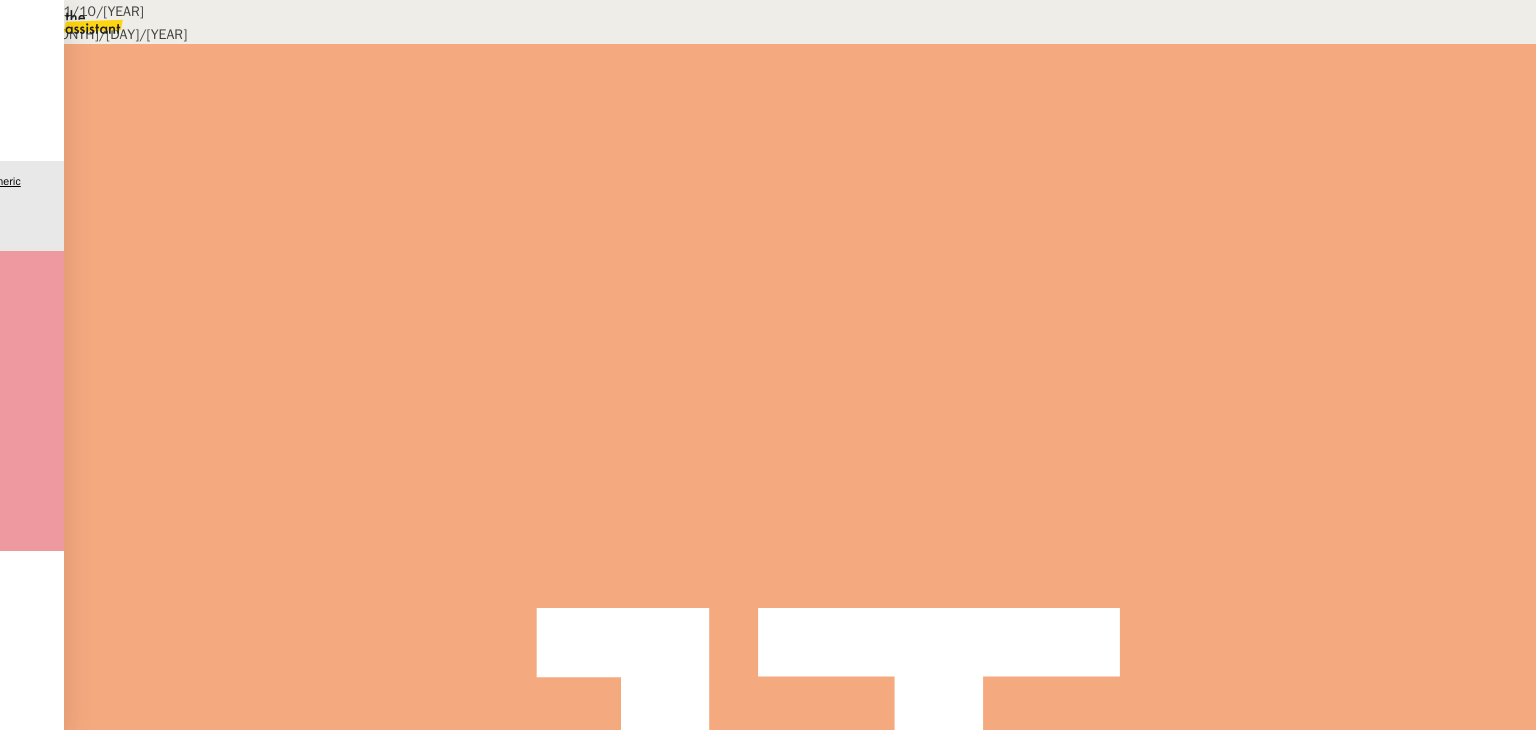 drag, startPoint x: 520, startPoint y: 423, endPoint x: 656, endPoint y: 423, distance: 136 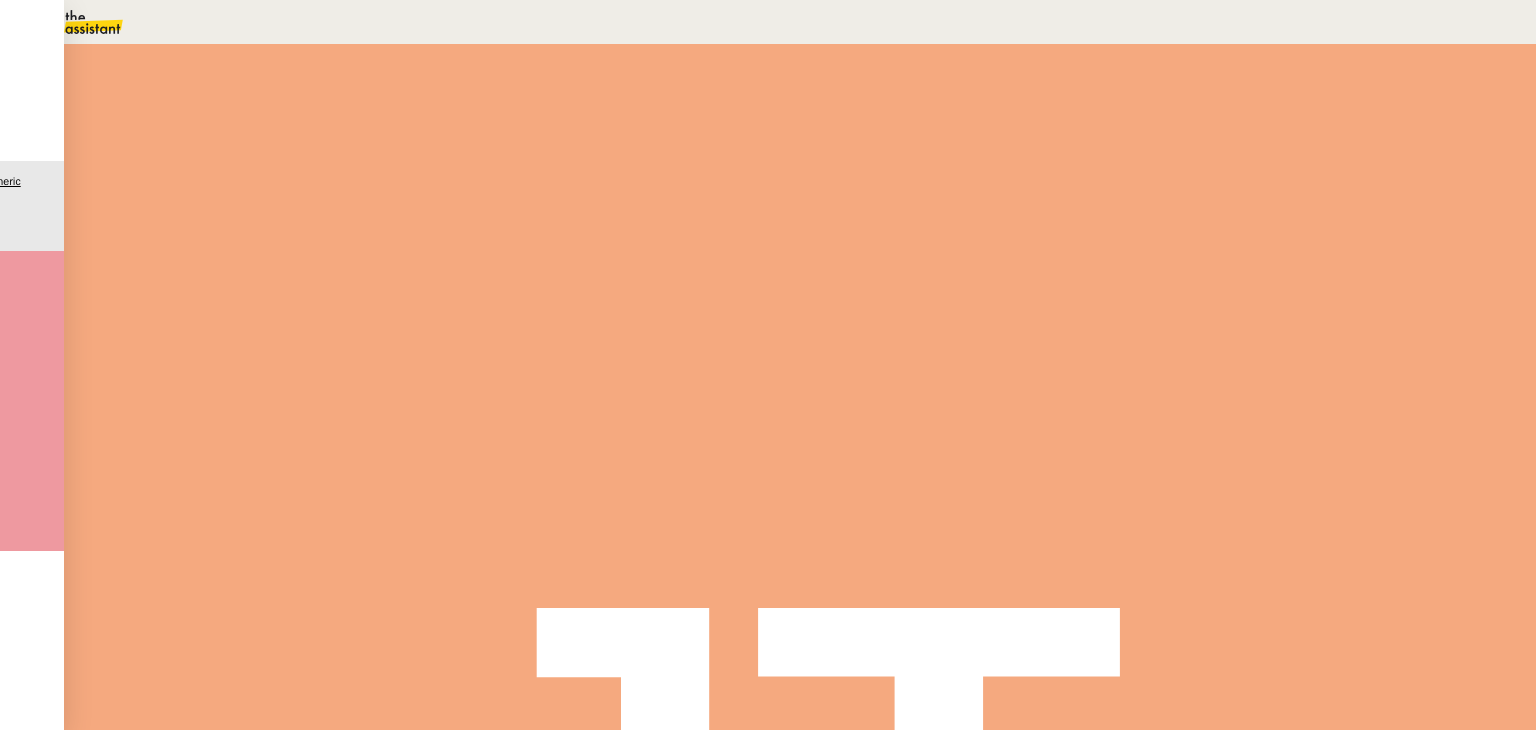 scroll, scrollTop: 348, scrollLeft: 0, axis: vertical 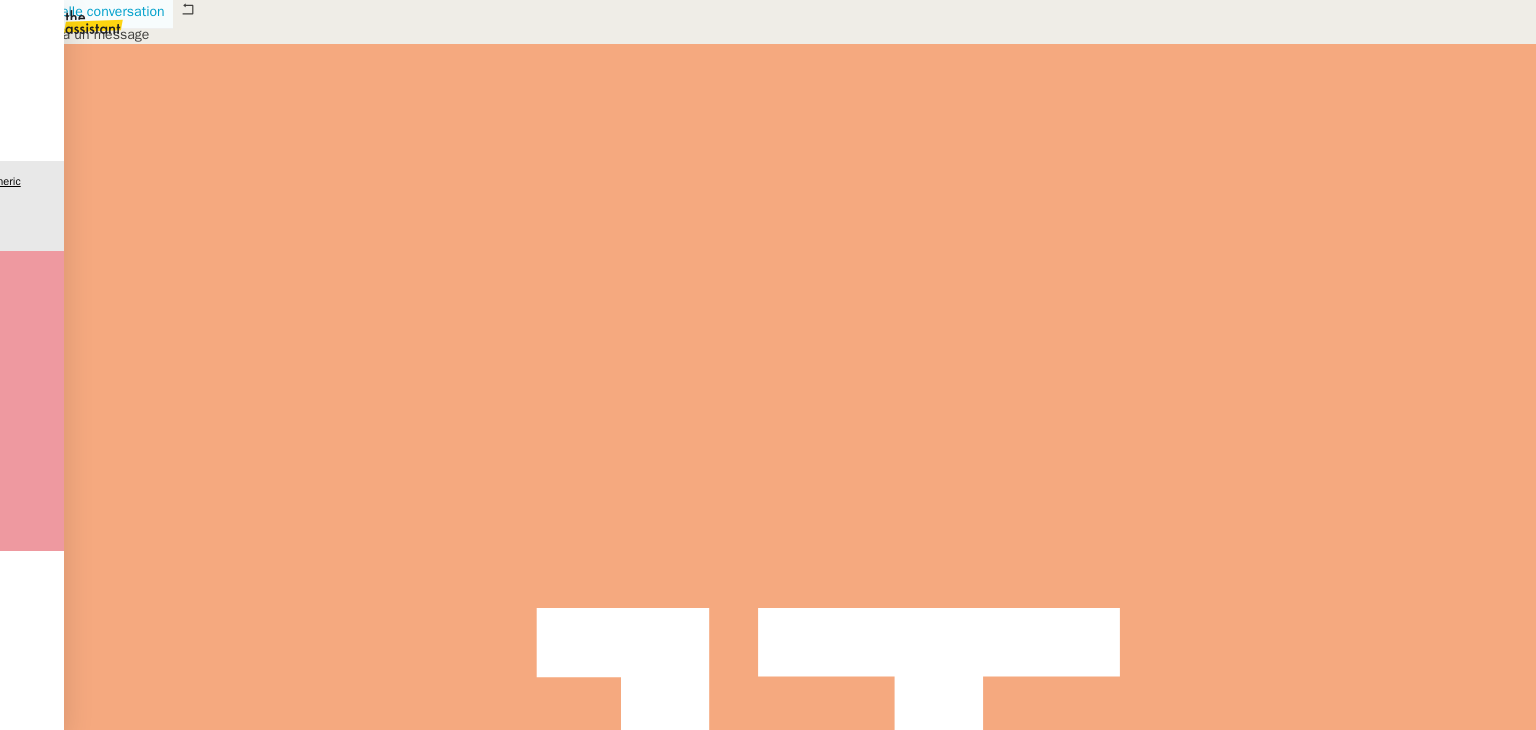 click on "Nouvelle conversation" at bounding box center [86, 12] 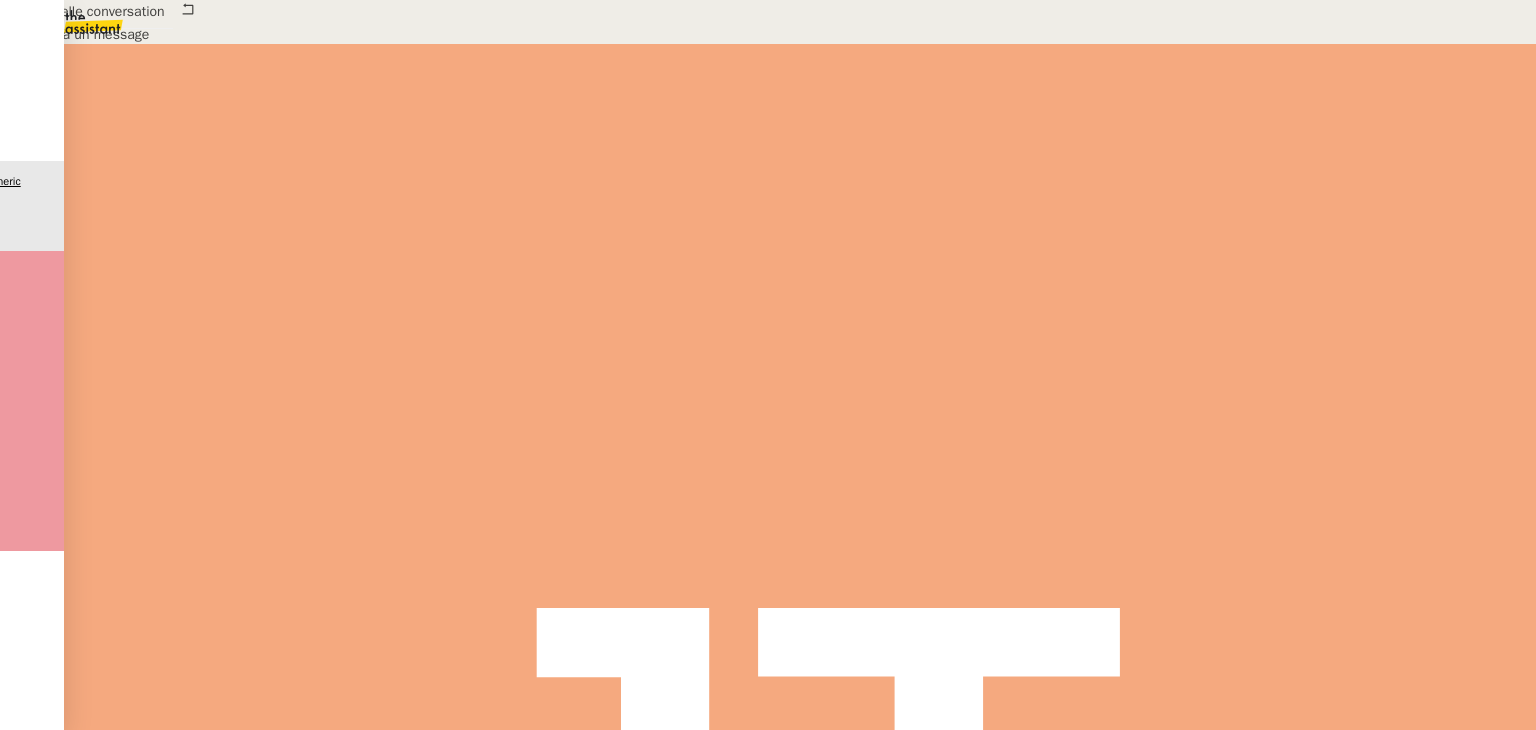 click on "au" at bounding box center (102, 721) 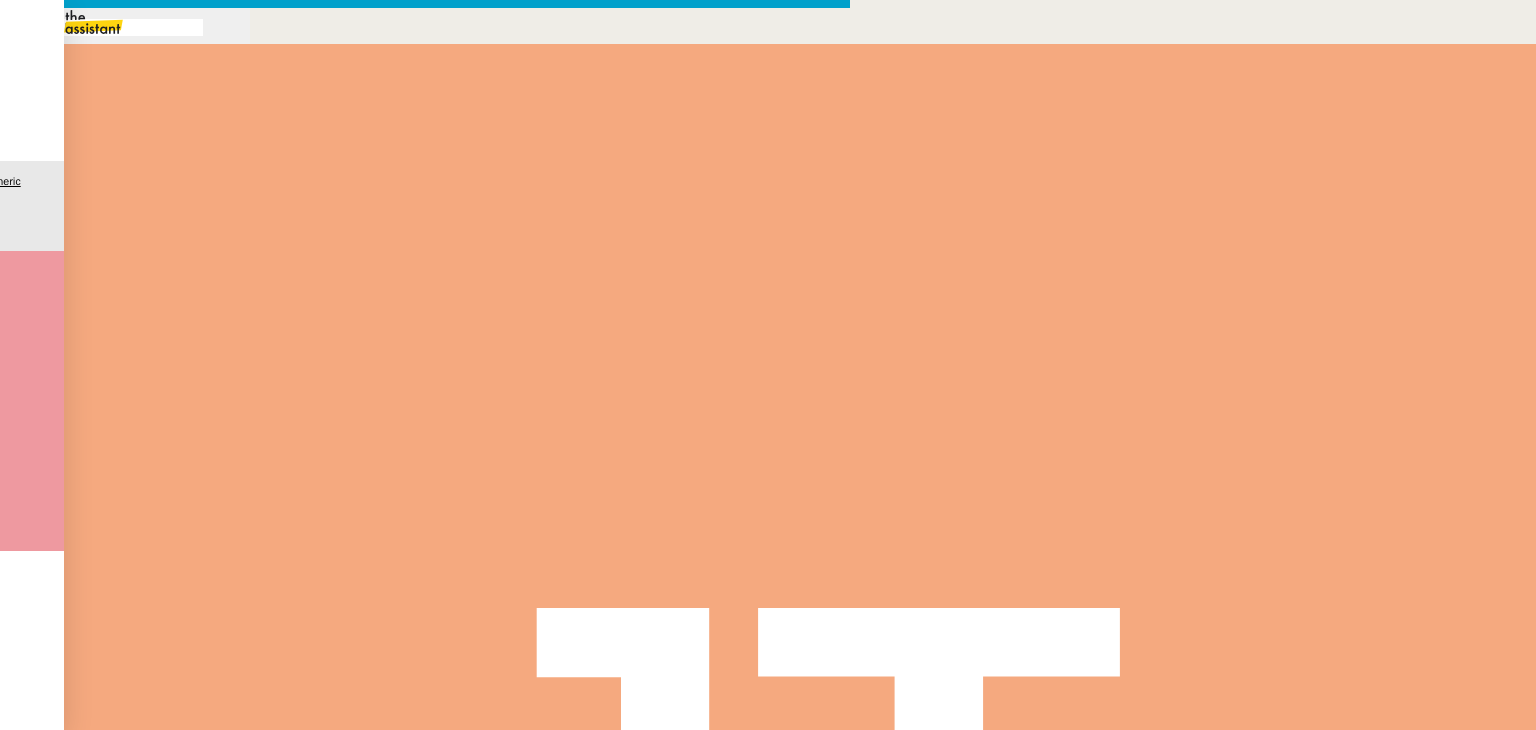 type on "[FIRST]" 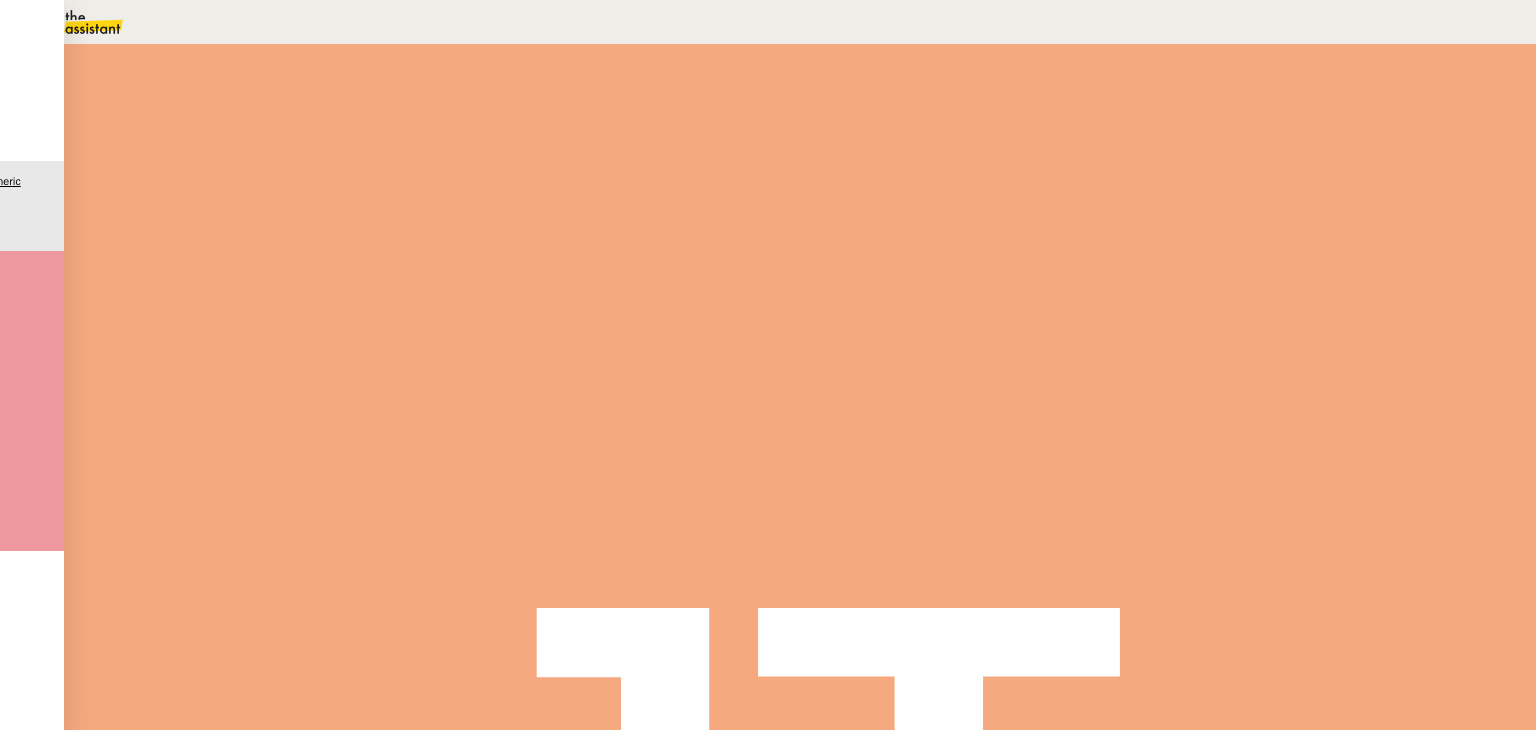 click on "Fermer" at bounding box center [1139, 328] 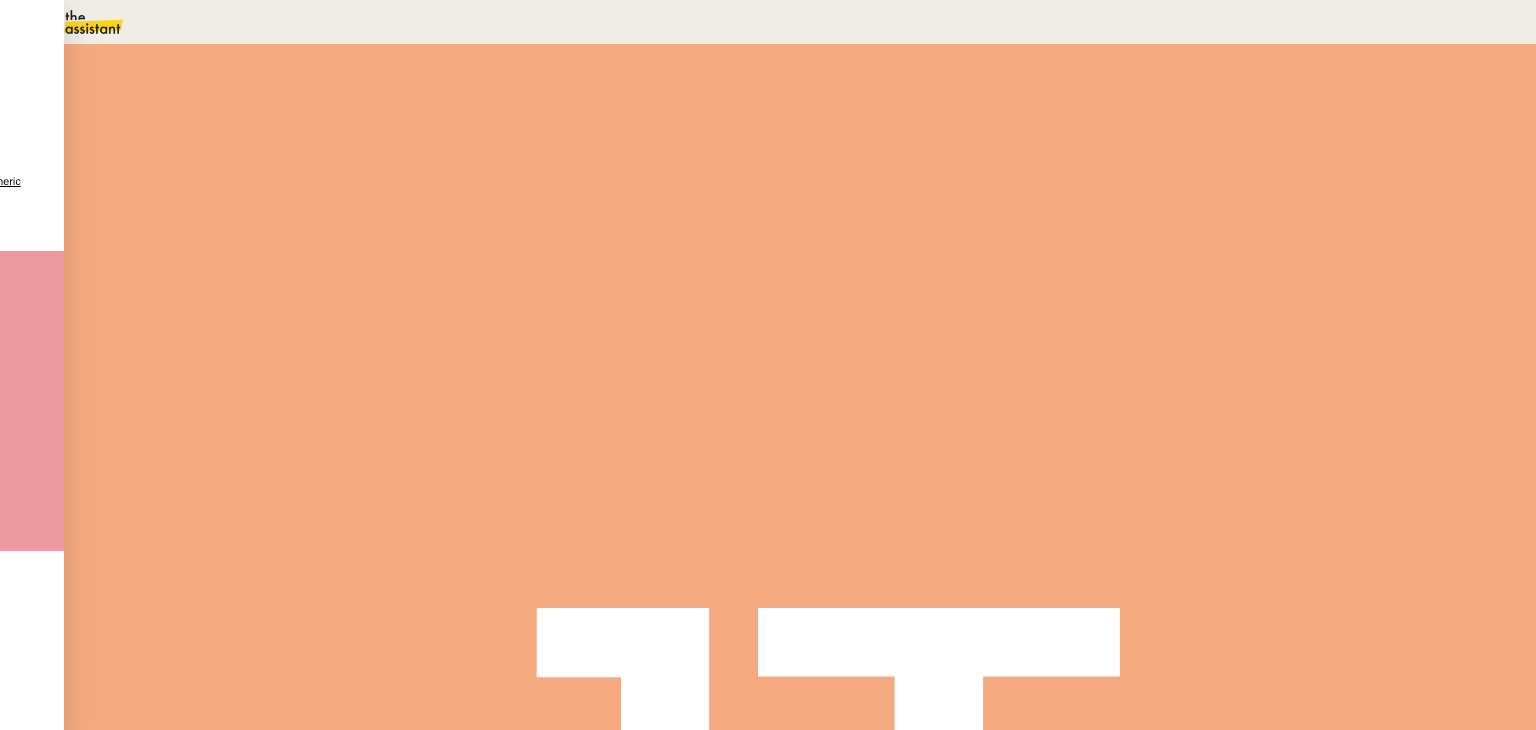 click at bounding box center [150, 78] 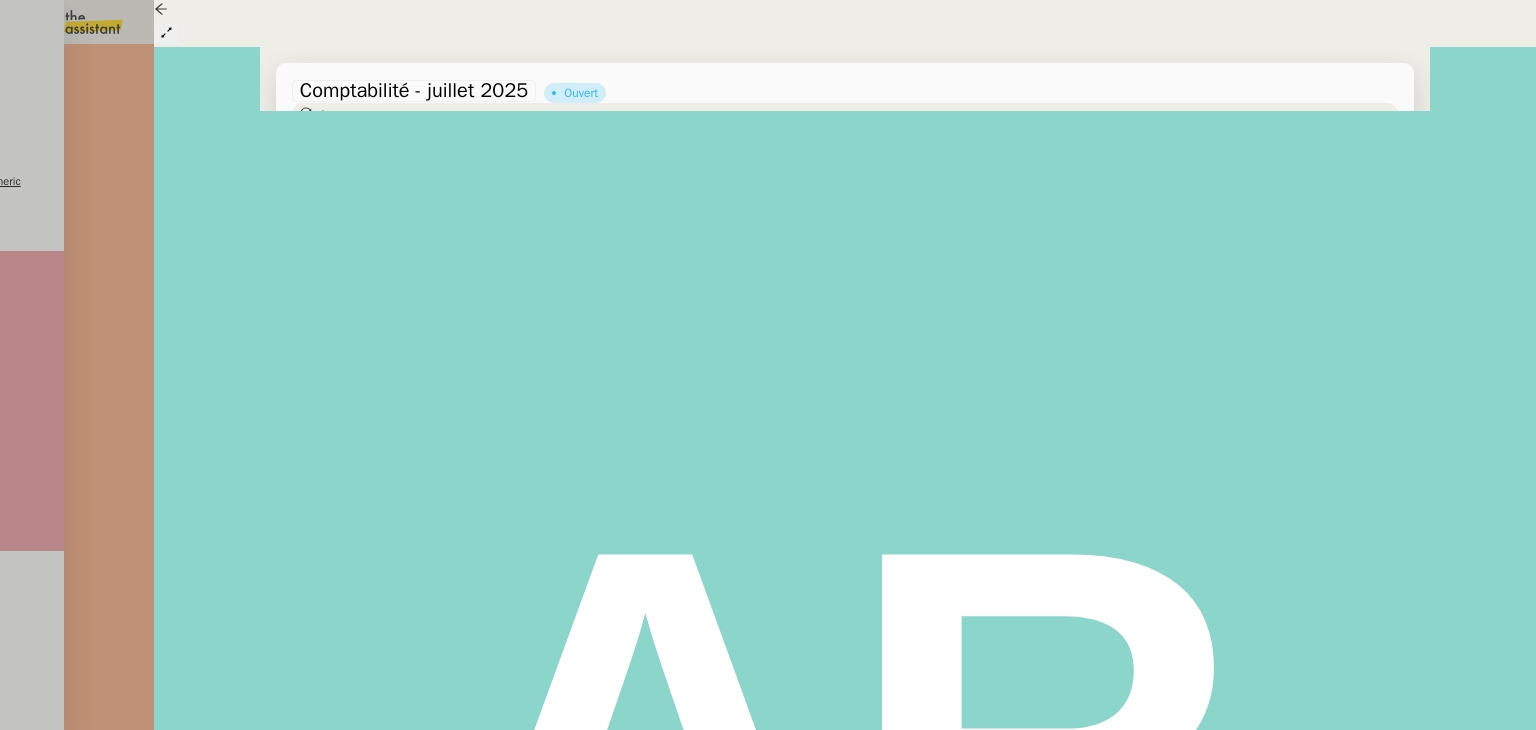 click at bounding box center [768, 365] 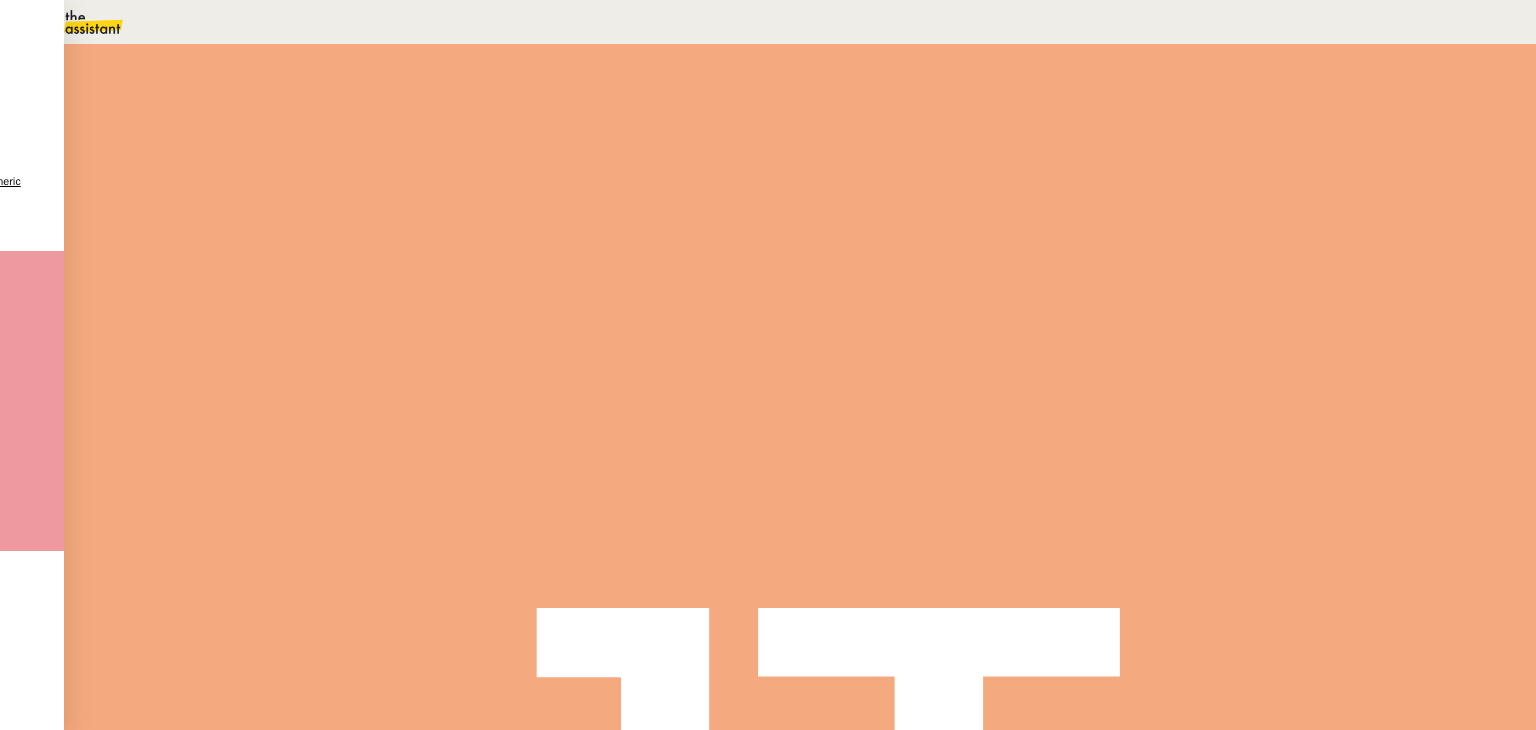 click on "🚨   Déclarer la taxe de séjour pour mai 2025" at bounding box center (800, 473) 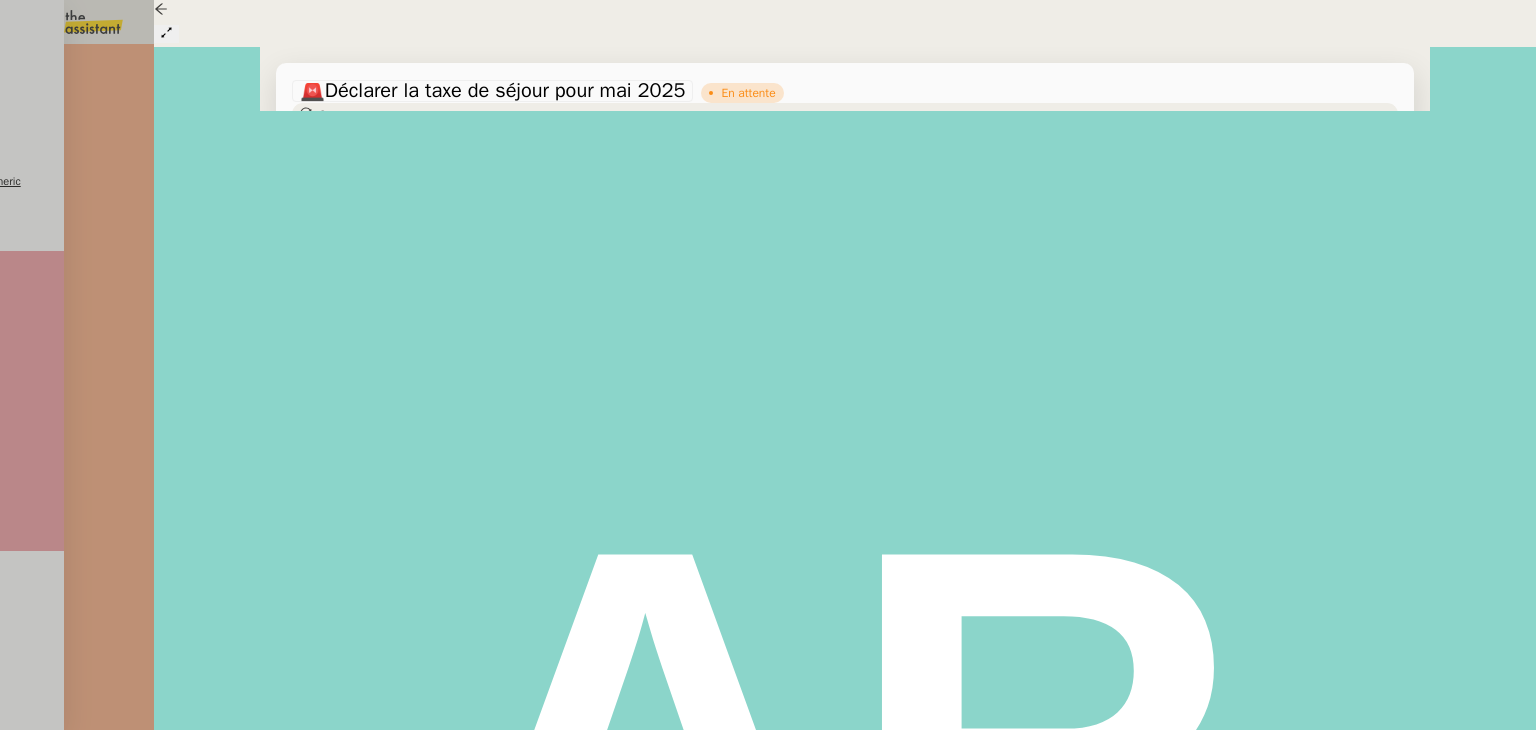 scroll, scrollTop: 100, scrollLeft: 0, axis: vertical 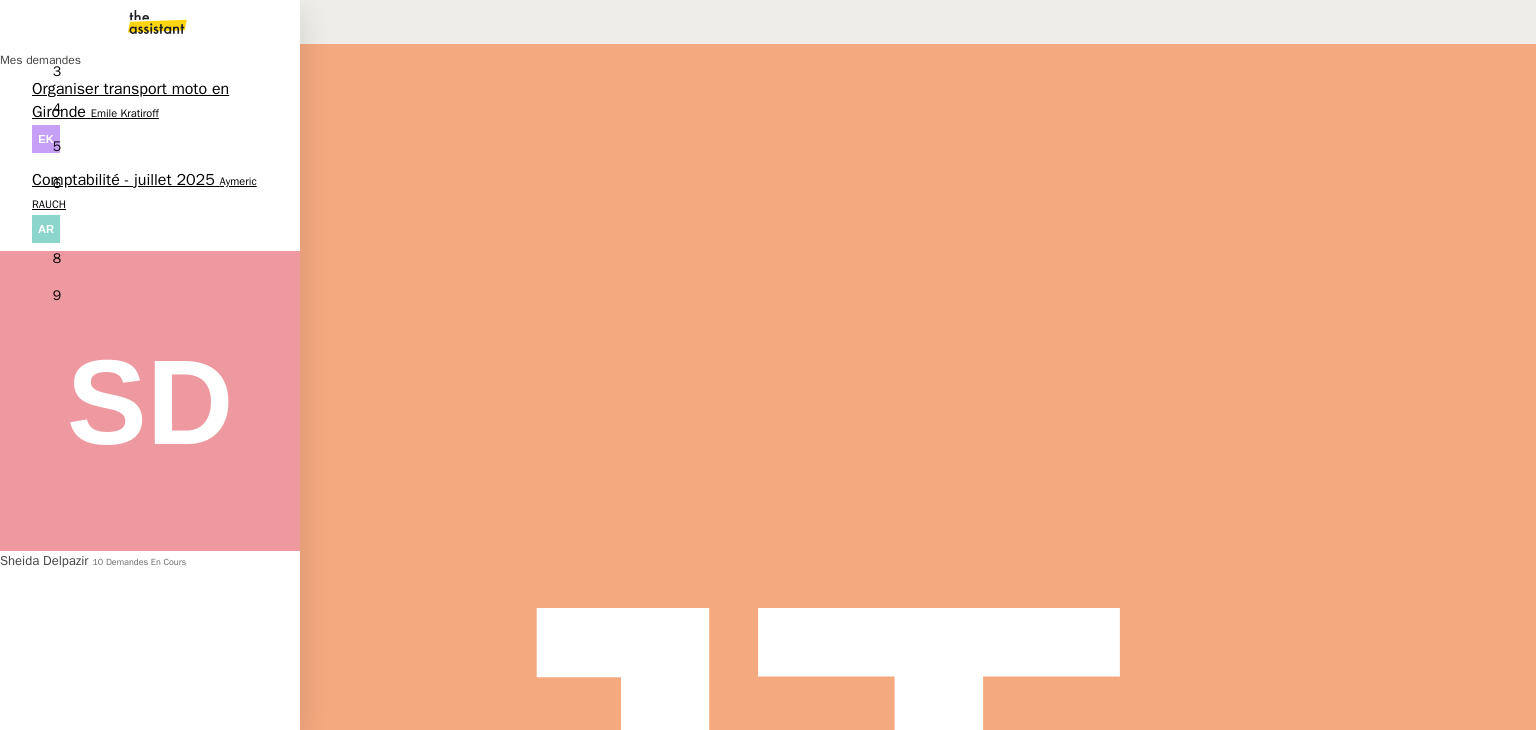 click on "Comptabilité - juillet 2025" at bounding box center (123, 180) 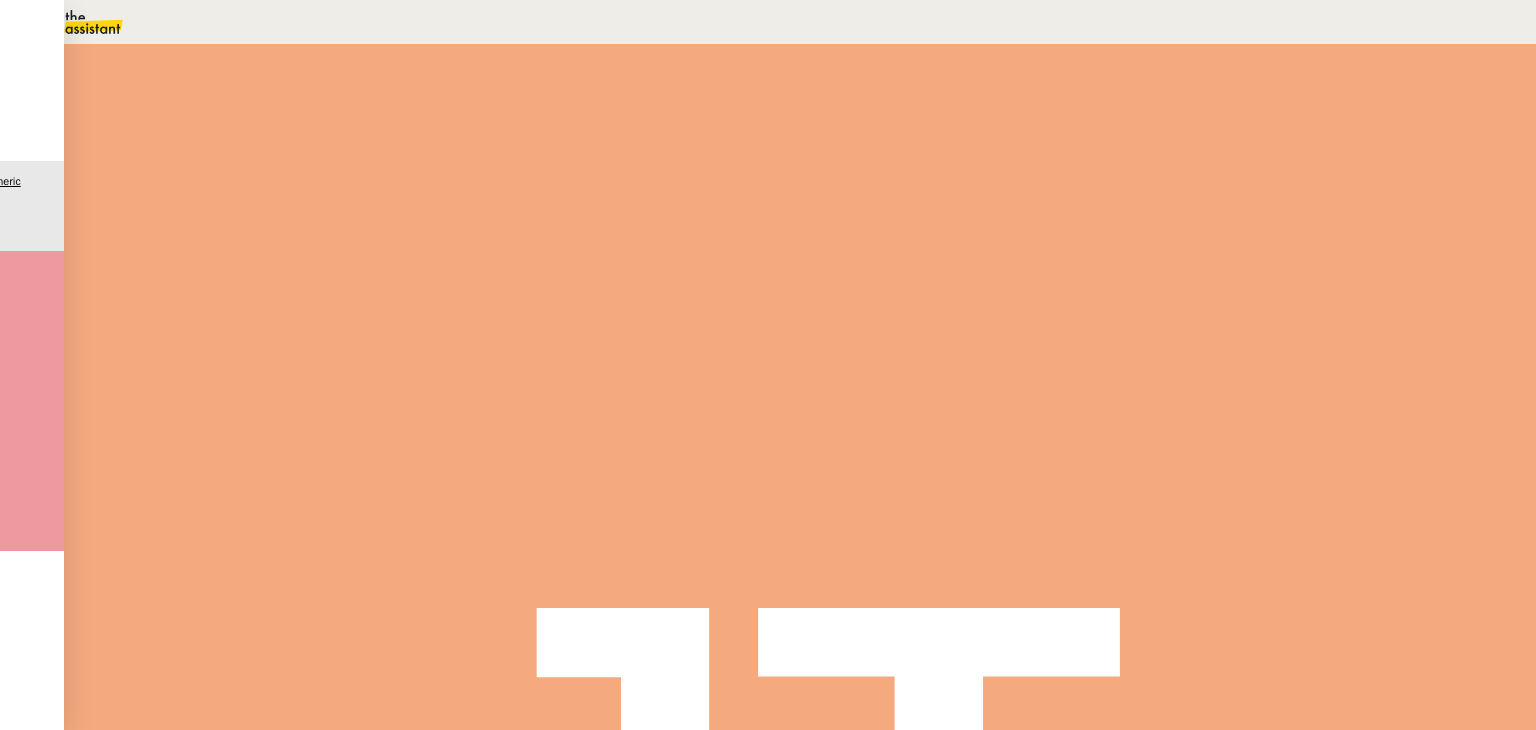 click on "•••" at bounding box center (689, 436) 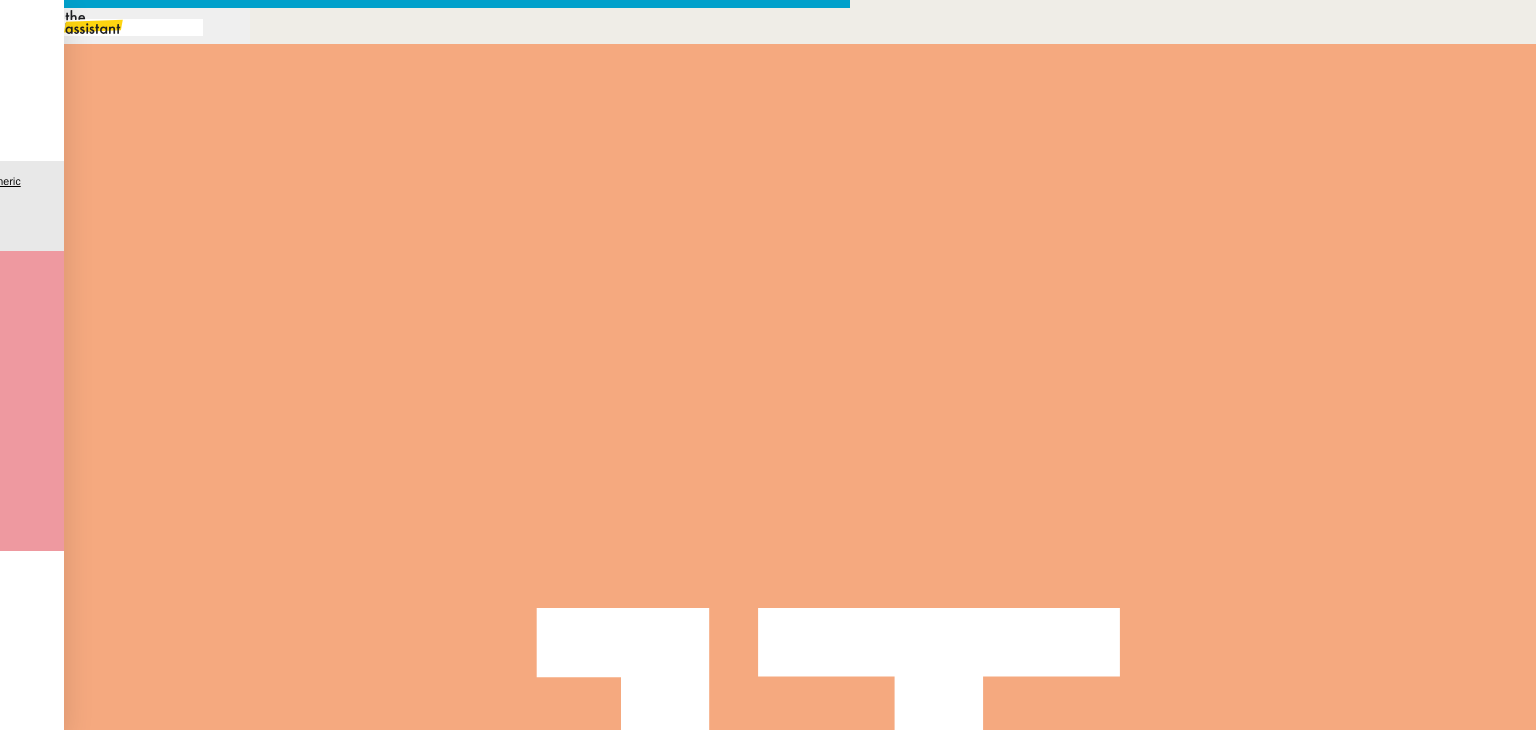 scroll, scrollTop: 0, scrollLeft: 42, axis: horizontal 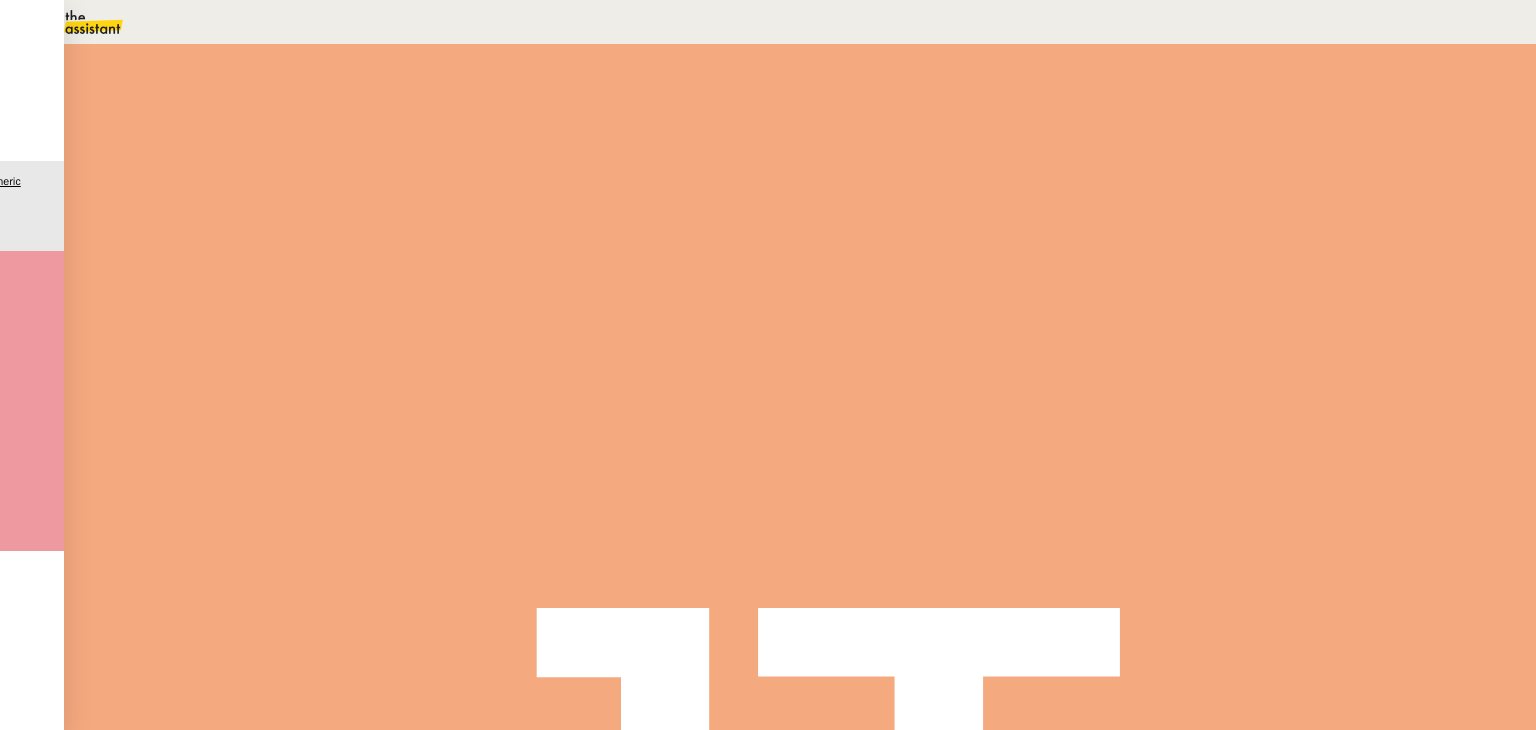 drag, startPoint x: 107, startPoint y: 91, endPoint x: 220, endPoint y: 89, distance: 113.0177 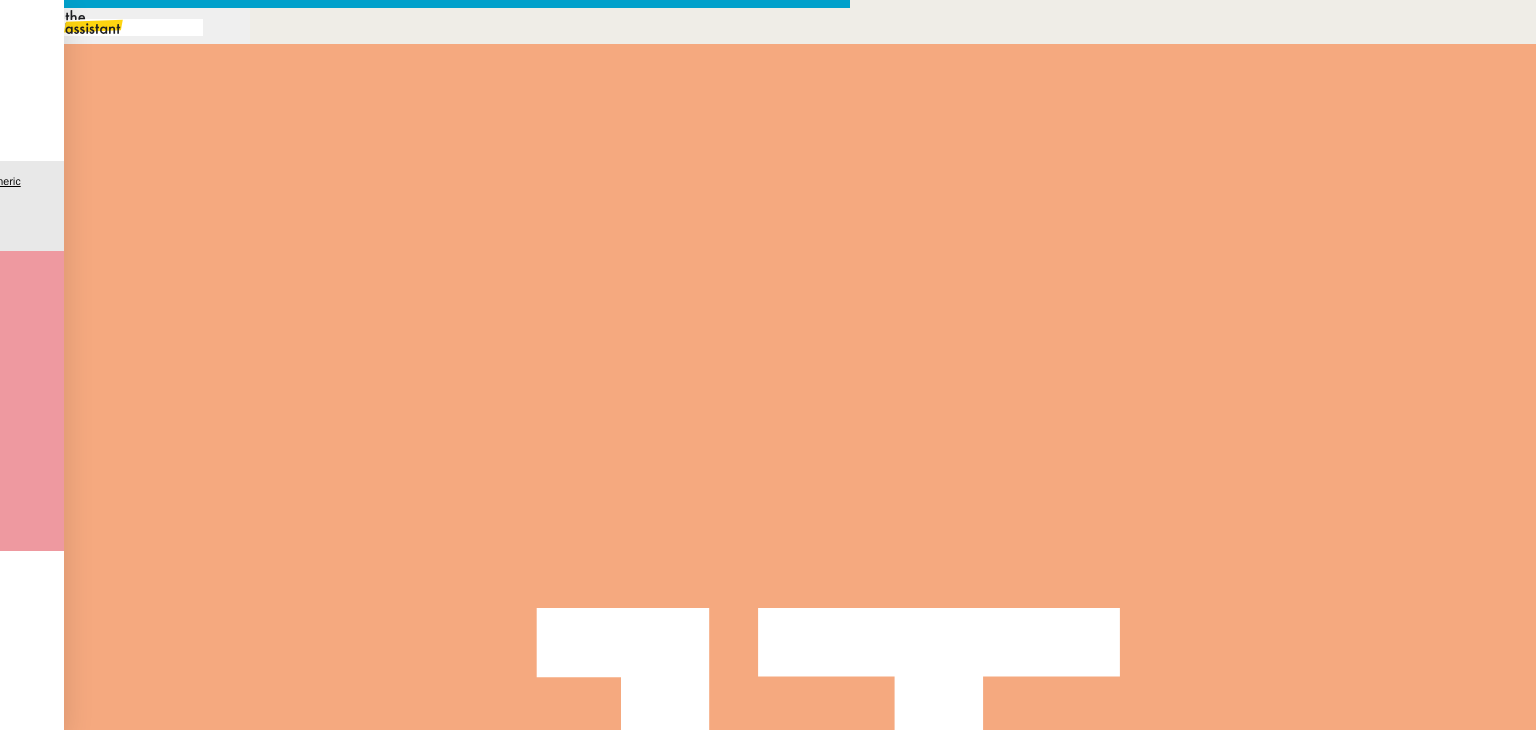 scroll, scrollTop: 0, scrollLeft: 42, axis: horizontal 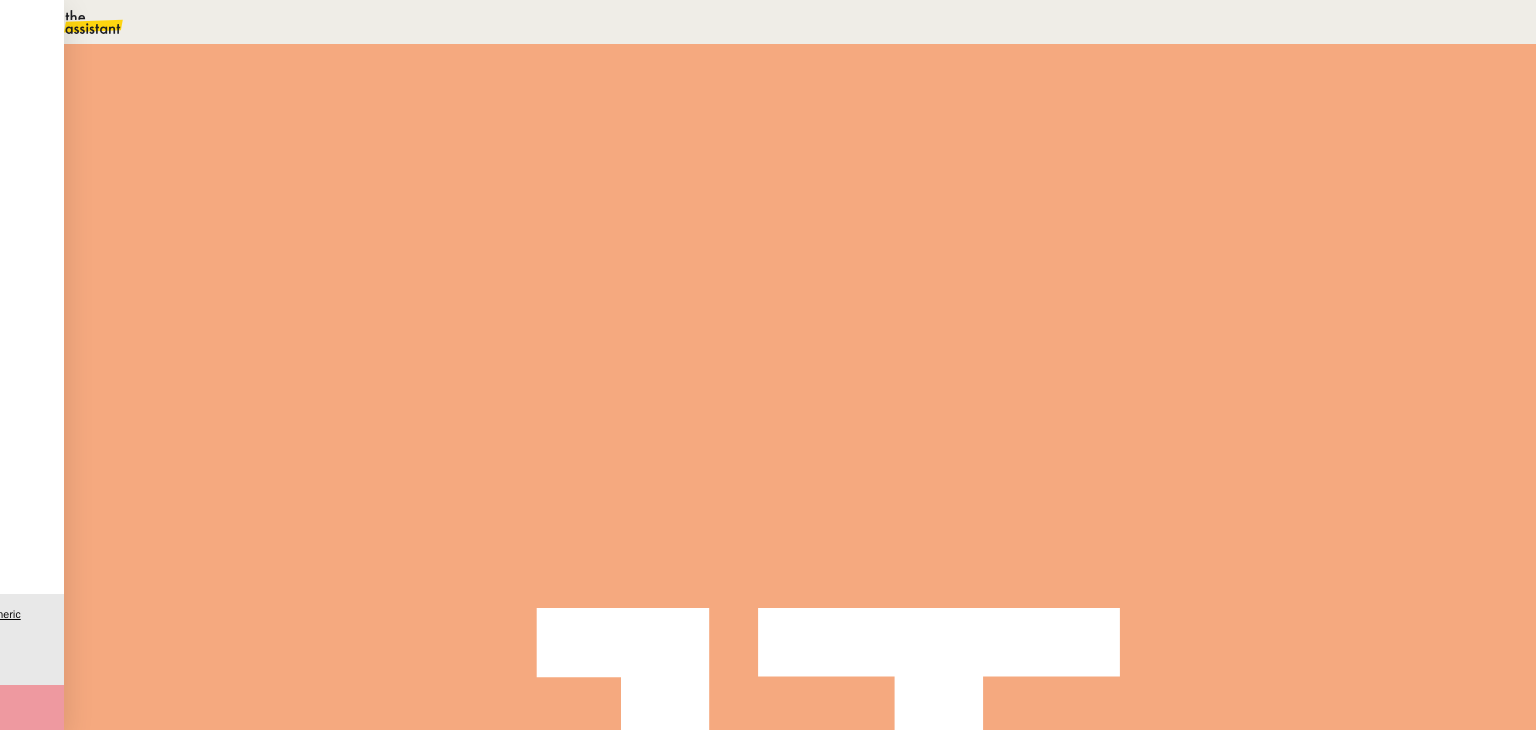 click on "Comptabilité" at bounding box center [110, 2496] 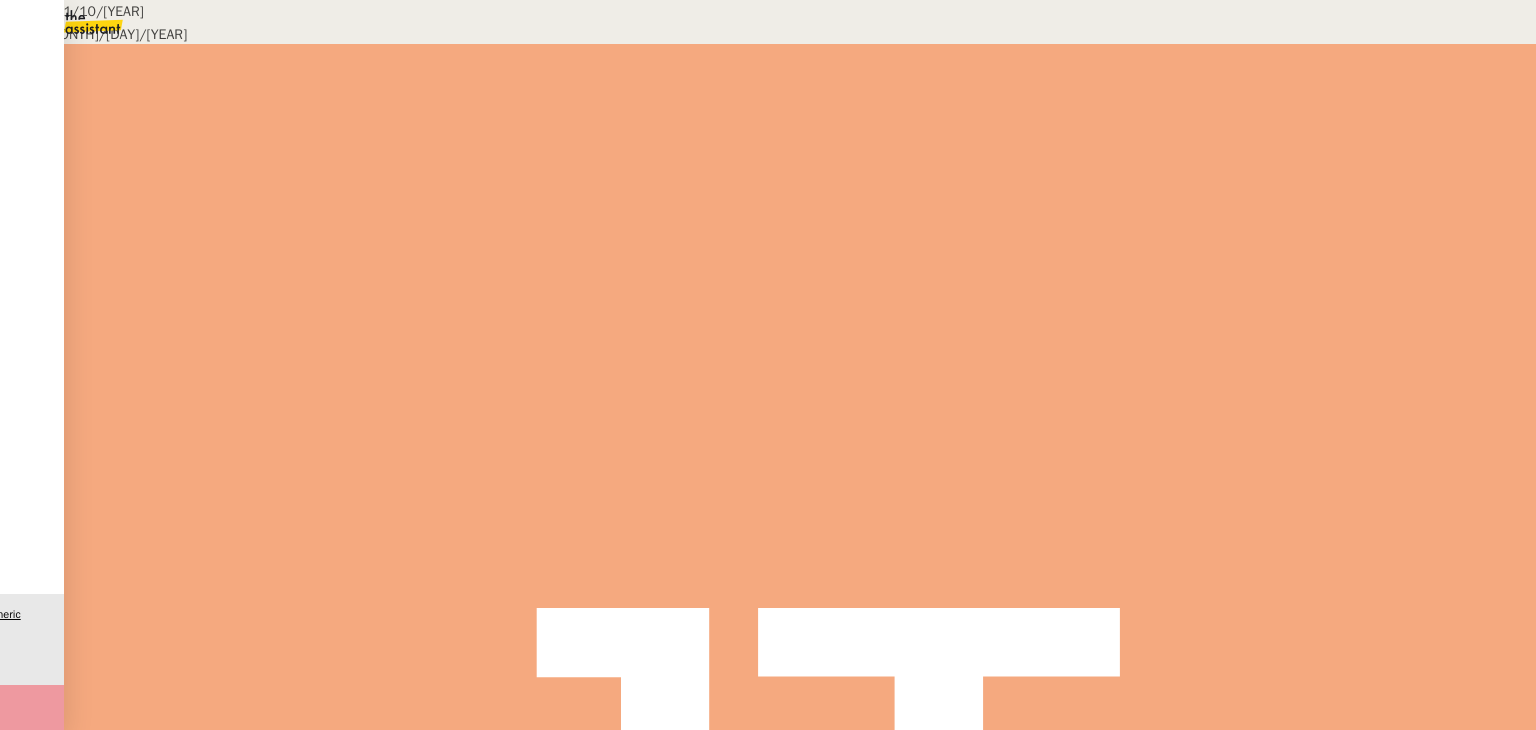 click on "Créée le [DATE] MAJ le [DATE] Contexte  : Le client souhaite que nous prenions en charge sa comptabilité. Récurrence  : Le [DAY] de chaque mois Déclenchement  : Automatique PROCÉDURE  : A - PRÉAMBULE [LAST] possède  3 sociétés  et  2 appartements  loués en LMNP : SAS Holding [LAST] compte bancaire [BANK] compte bancaire [BANK] comptable : [COMPANY] SCI [LAST] 1 composée de : a - Local commercial [CITY] ([NUMBER] [STREET]) compte bancaire [BANK] Professionnel  pas d’agence de gestion  comptable : [COMPANY] b - Immeuble [CITY] ([NUMBER] [STREET]) compte bancaire [BANK] Professionnel  comptable : [COMPANY] SCI [LAST] 2, composée de :   a - Immeuble [CITY] compte bancaire [BANK] Professionnel  géré par [COMPANY] comptable : [COMPANY] fournisseurs / prestataires : X b - Immeuble [CITY] compte bancaire [BANK] Professionnel  géré par [COMPANY] et [COMPANY] comptable : [COMPANY] Appartement [CITY] loué meublé géré par [COMPANY]  :  ." at bounding box center (768, 1574) 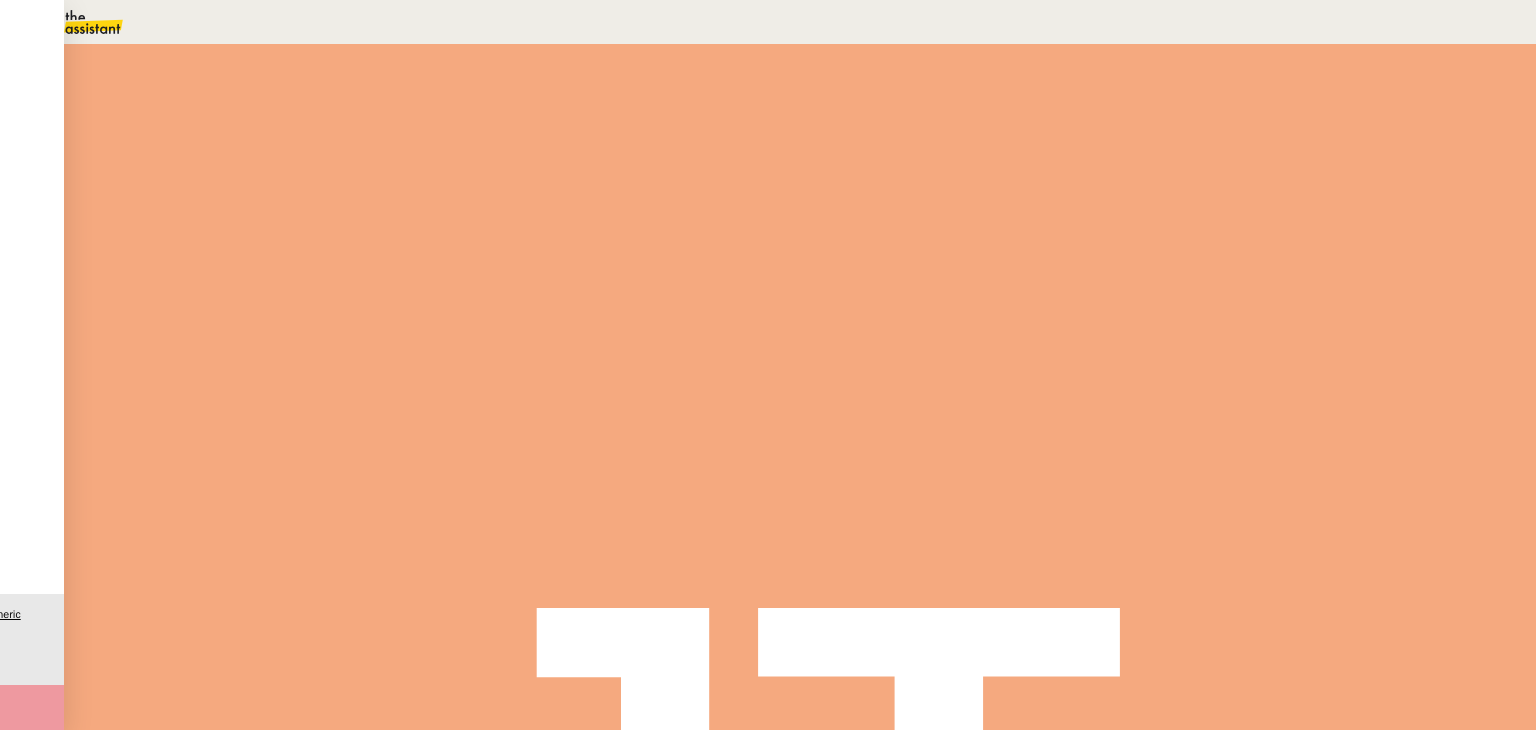scroll, scrollTop: 0, scrollLeft: 0, axis: both 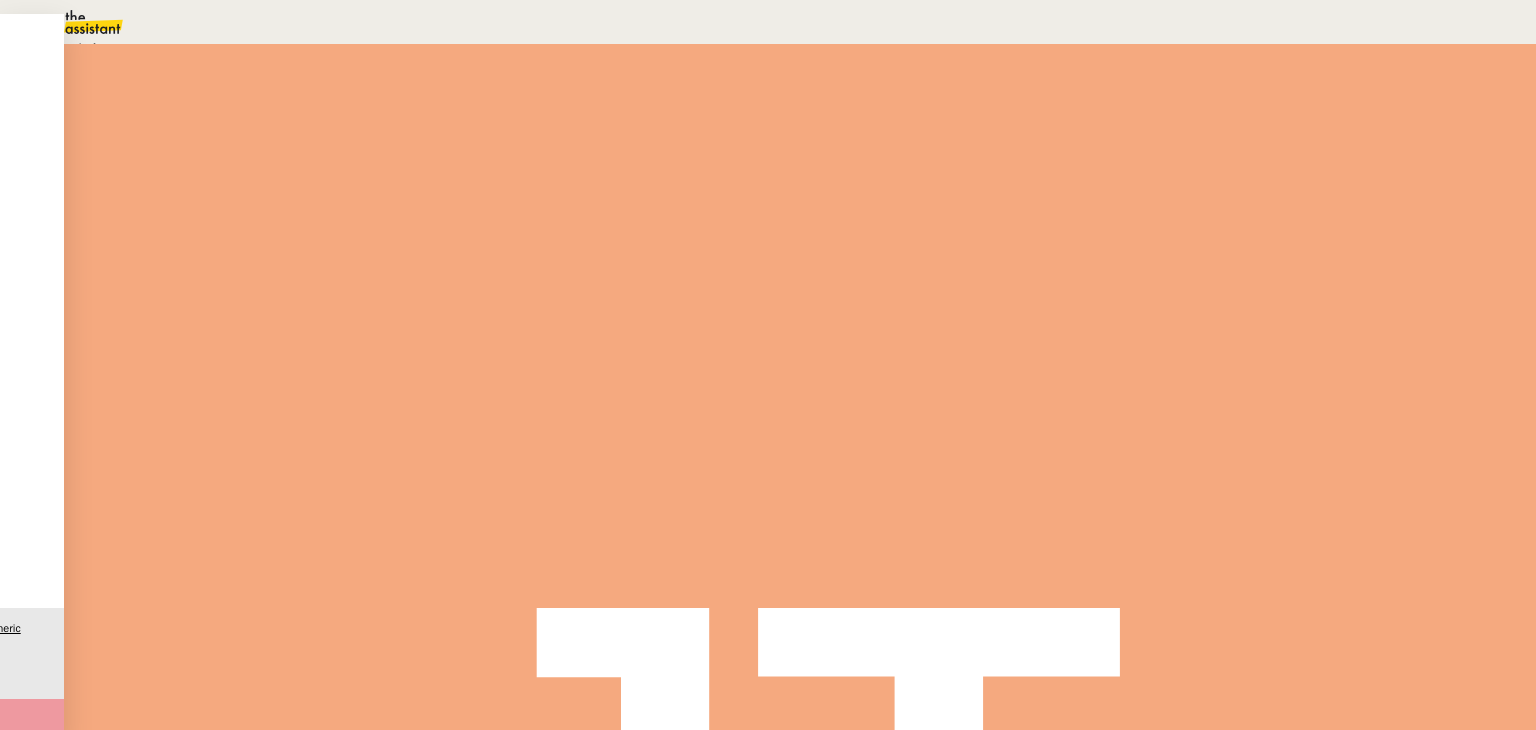 click at bounding box center (261, 110) 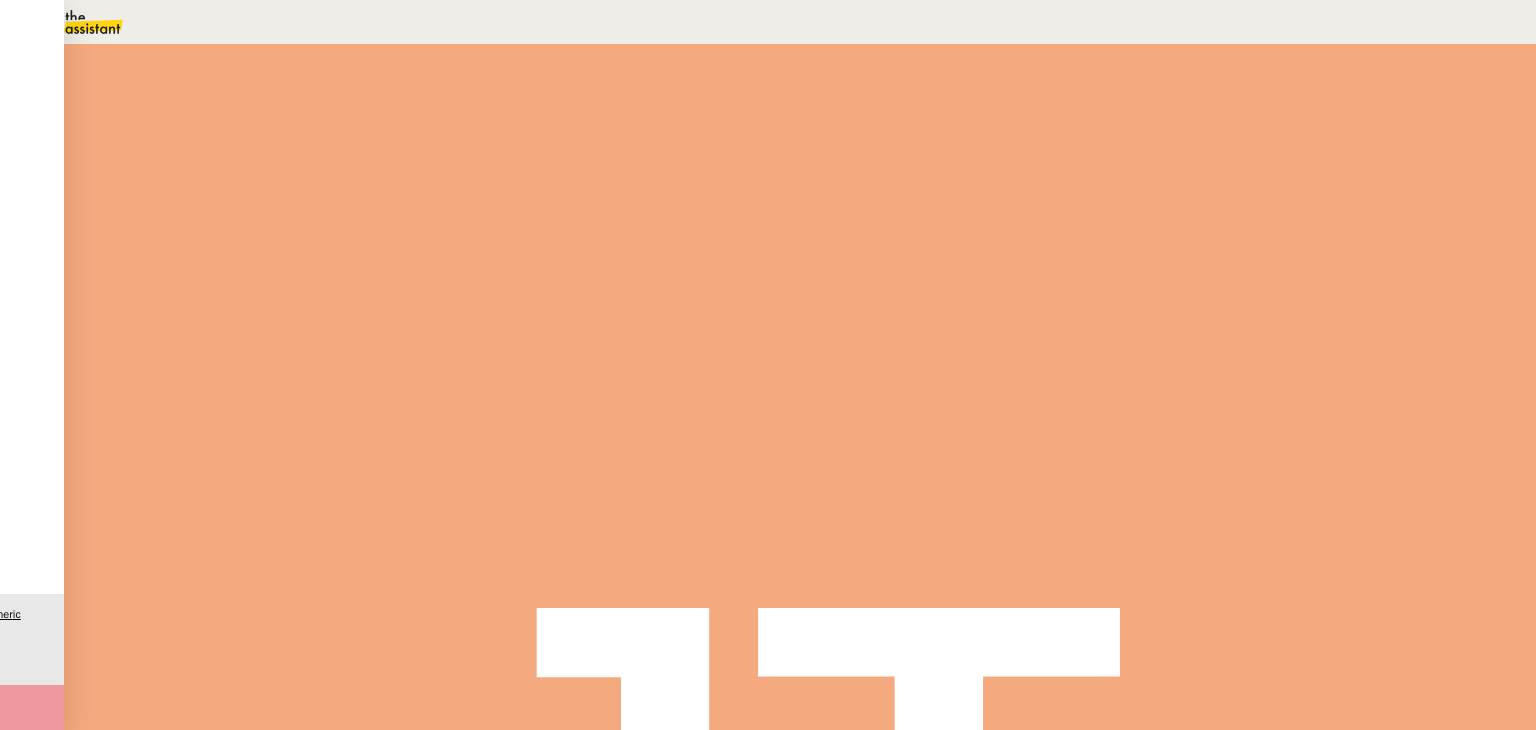 click on "Sauver" at bounding box center [1139, 188] 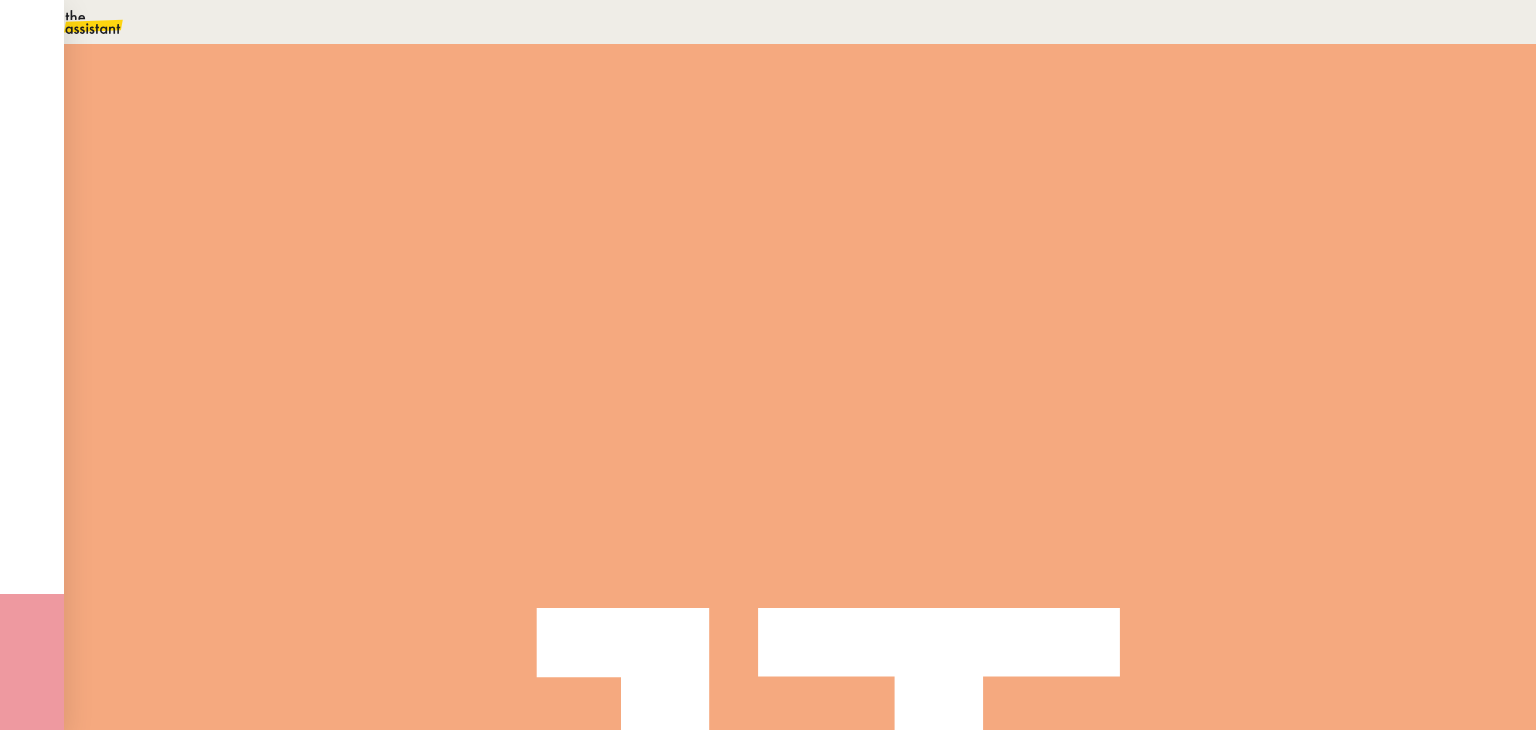 click at bounding box center (768, 812) 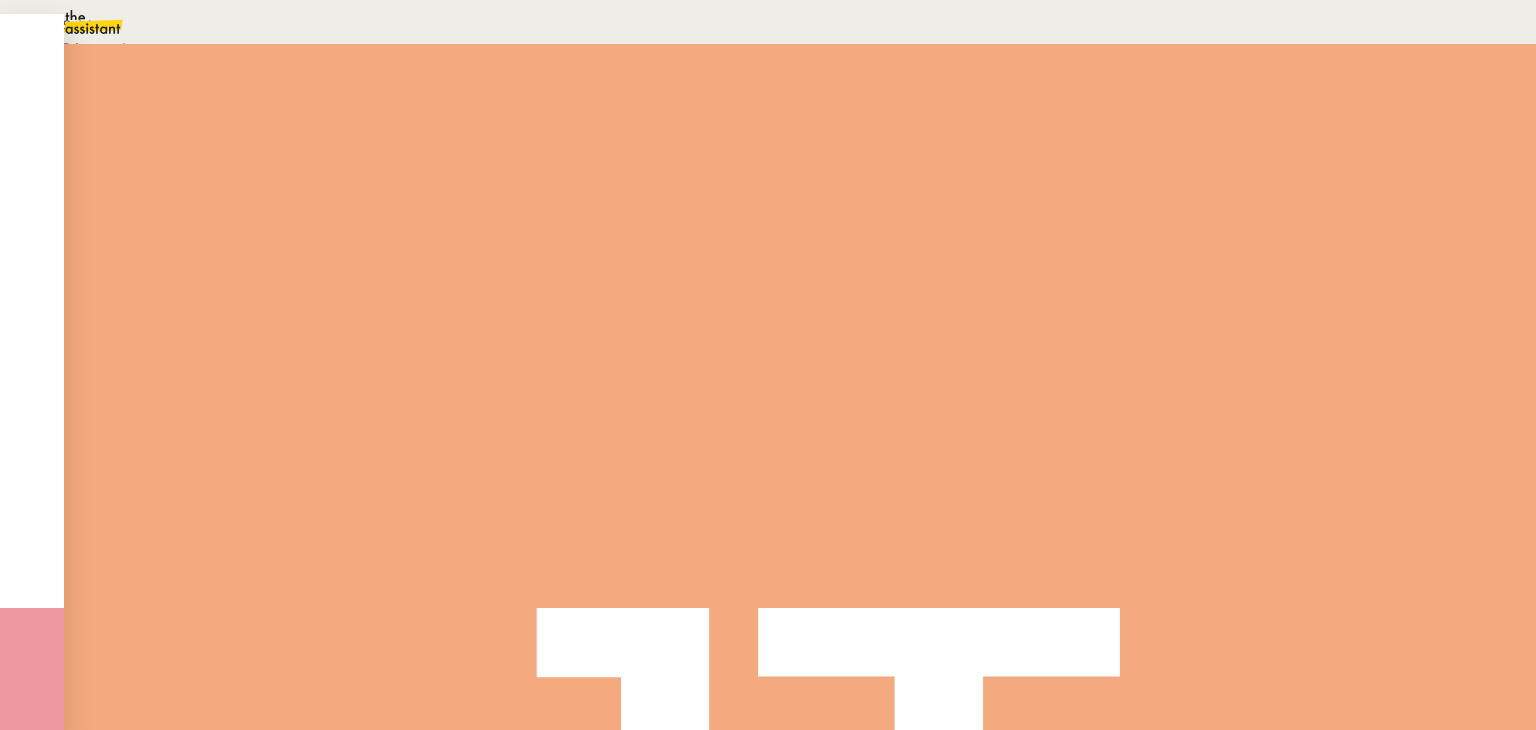 click at bounding box center (768, 812) 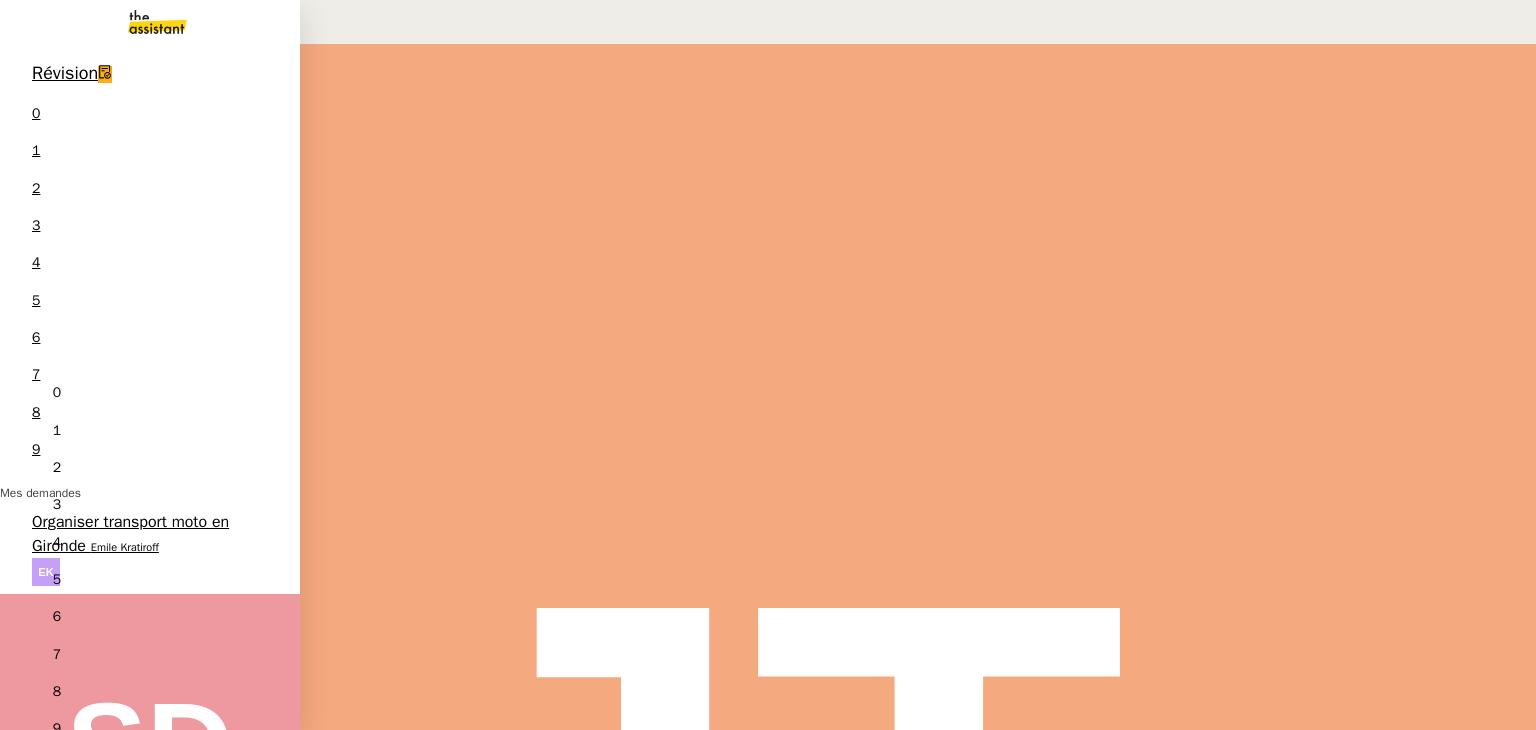 click on "Organiser transport moto en Gironde" at bounding box center [130, 533] 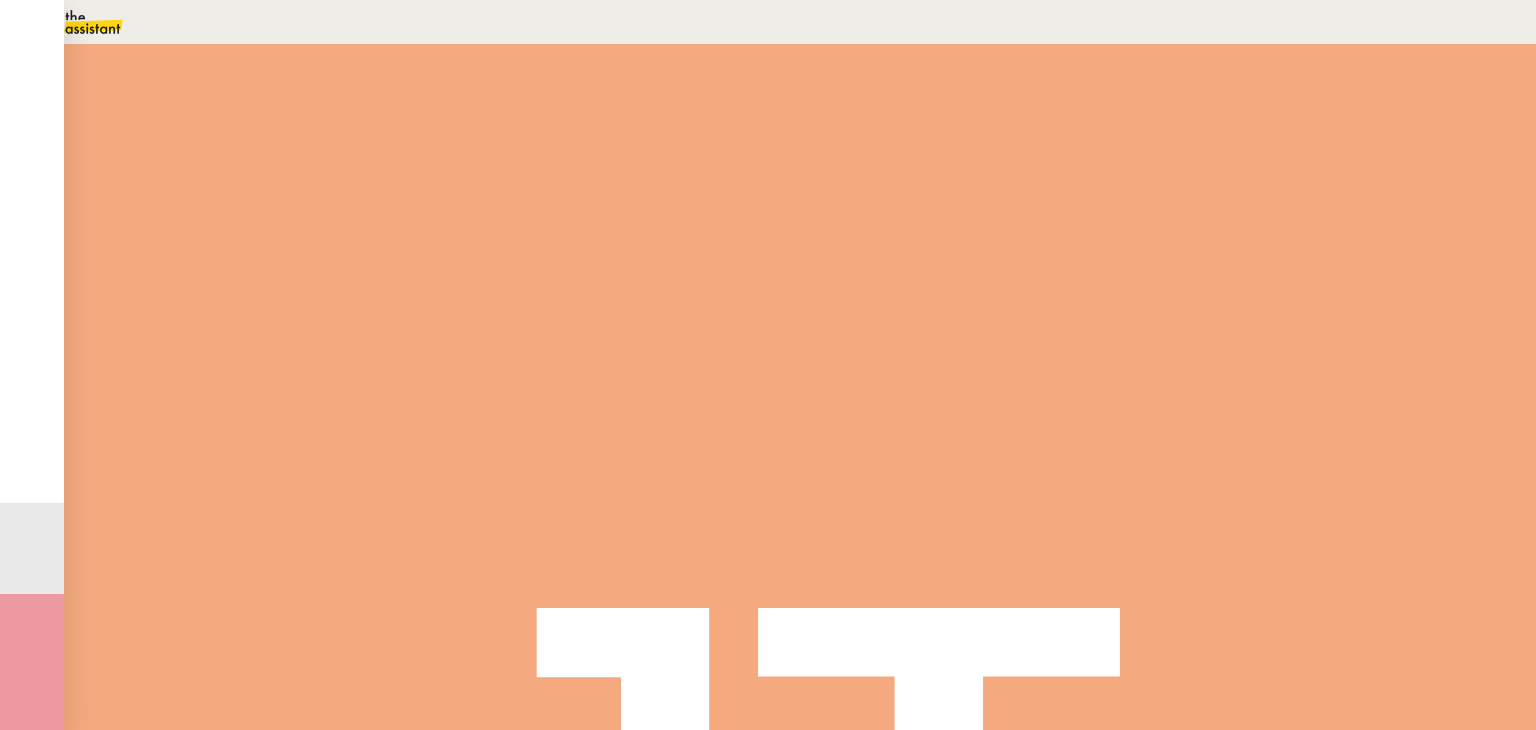 scroll, scrollTop: 548, scrollLeft: 0, axis: vertical 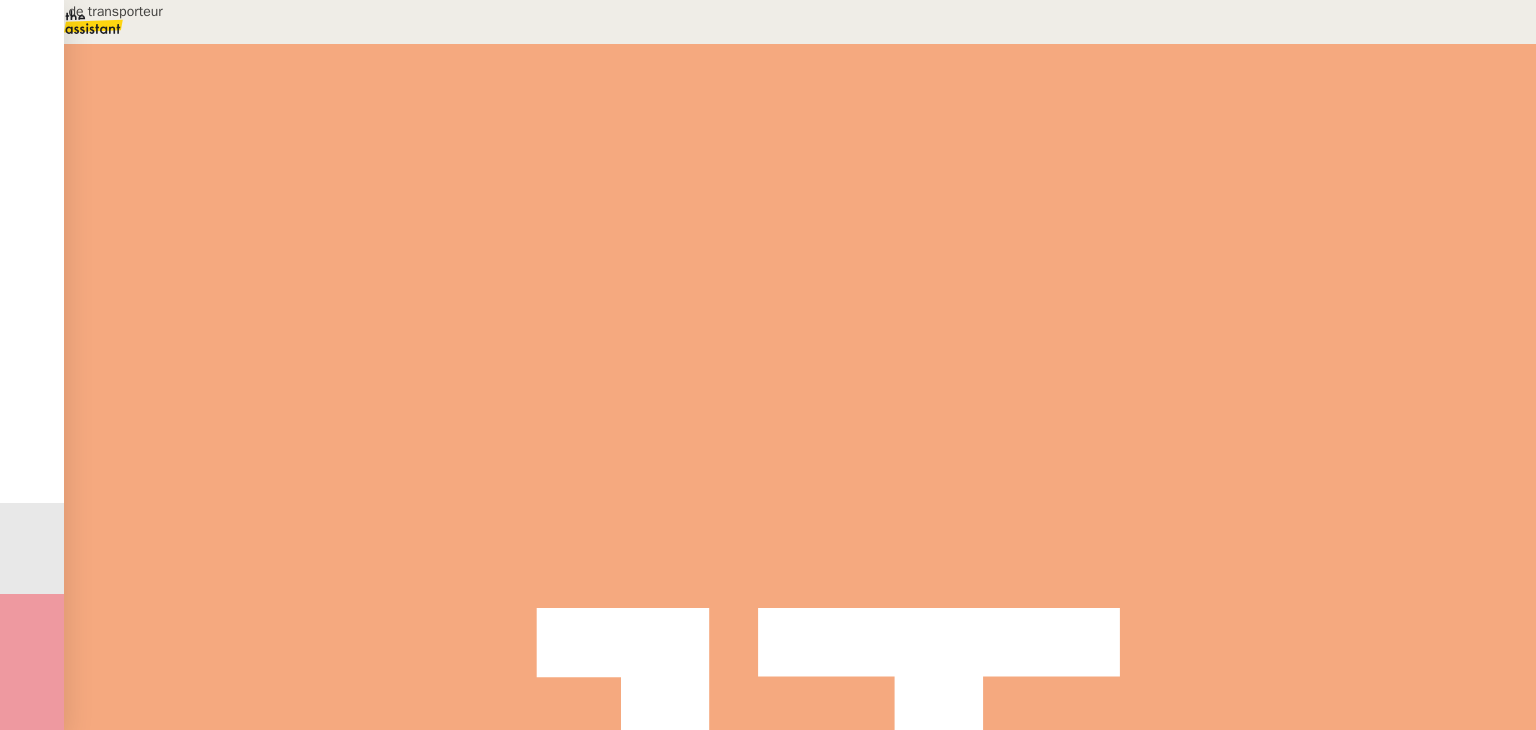 type on "Recherche de transporteur" 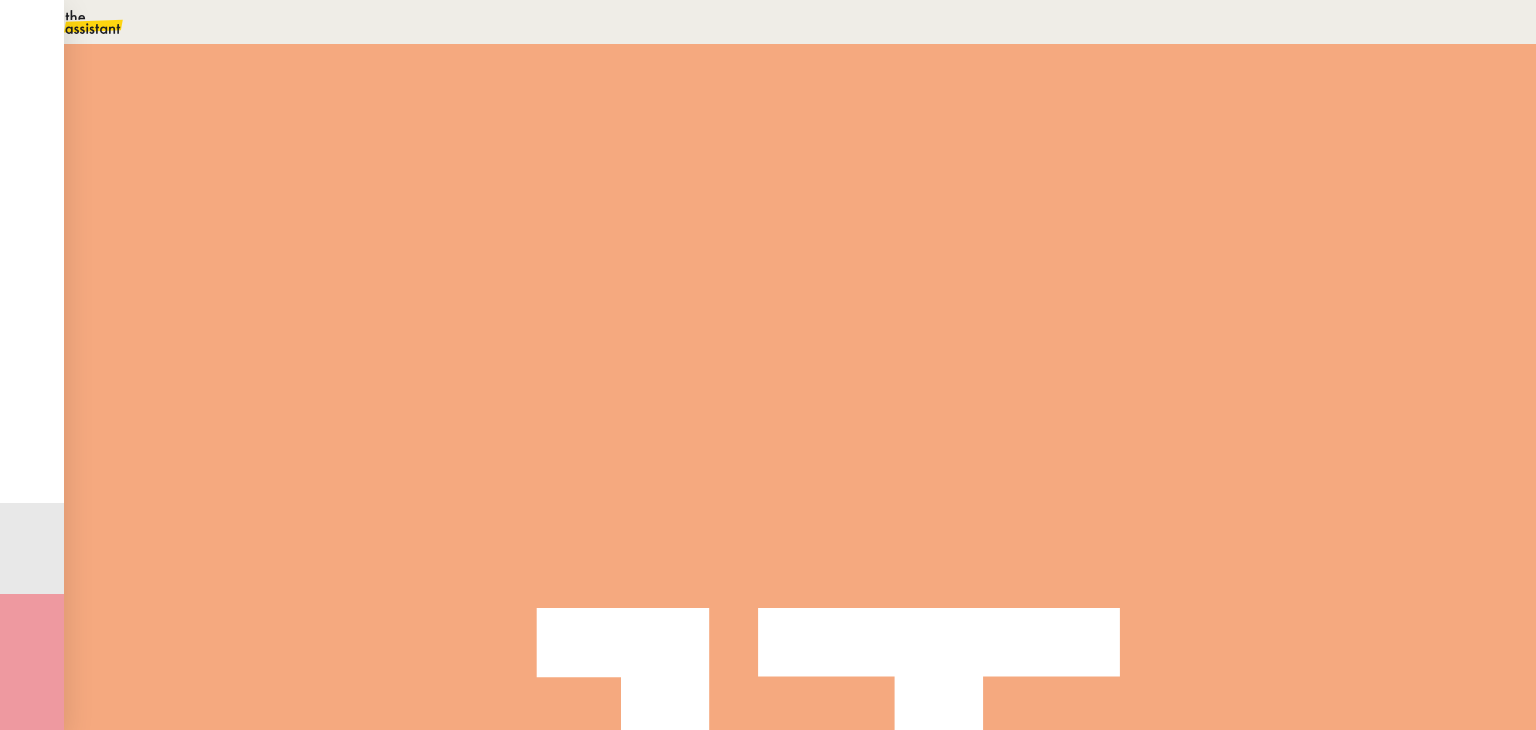 click at bounding box center [267, 336] 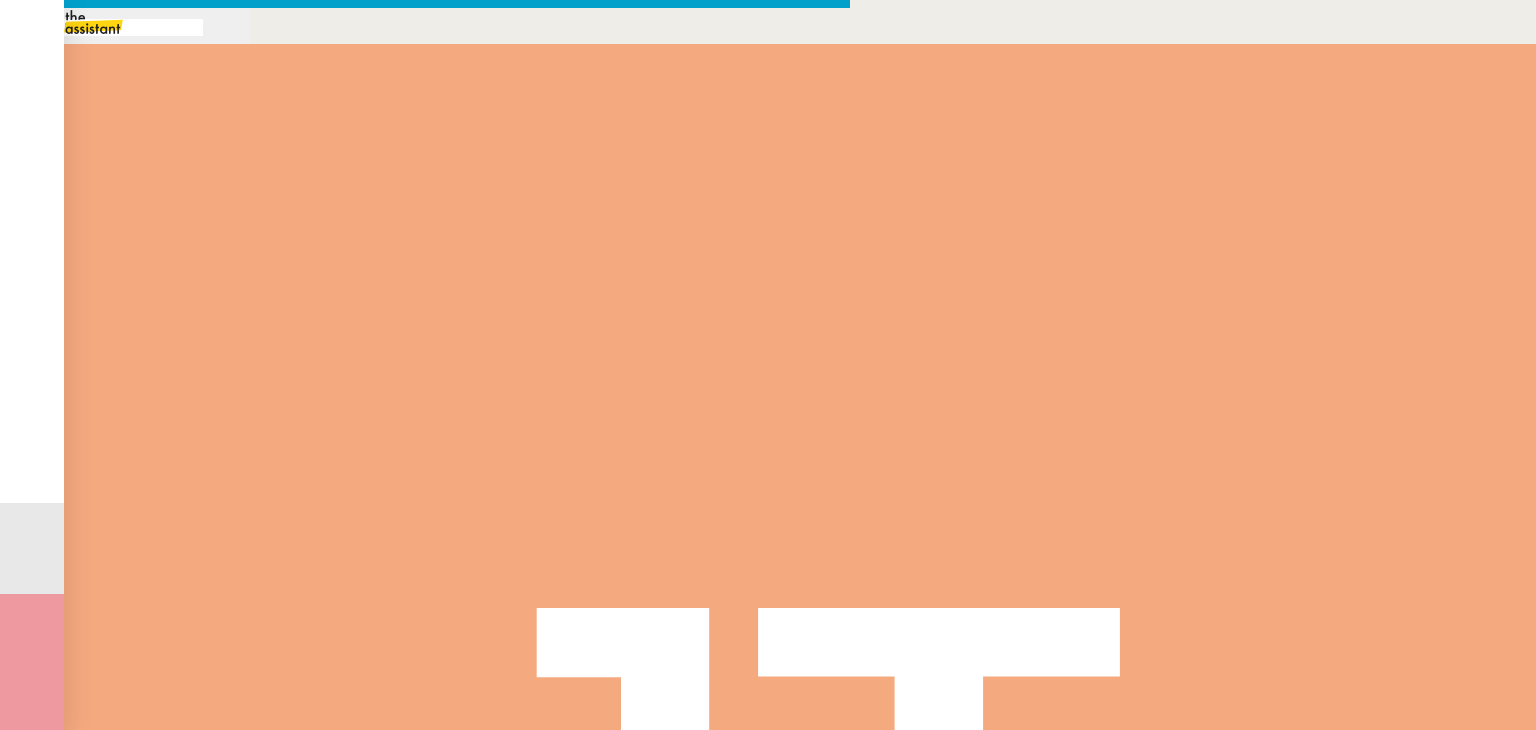 scroll, scrollTop: 754, scrollLeft: 0, axis: vertical 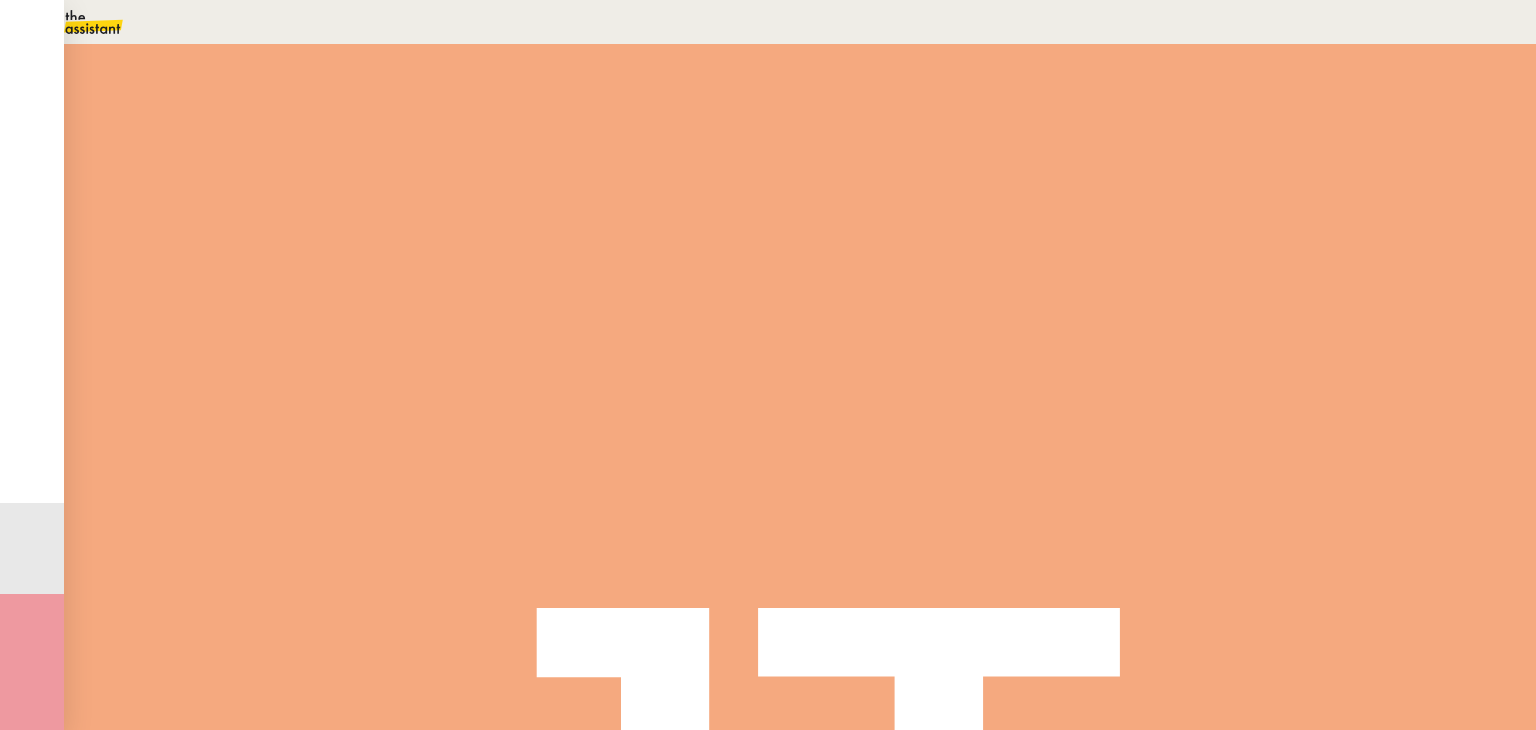 click on "Commentaire" at bounding box center (956, 239) 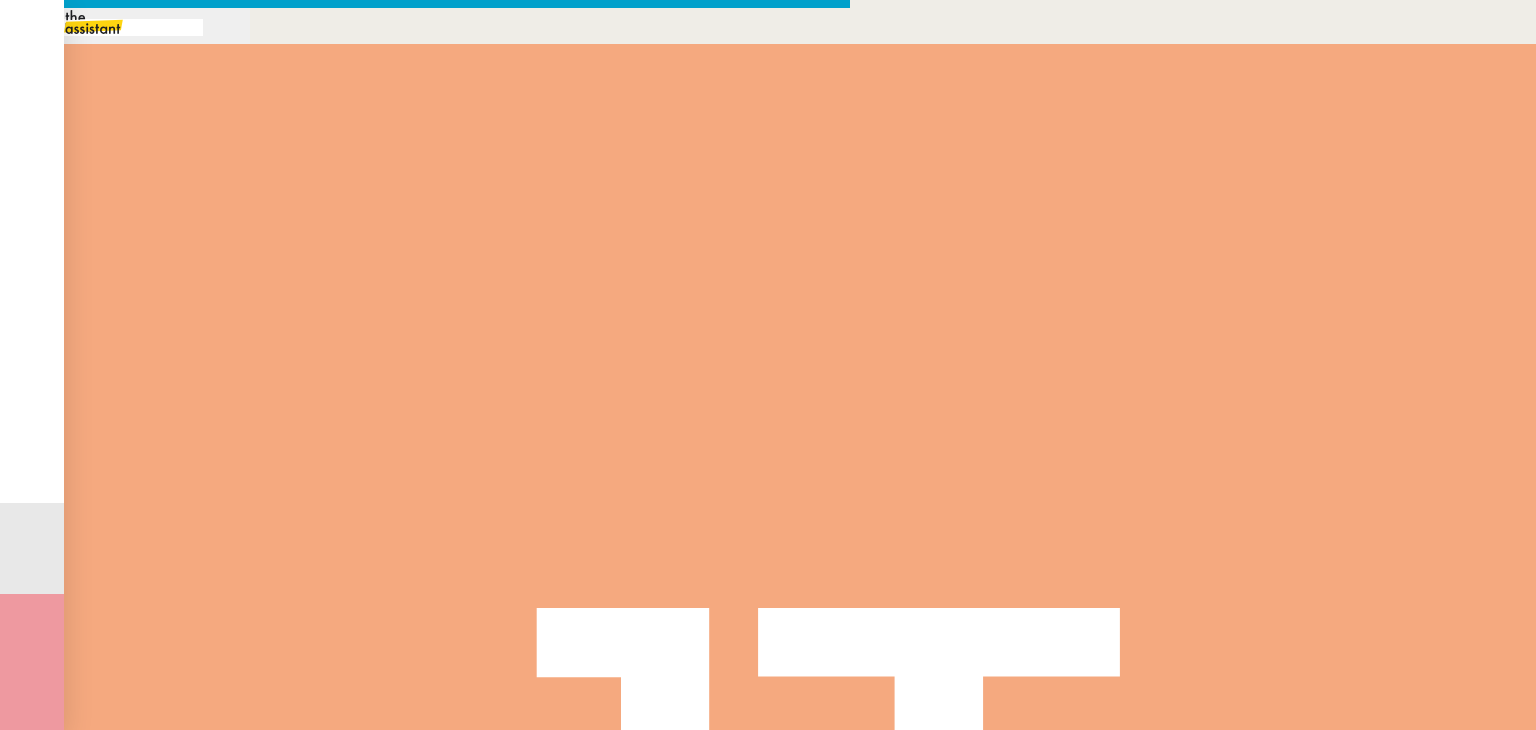 scroll, scrollTop: 0, scrollLeft: 42, axis: horizontal 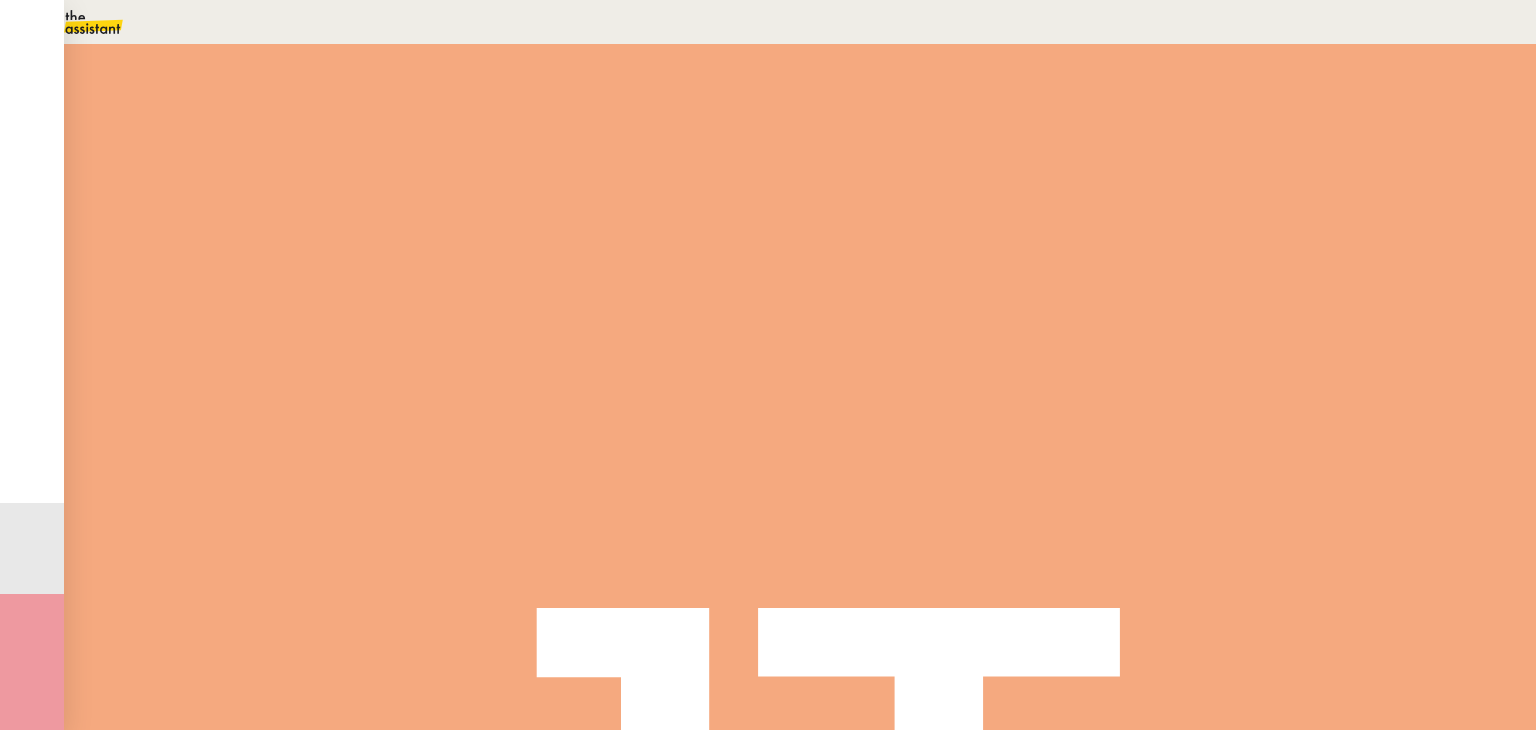 click on "Trouver un transport moto
Bonjour [FIRST], Je vous remercie pour cette nouvelle demande et vous confirme accepter cette mission. afin de vous proposer des devis qui correspondent à vos besoins et vos attentes : Pourriez-vous m'apporter les informations en pièce jointe ( accessoires/ assurance / valeur de la moto ) ? Merci, •••" at bounding box center [689, 830] 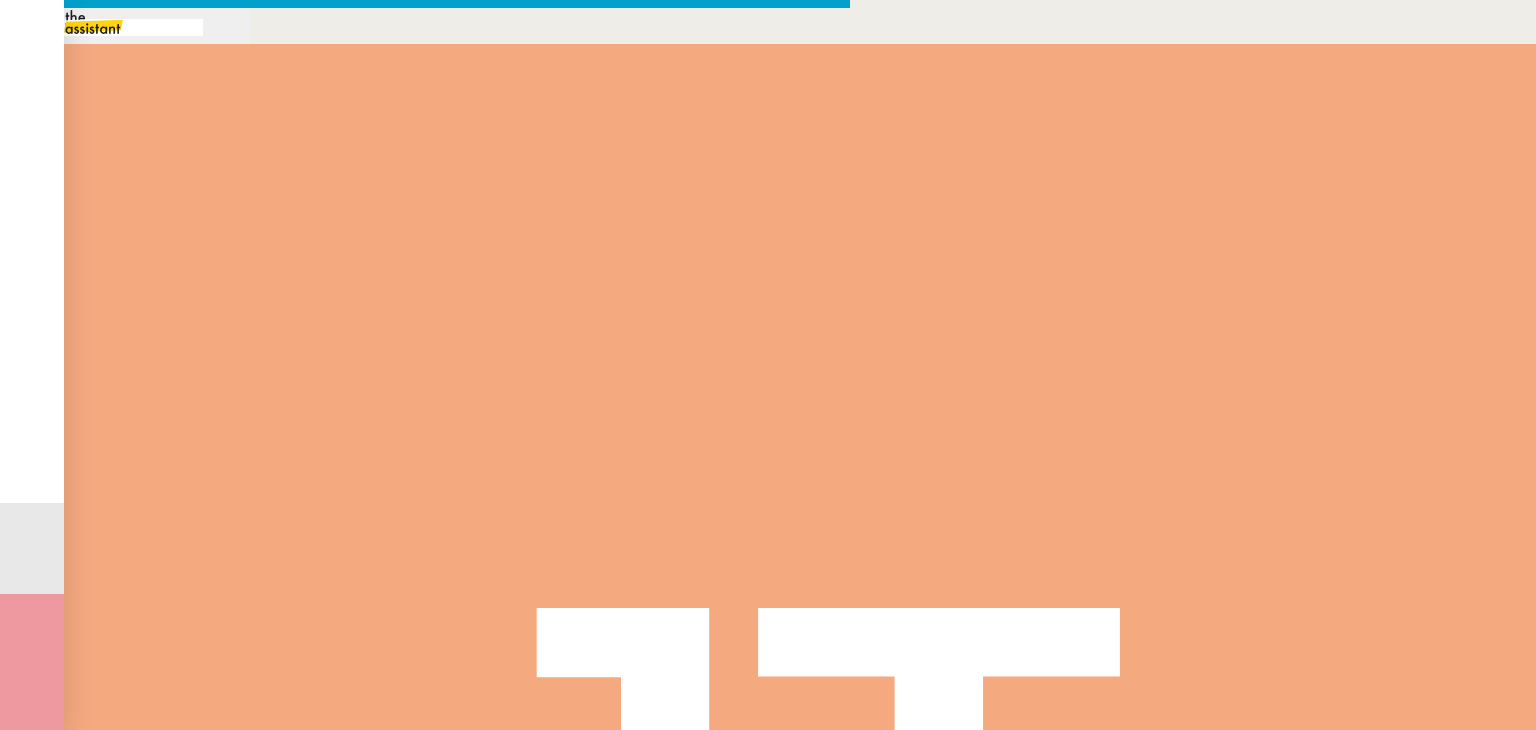scroll, scrollTop: 0, scrollLeft: 42, axis: horizontal 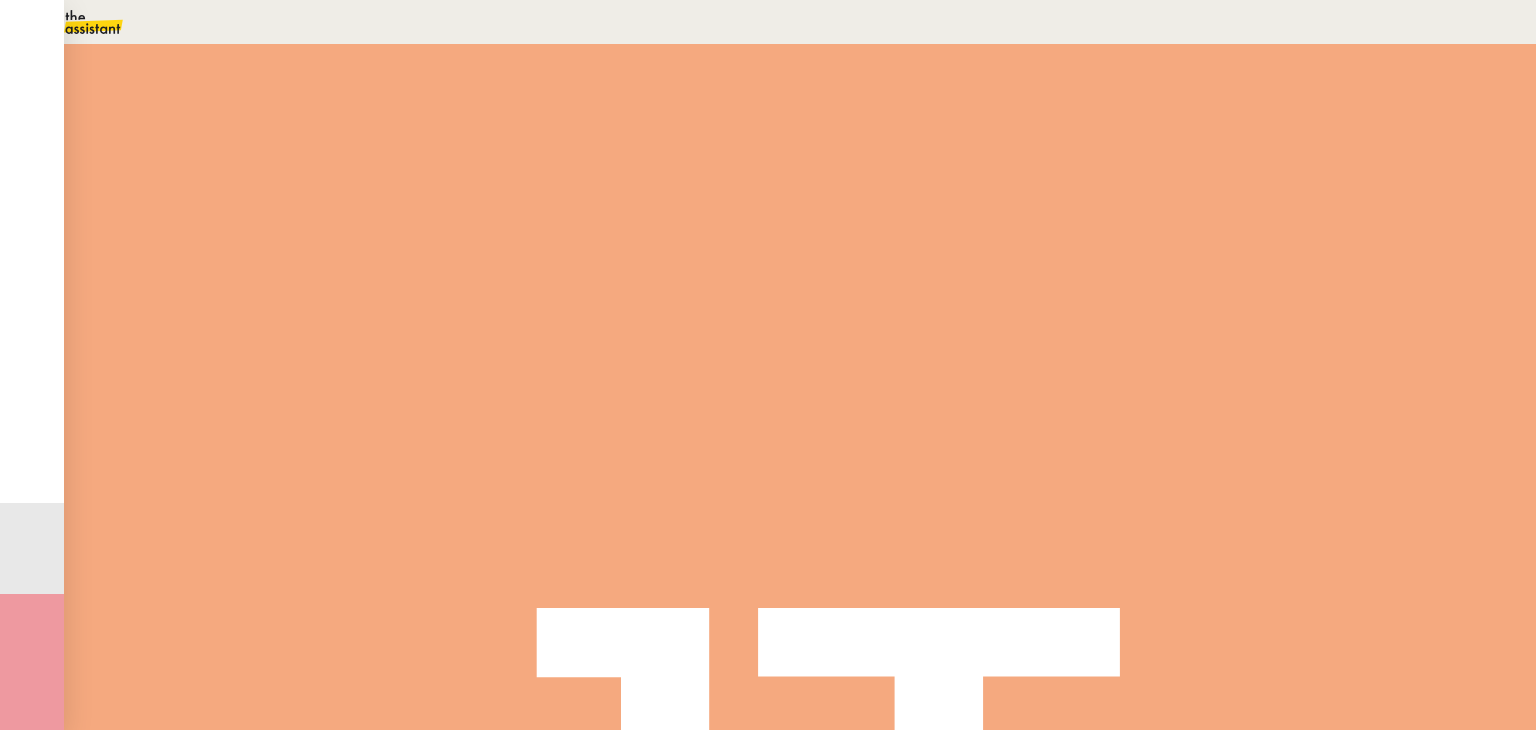 click at bounding box center [689, 776] 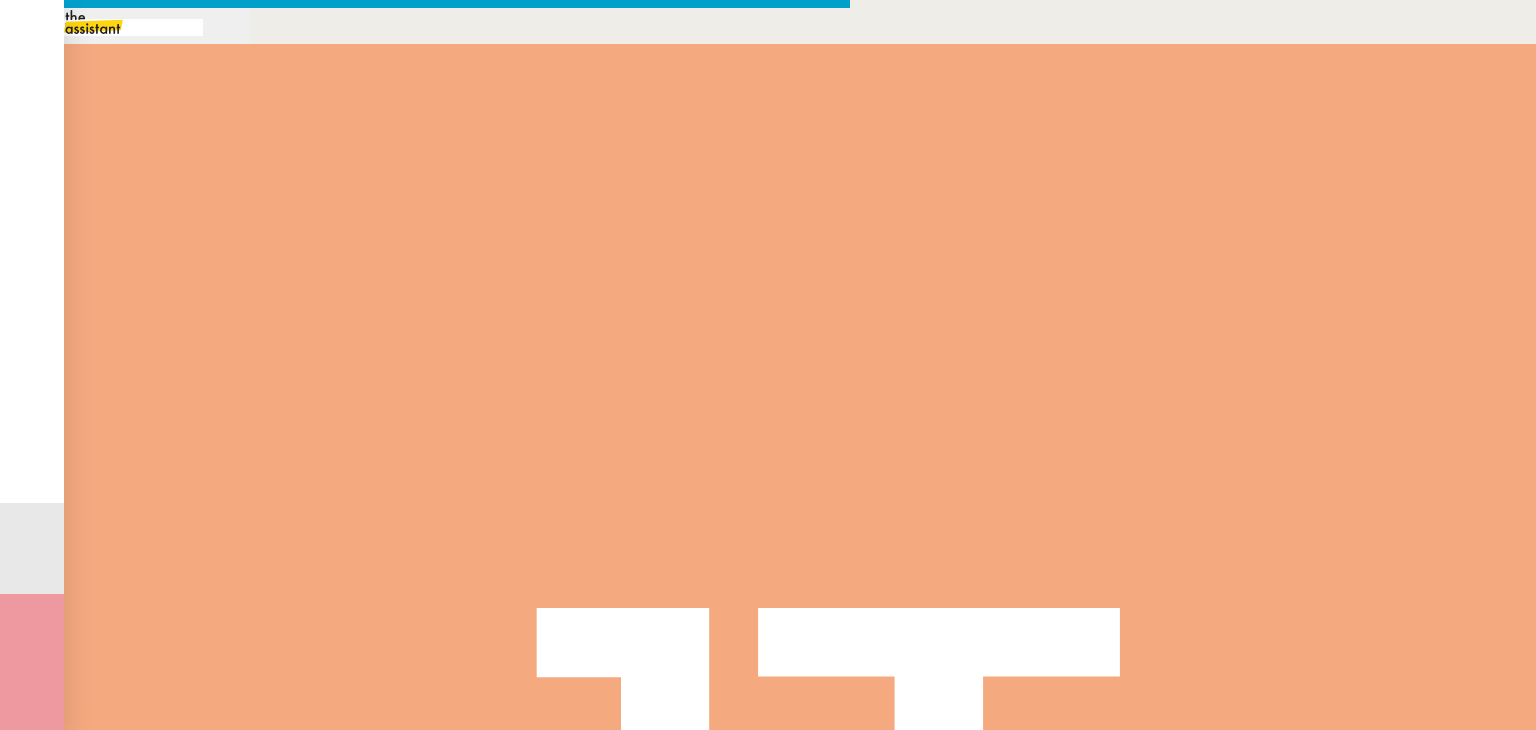 scroll, scrollTop: 0, scrollLeft: 42, axis: horizontal 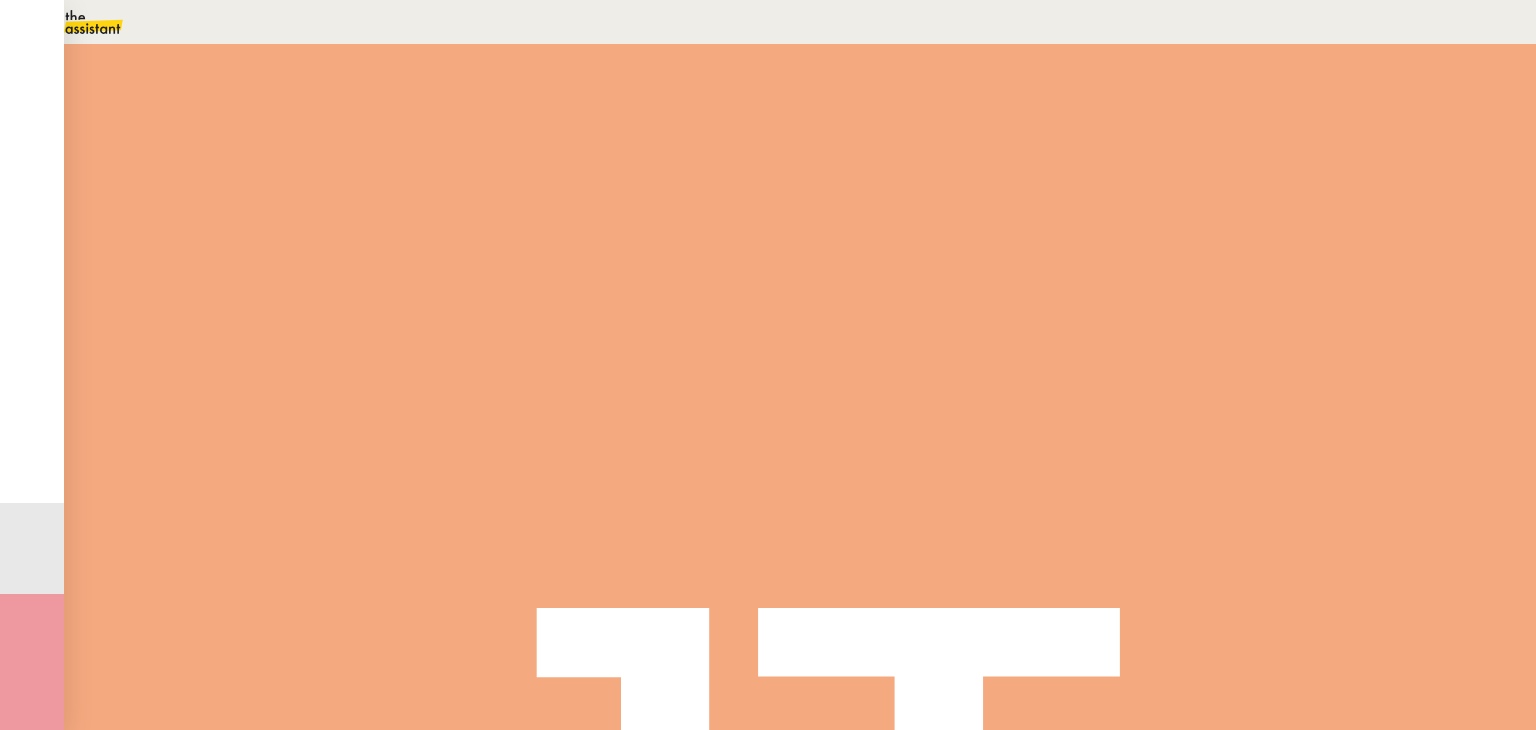 click on "Motobycat" at bounding box center (496, 512) 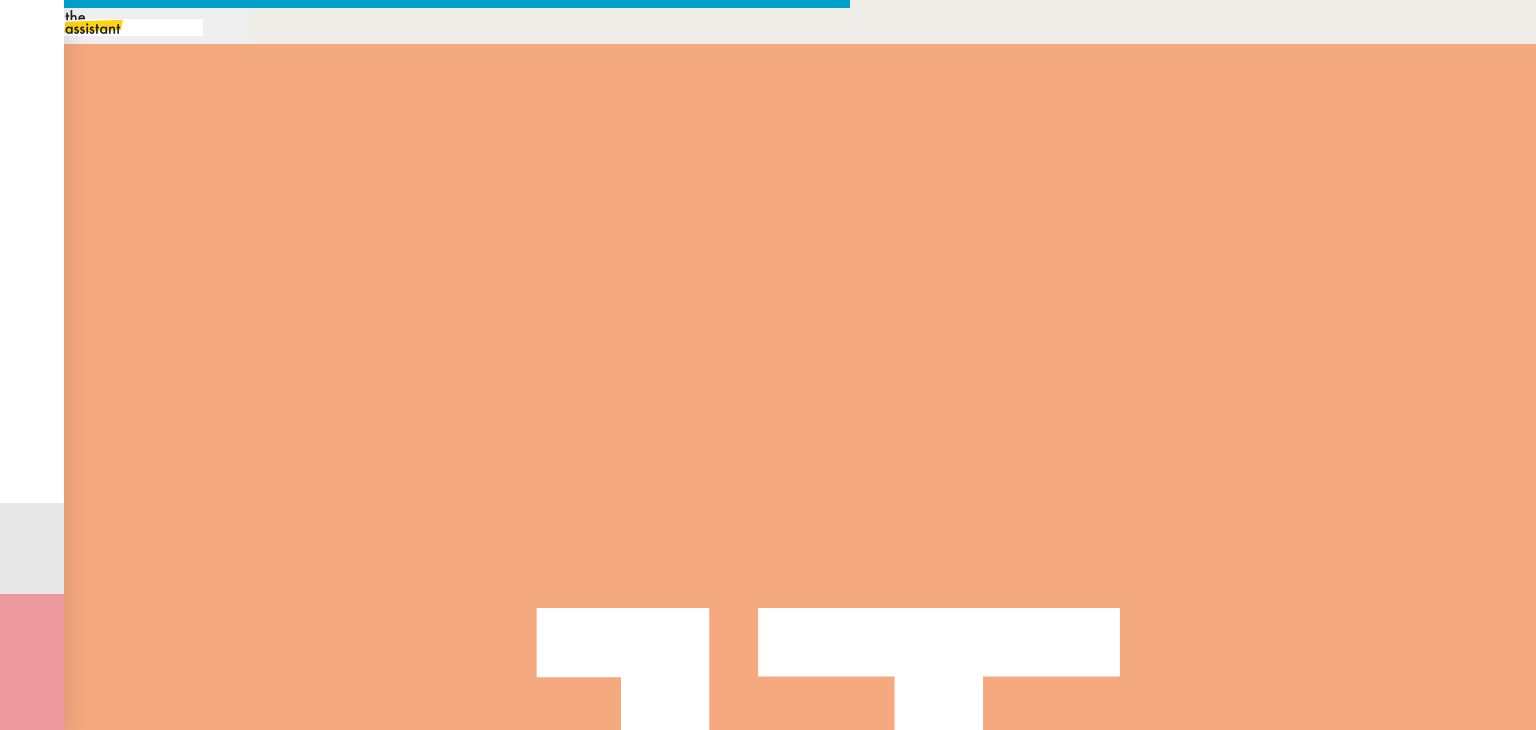 scroll, scrollTop: 0, scrollLeft: 42, axis: horizontal 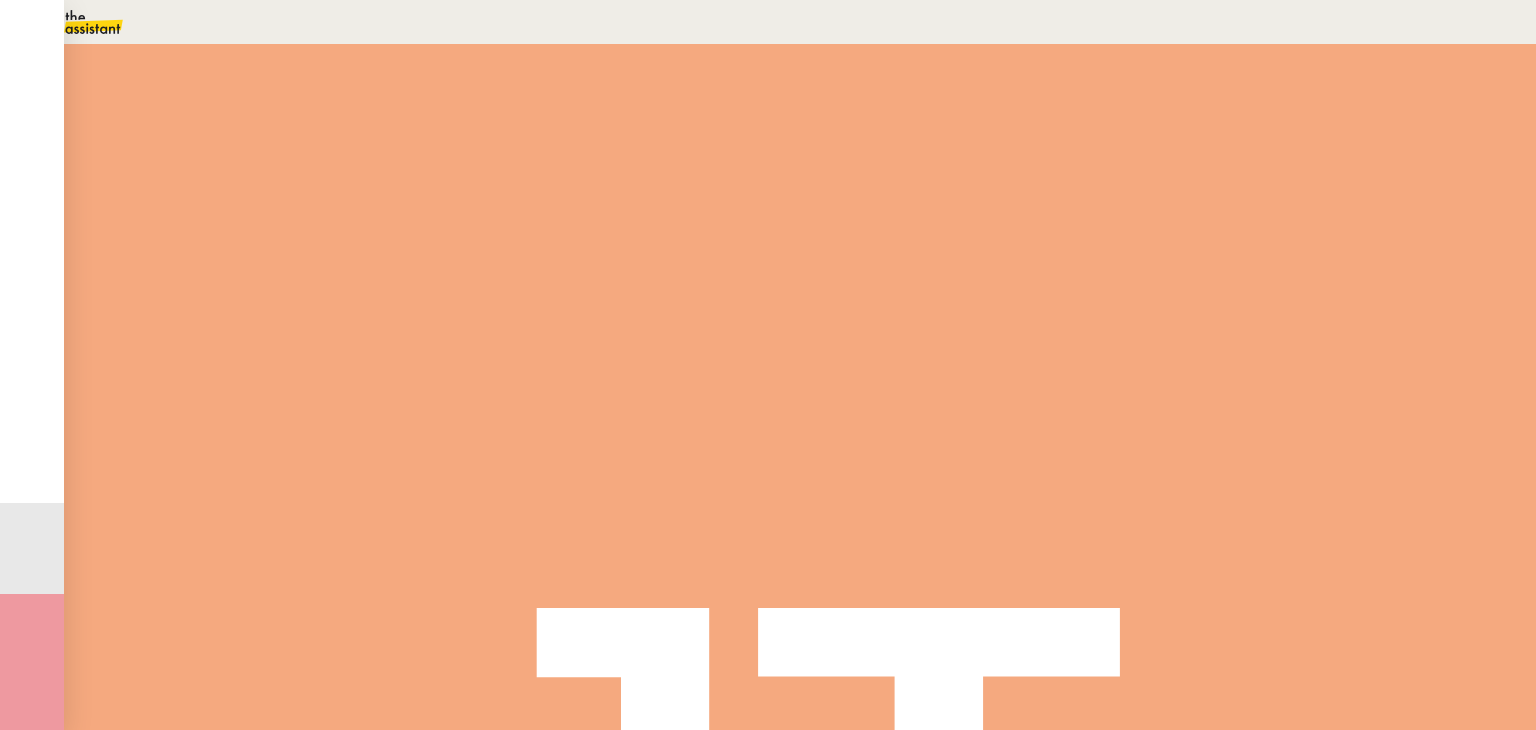 click on "Option de livraison.png" at bounding box center (689, 762) 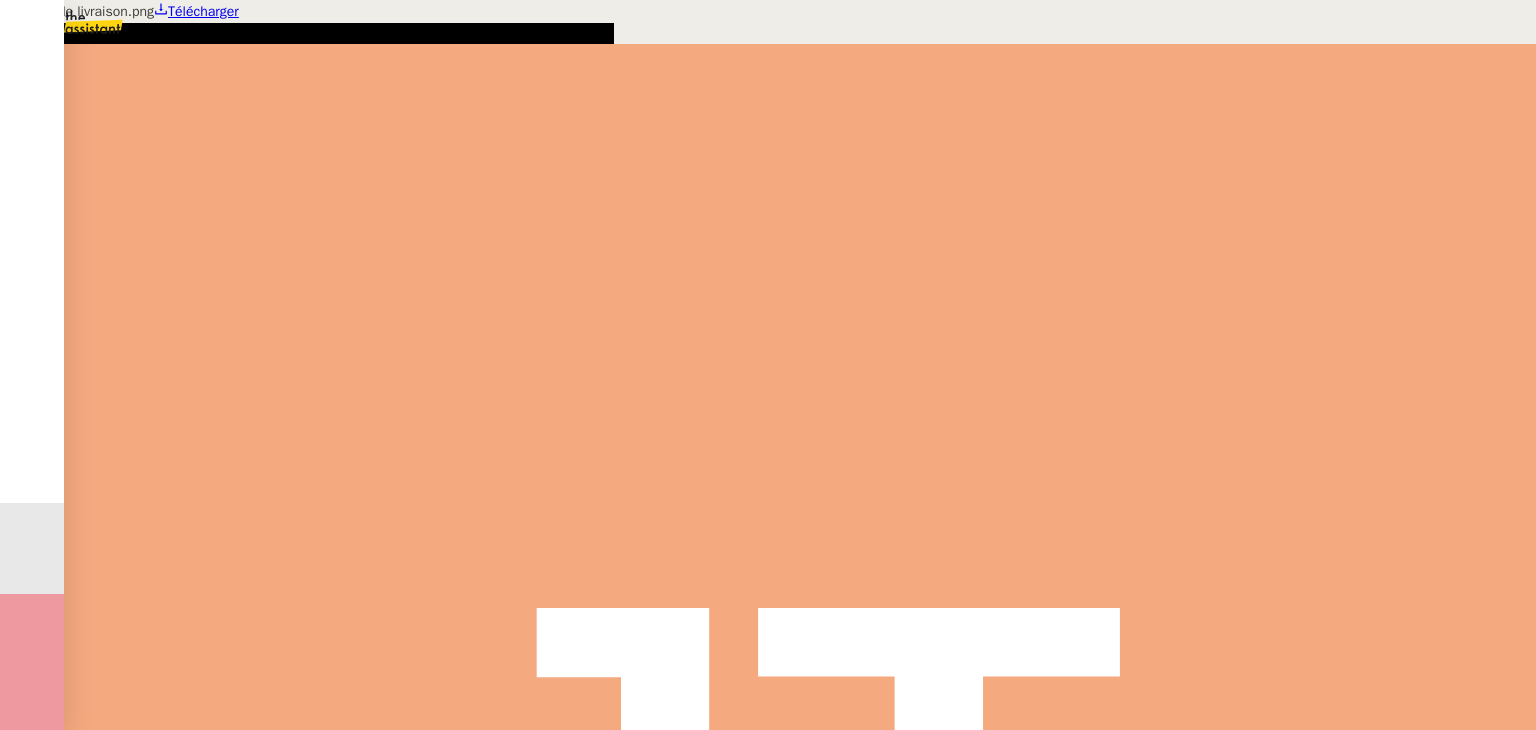 scroll, scrollTop: 0, scrollLeft: 42, axis: horizontal 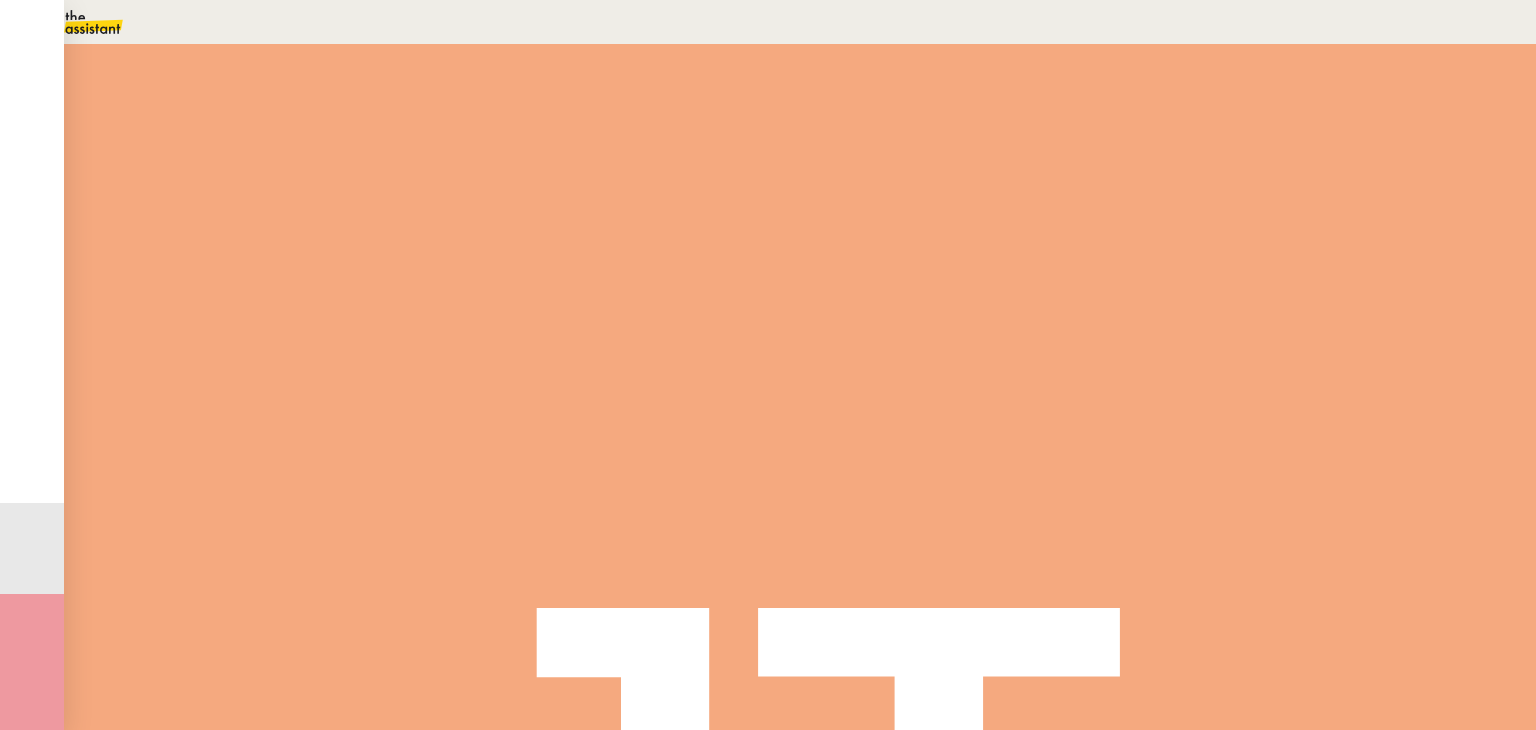 click on "Je vous remercie pour cette nouvelle demande et vous confirme accepter cette mission." at bounding box center [689, 446] 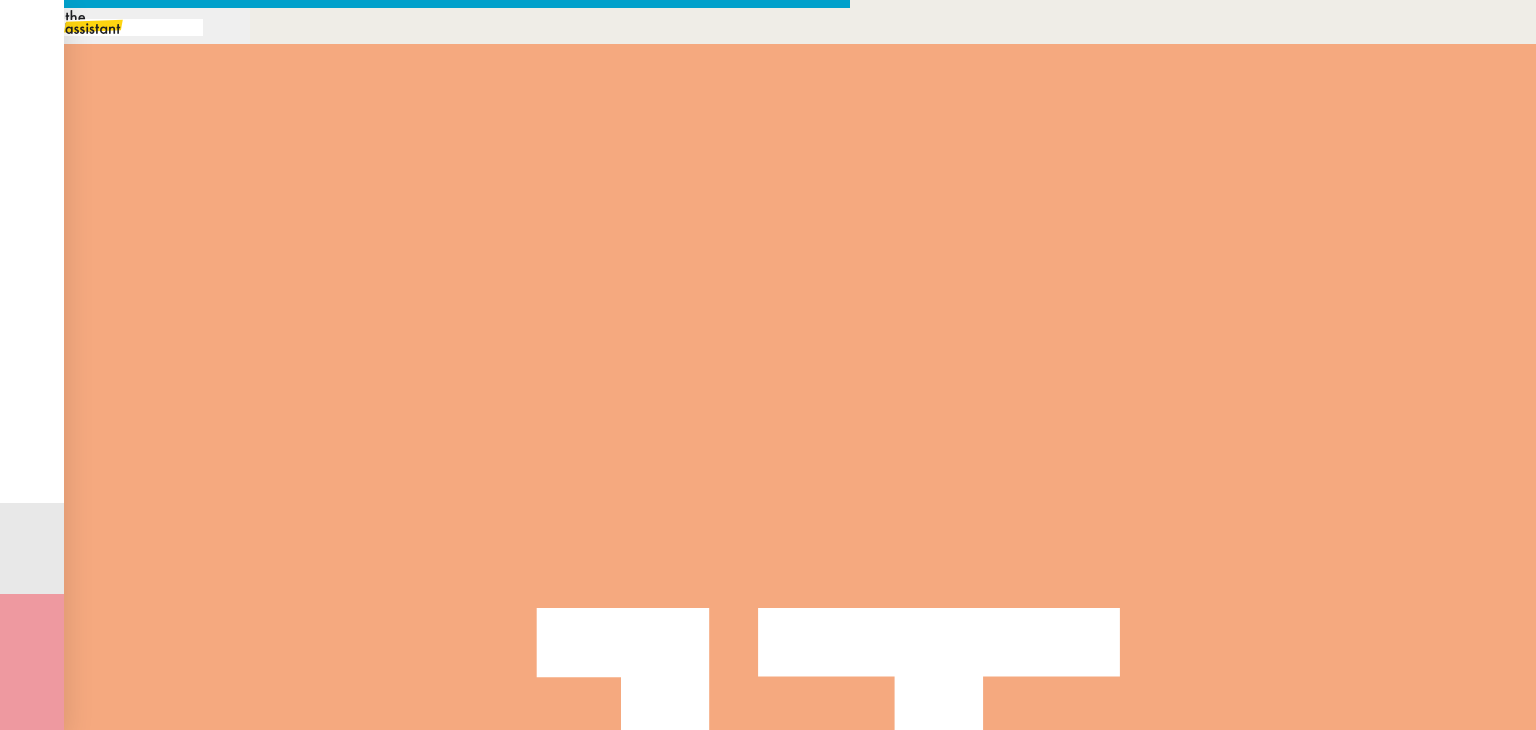 scroll, scrollTop: 0, scrollLeft: 42, axis: horizontal 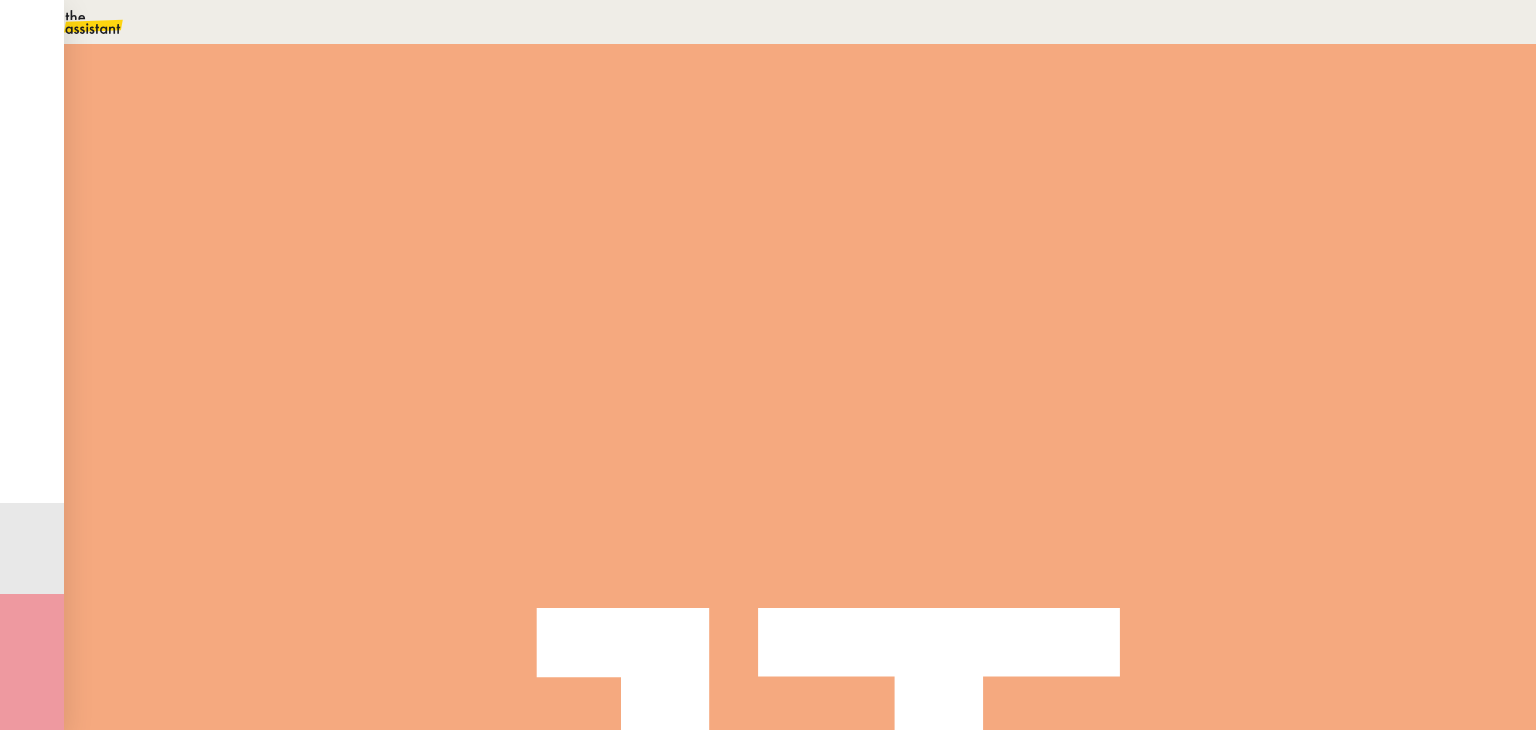 click at bounding box center [689, 469] 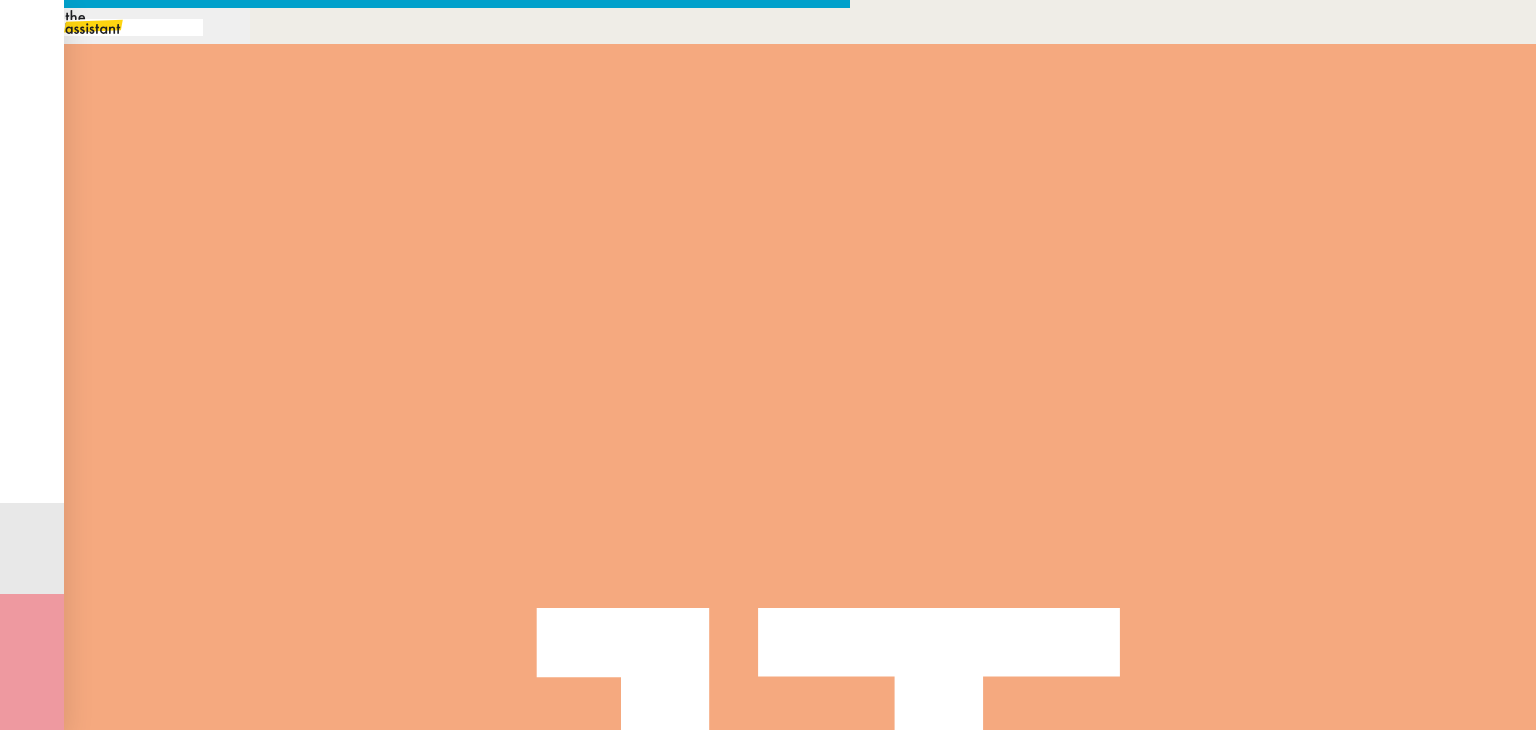 scroll, scrollTop: 0, scrollLeft: 42, axis: horizontal 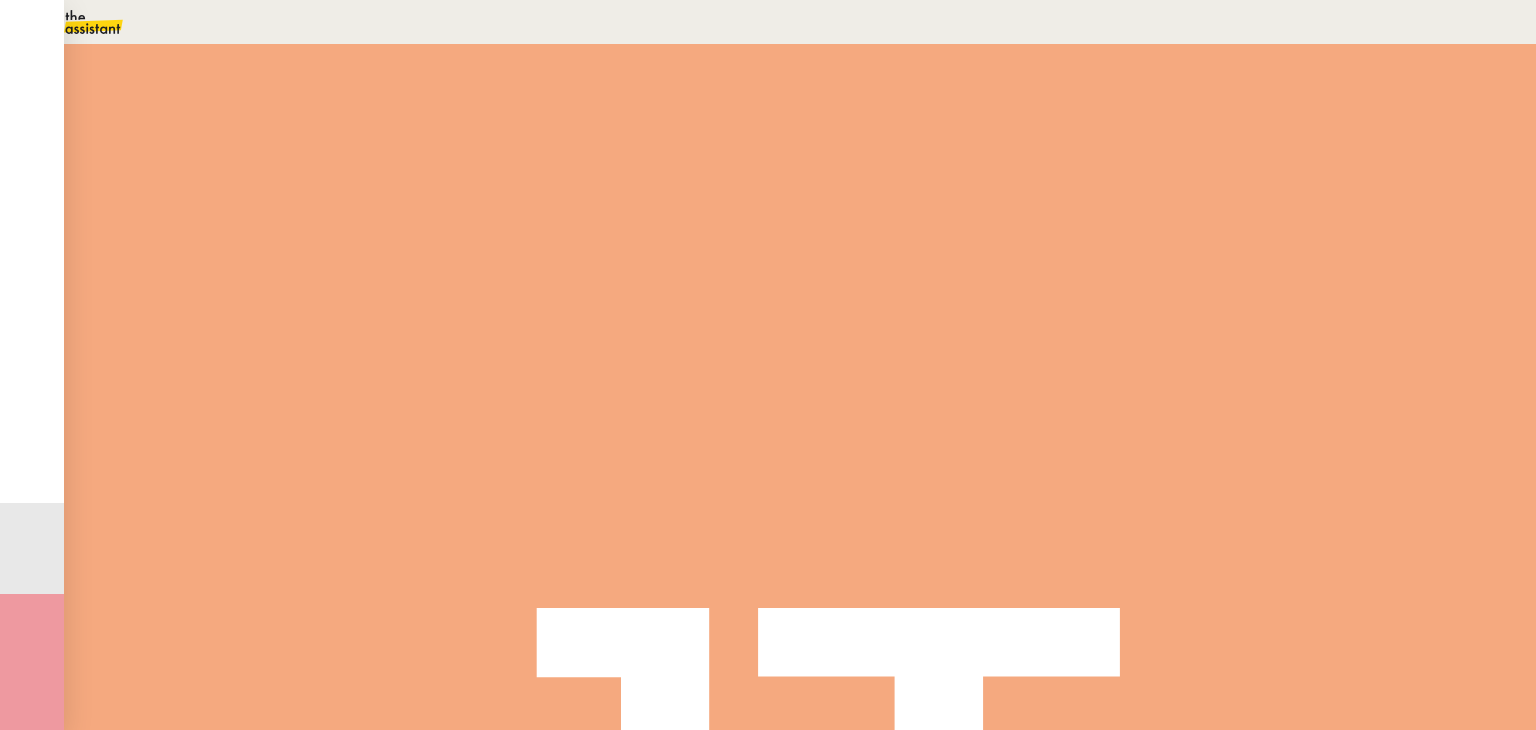 click at bounding box center (287, 340) 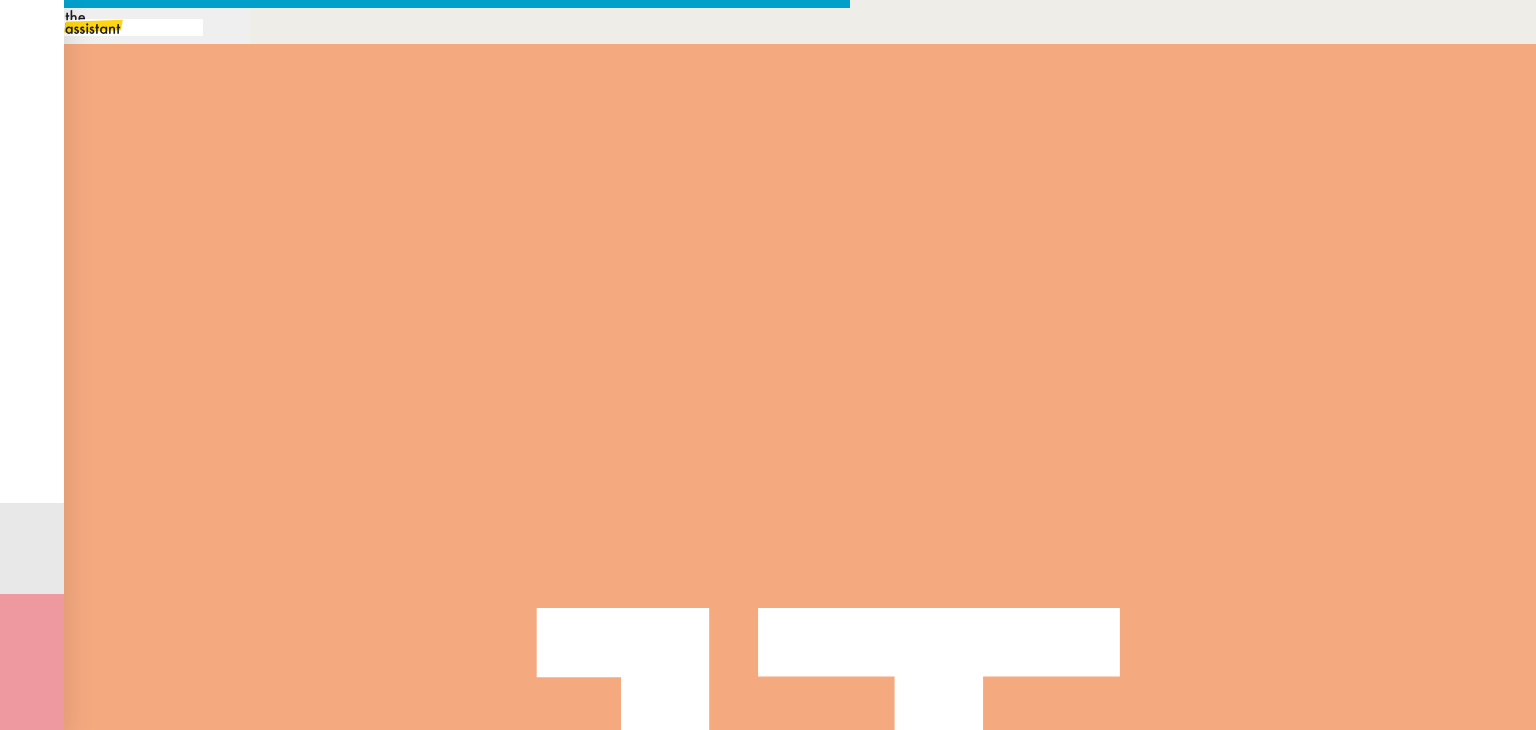 scroll, scrollTop: 0, scrollLeft: 42, axis: horizontal 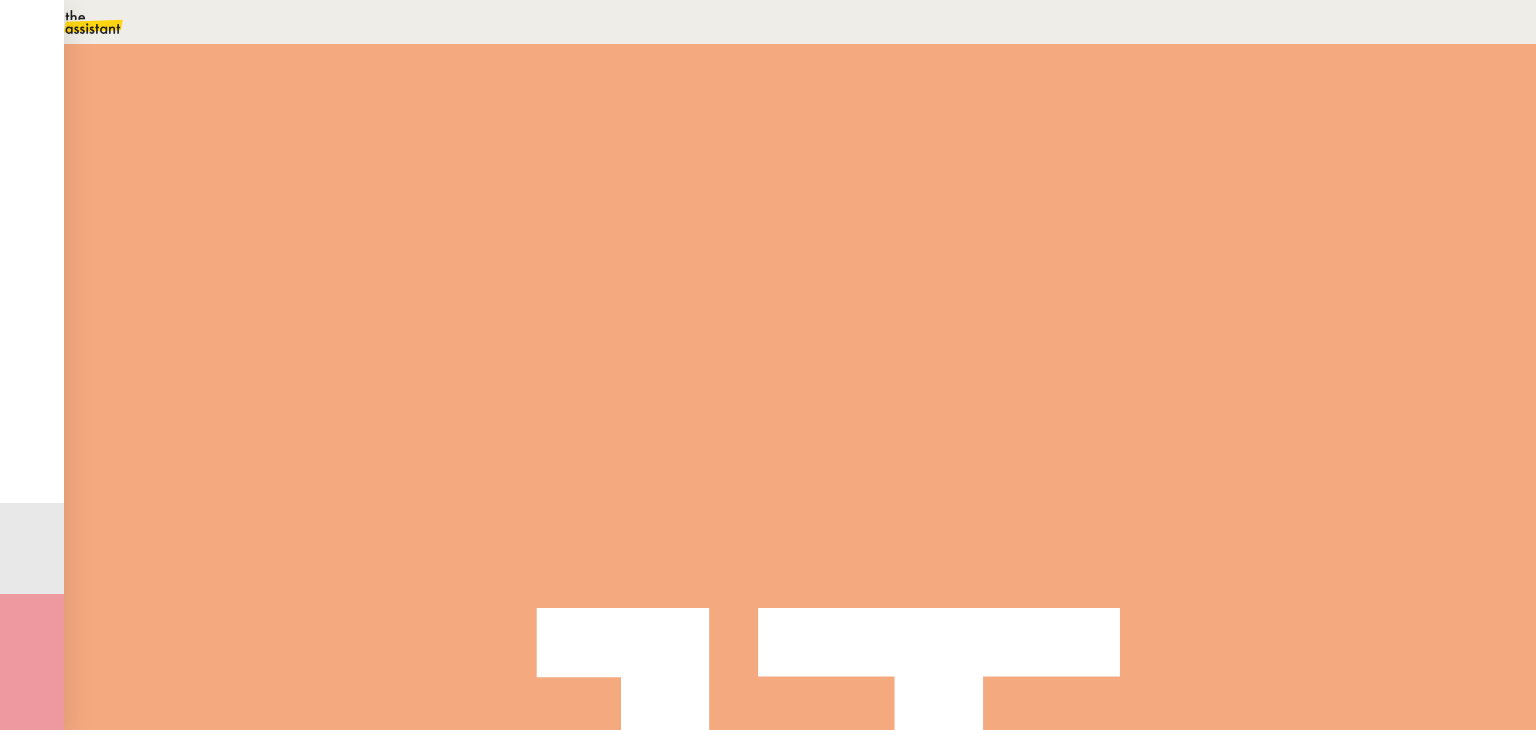 click on "Afin de vous proposer des devis qui correspondent à vos besoins et vos attentes :" at bounding box center [689, 593] 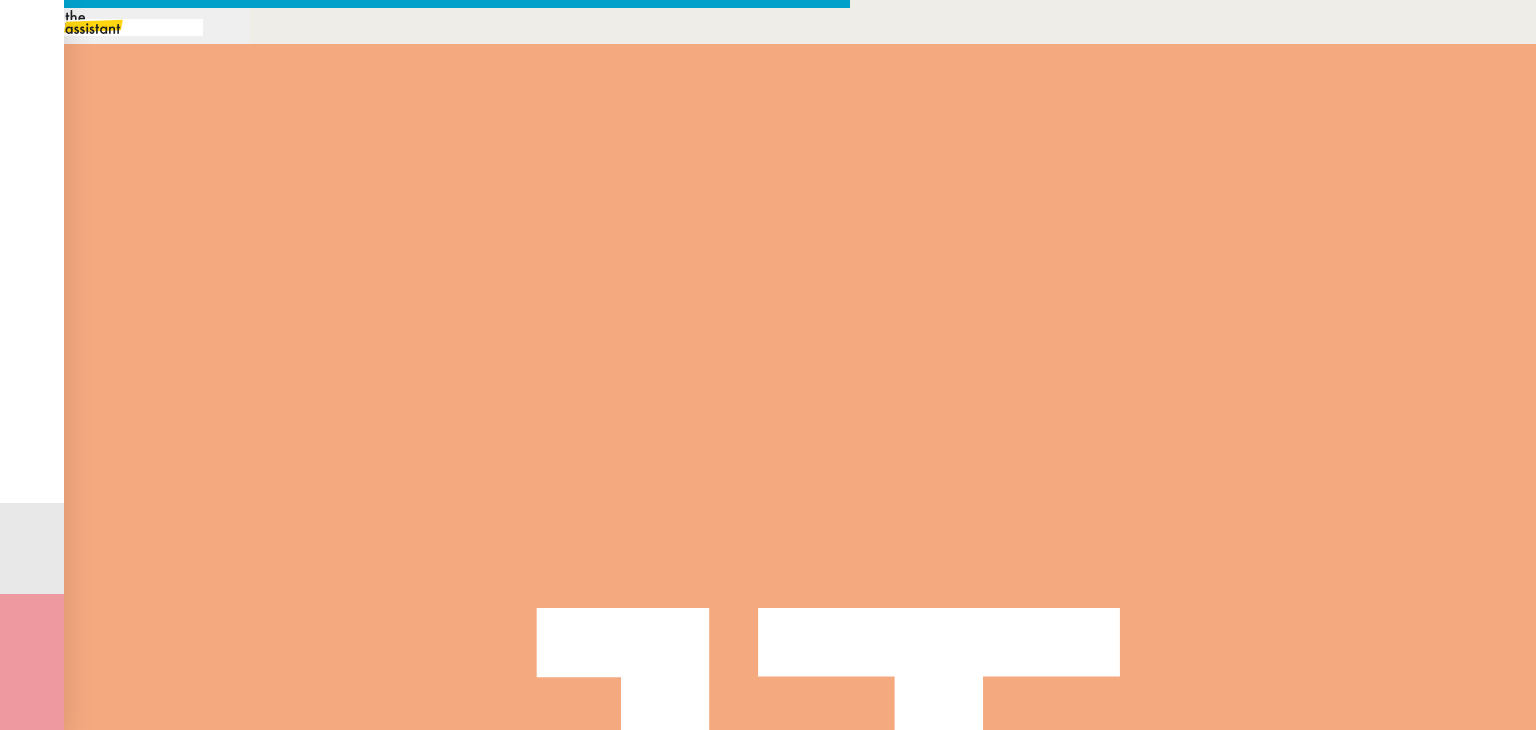 scroll, scrollTop: 0, scrollLeft: 42, axis: horizontal 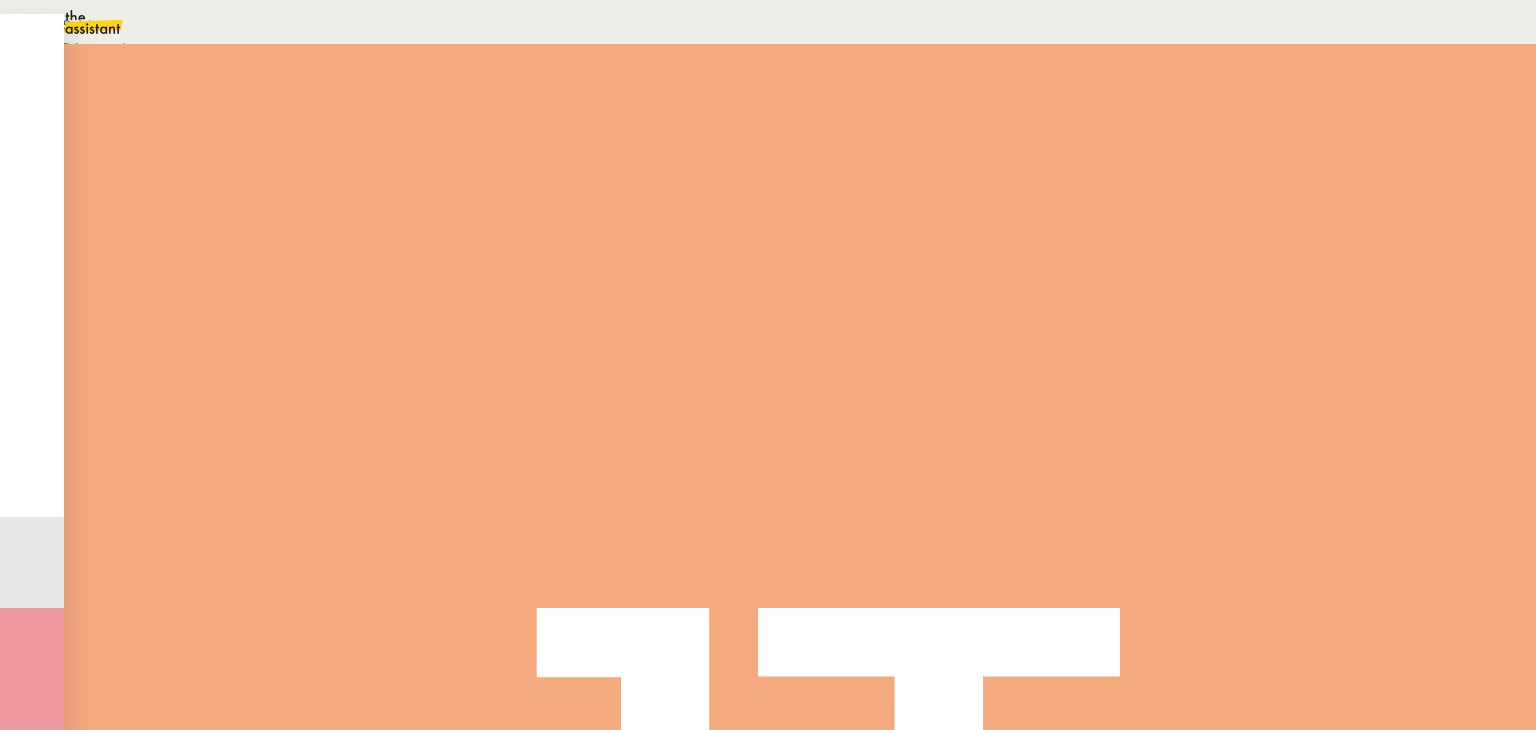 click at bounding box center [768, 812] 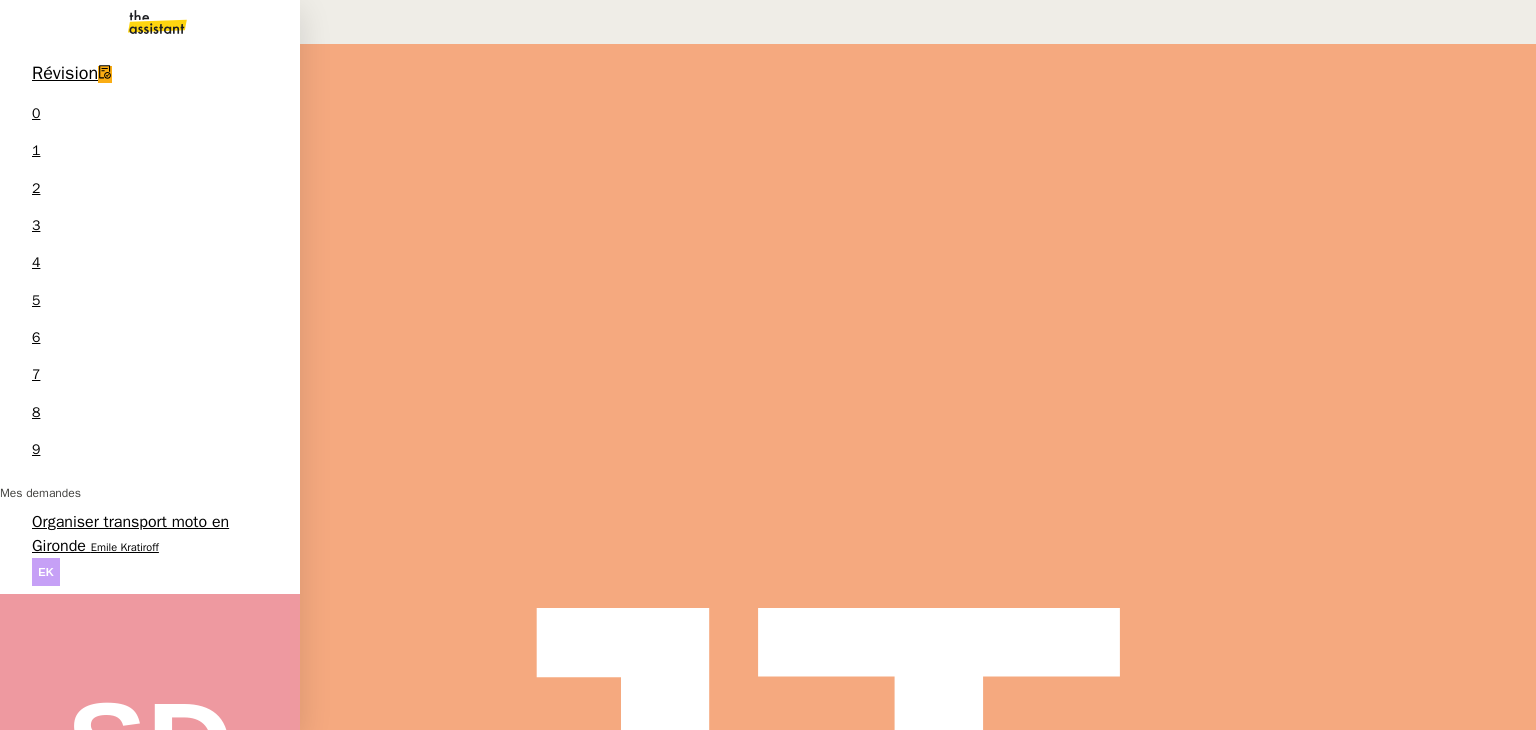 click on "Emile Kratiroff" at bounding box center [125, 547] 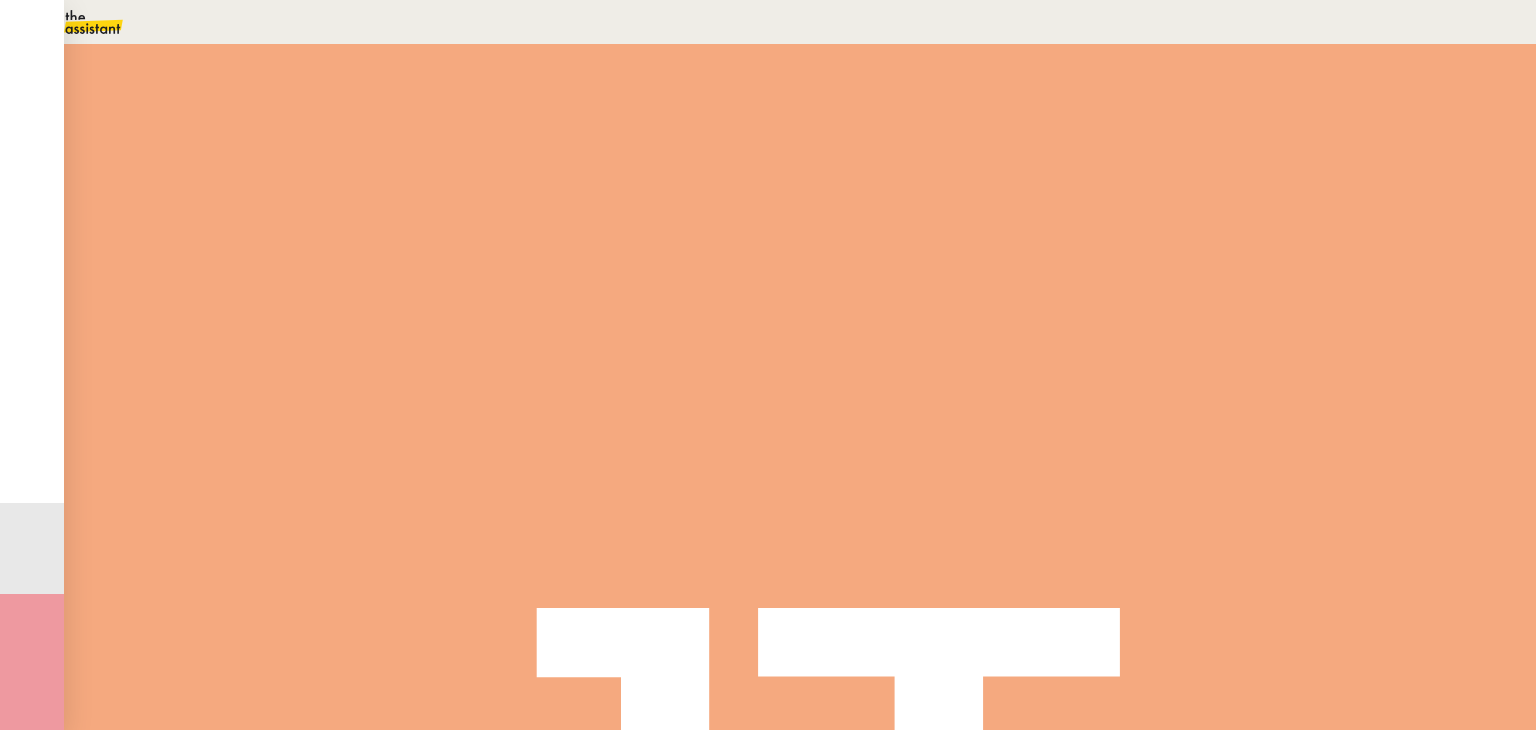 click on "Statut" at bounding box center (290, 112) 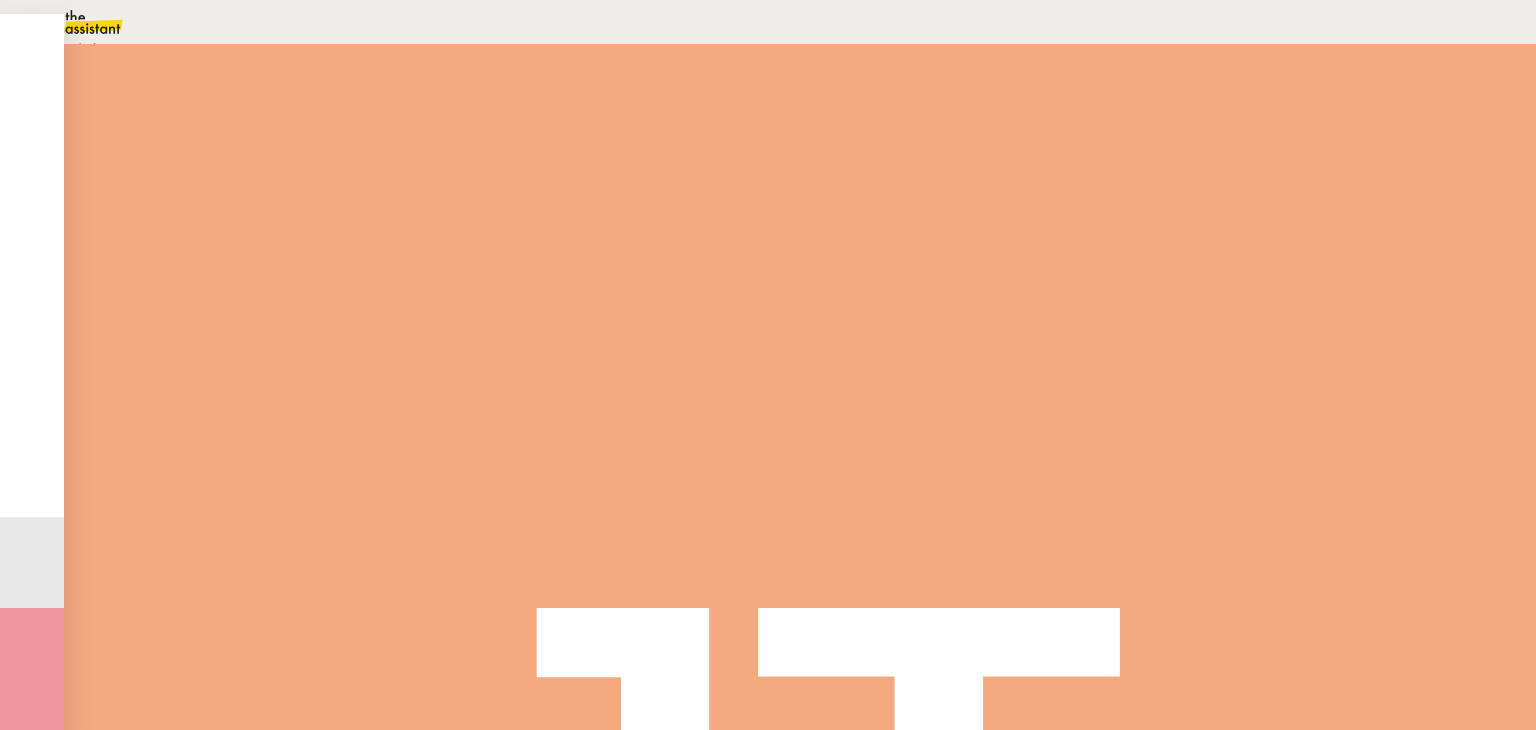 click on "En attente" at bounding box center (72, 48) 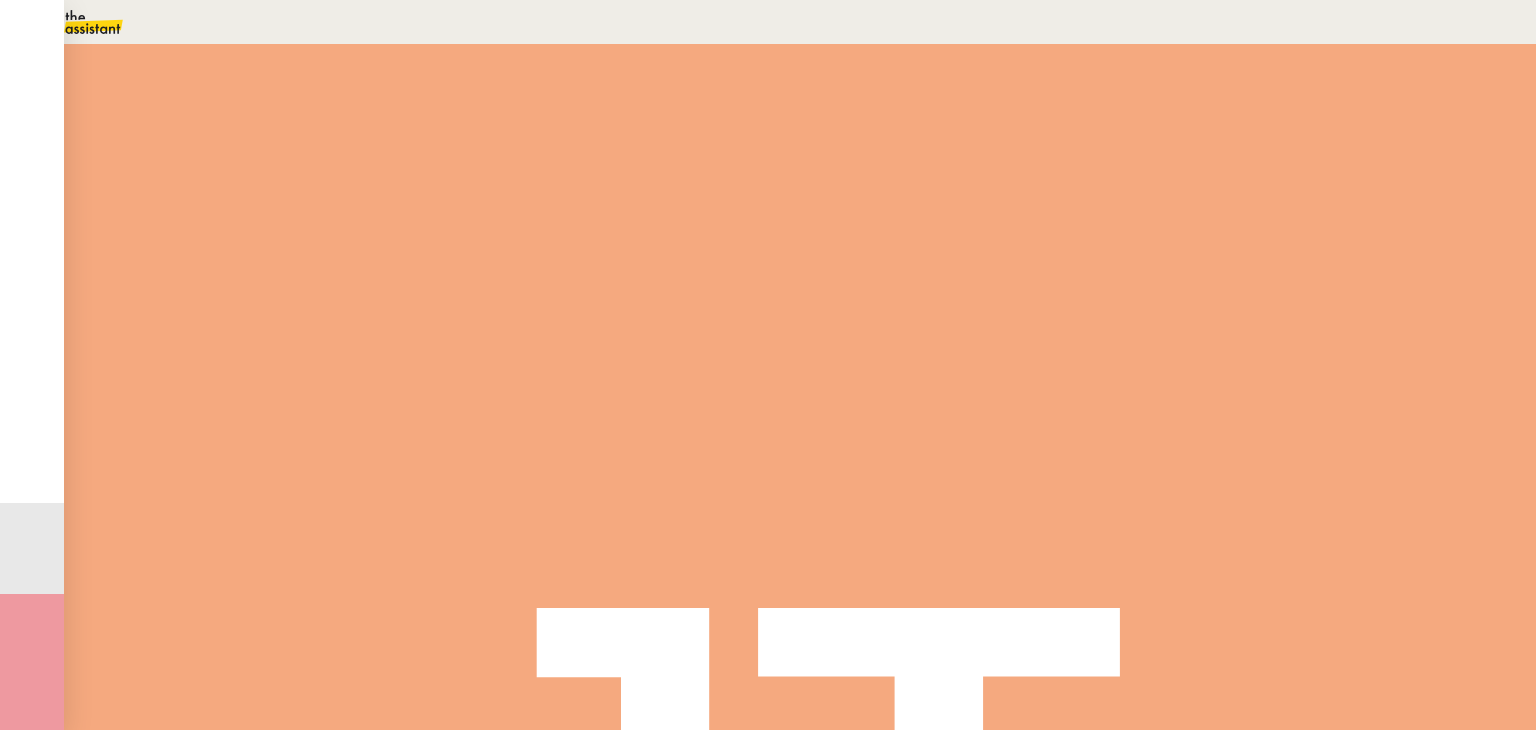 click on "9" at bounding box center (1141, 273) 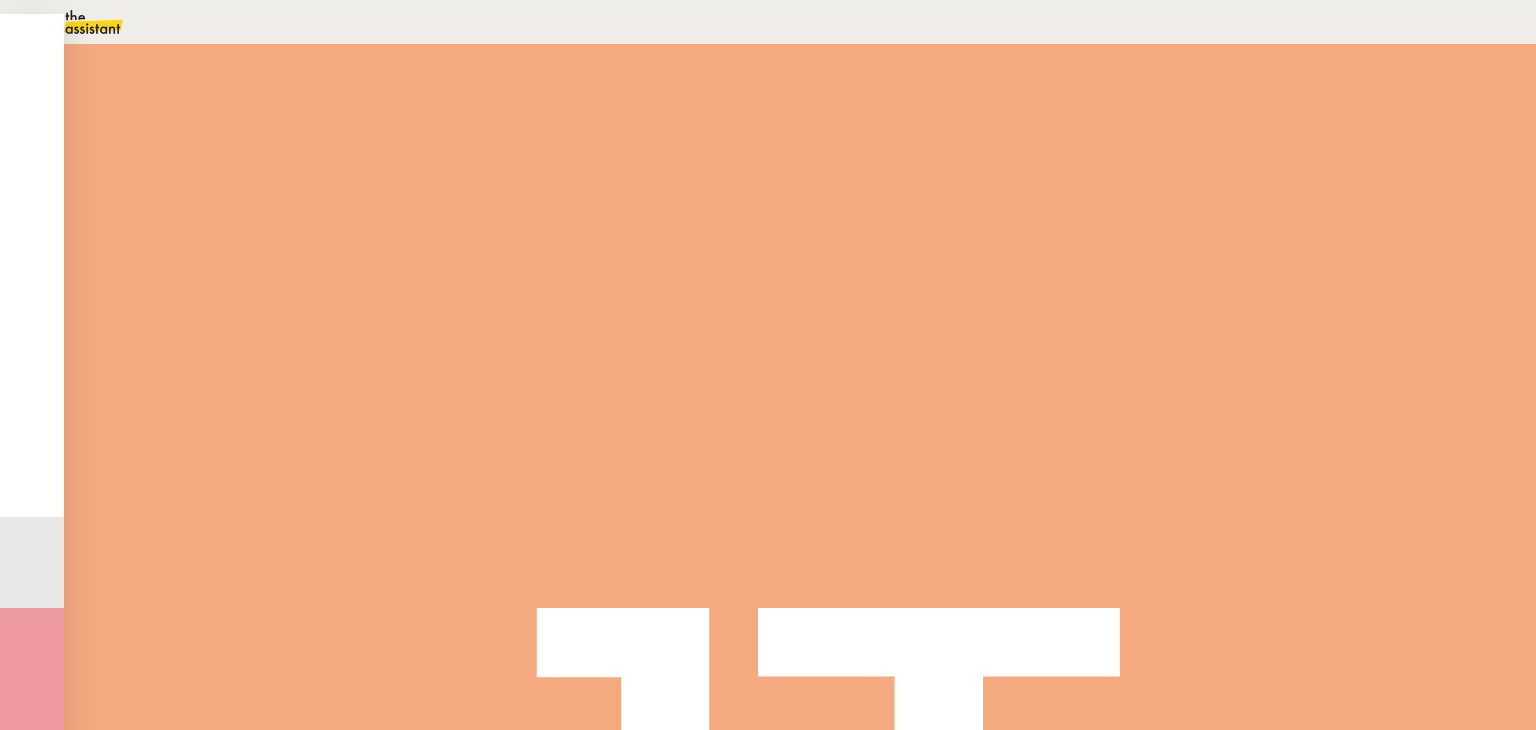 click on "09" at bounding box center (788, 22) 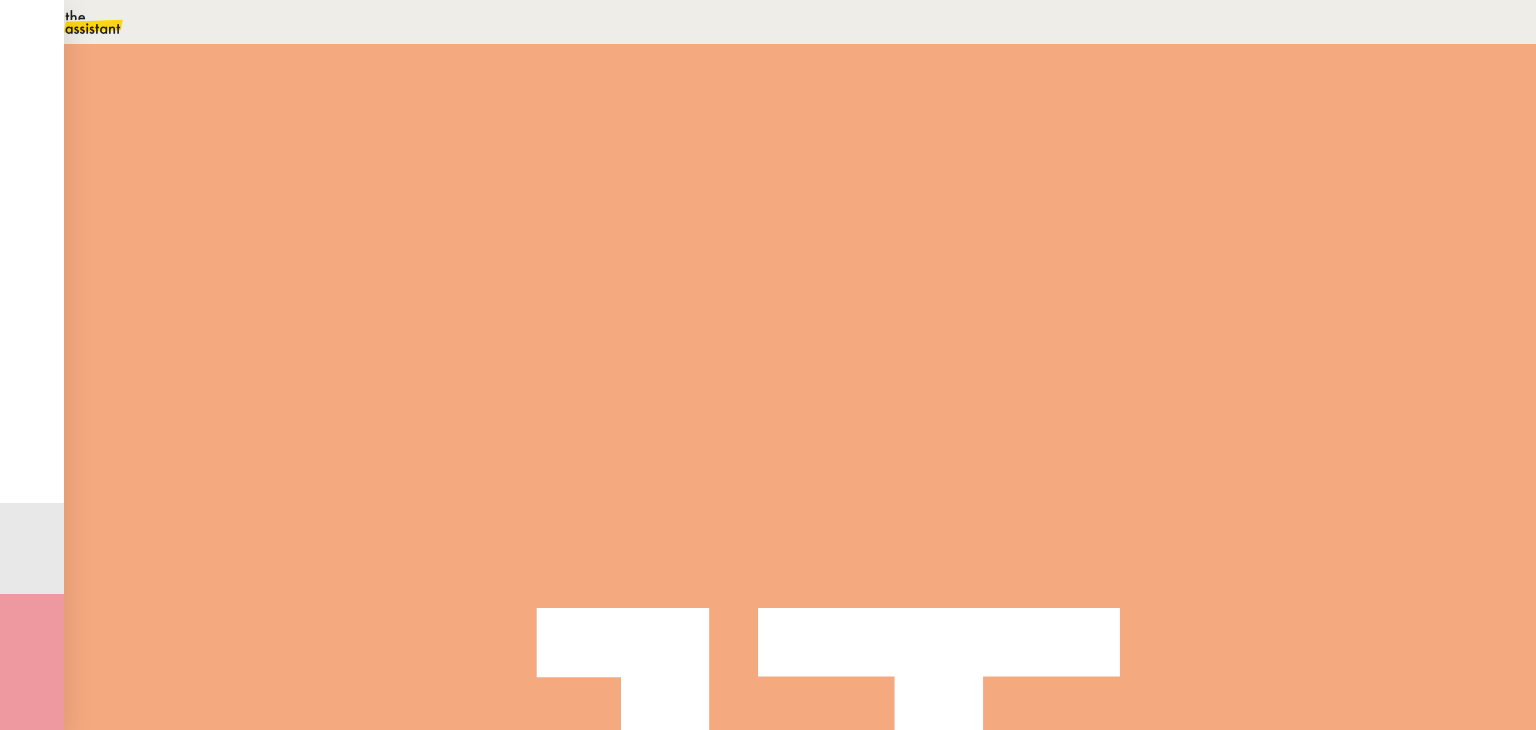 click on "Sauver" at bounding box center (1139, 505) 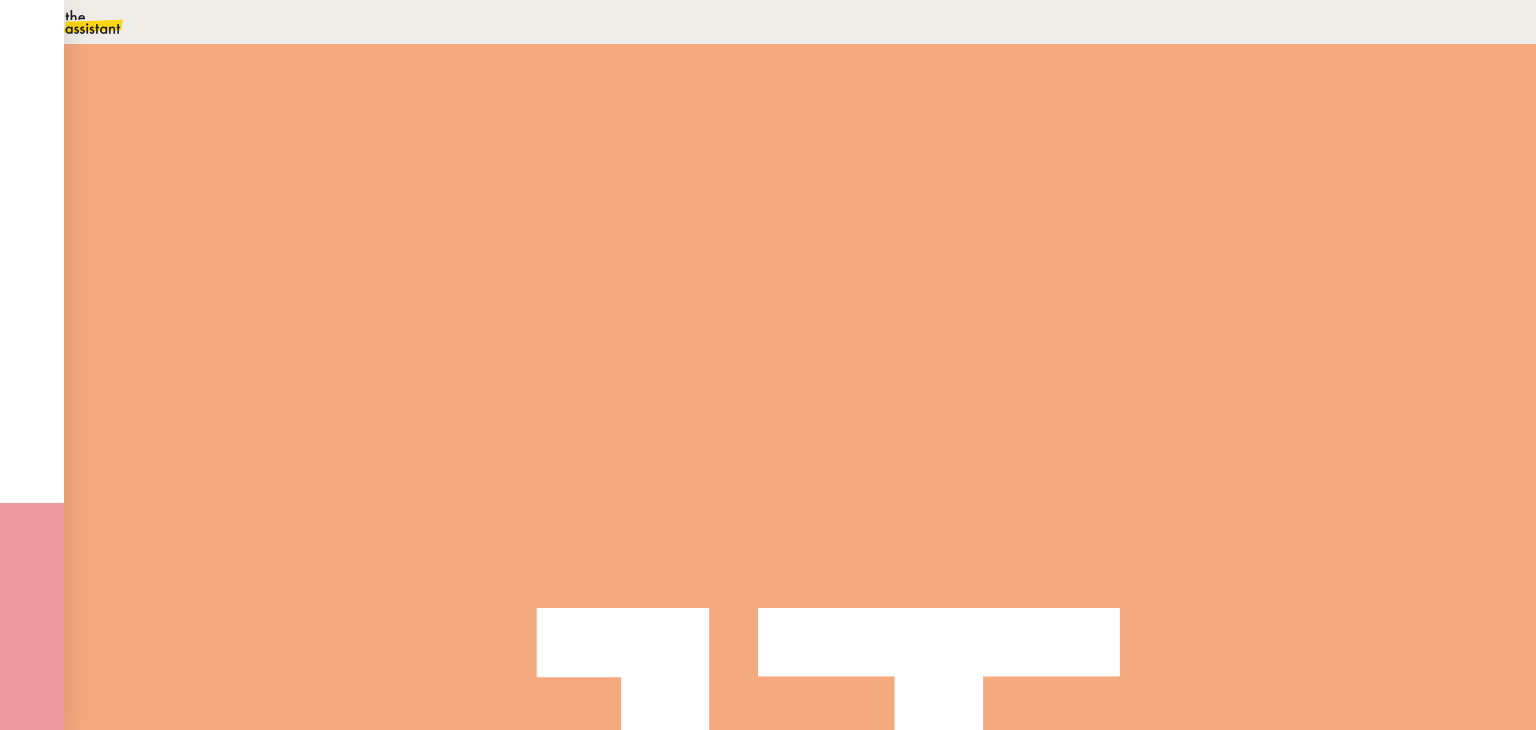 click at bounding box center (768, 812) 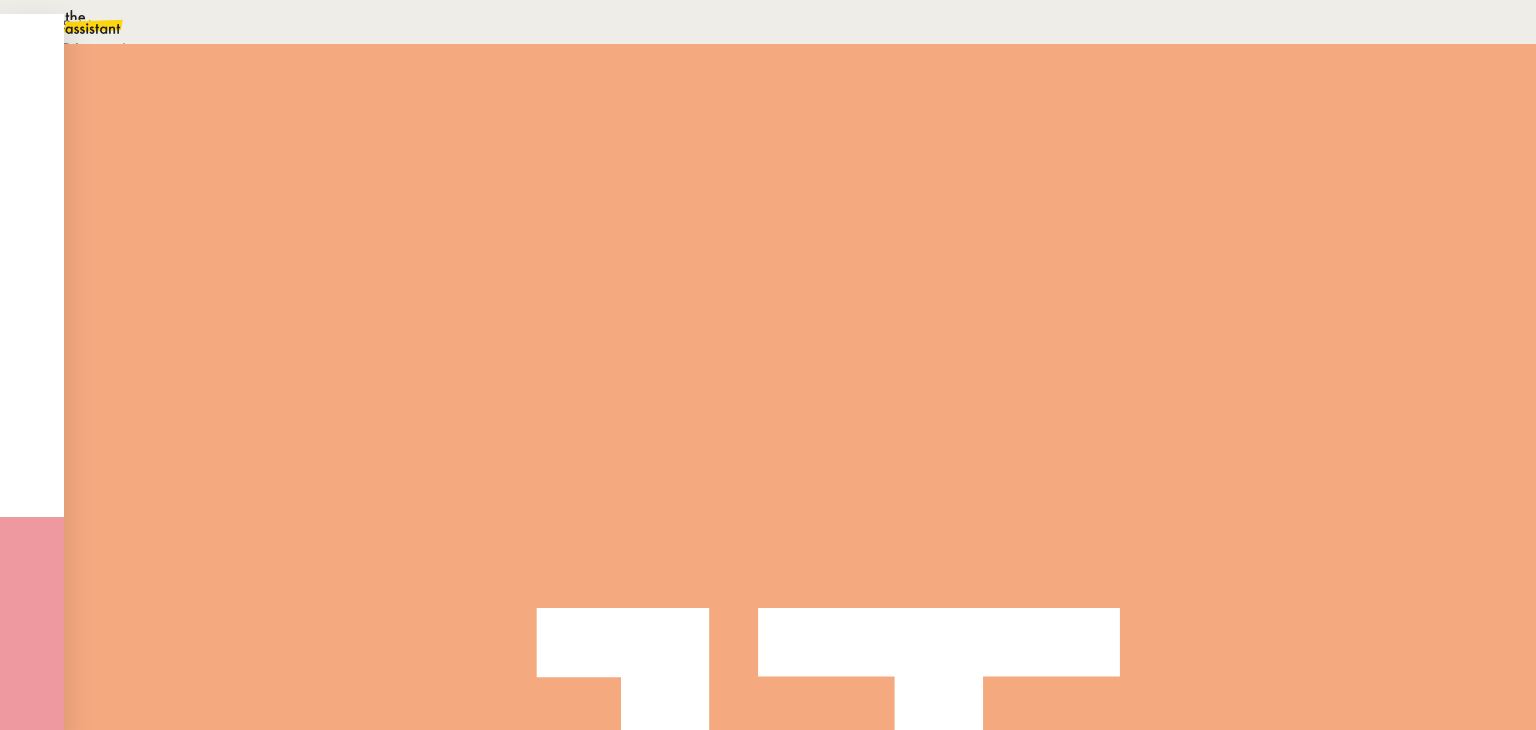 click on "Suivi" at bounding box center [763, 25] 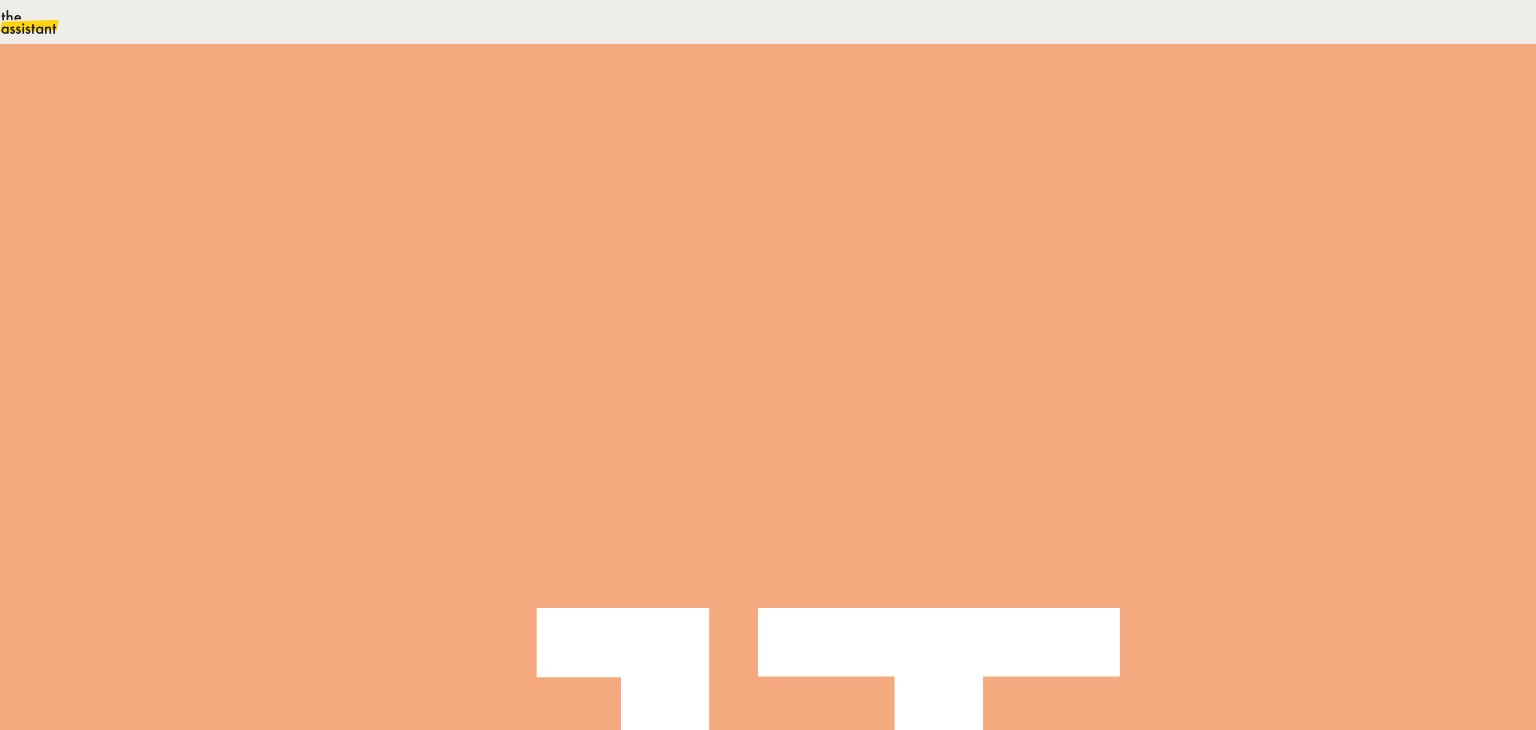 scroll, scrollTop: 0, scrollLeft: 0, axis: both 